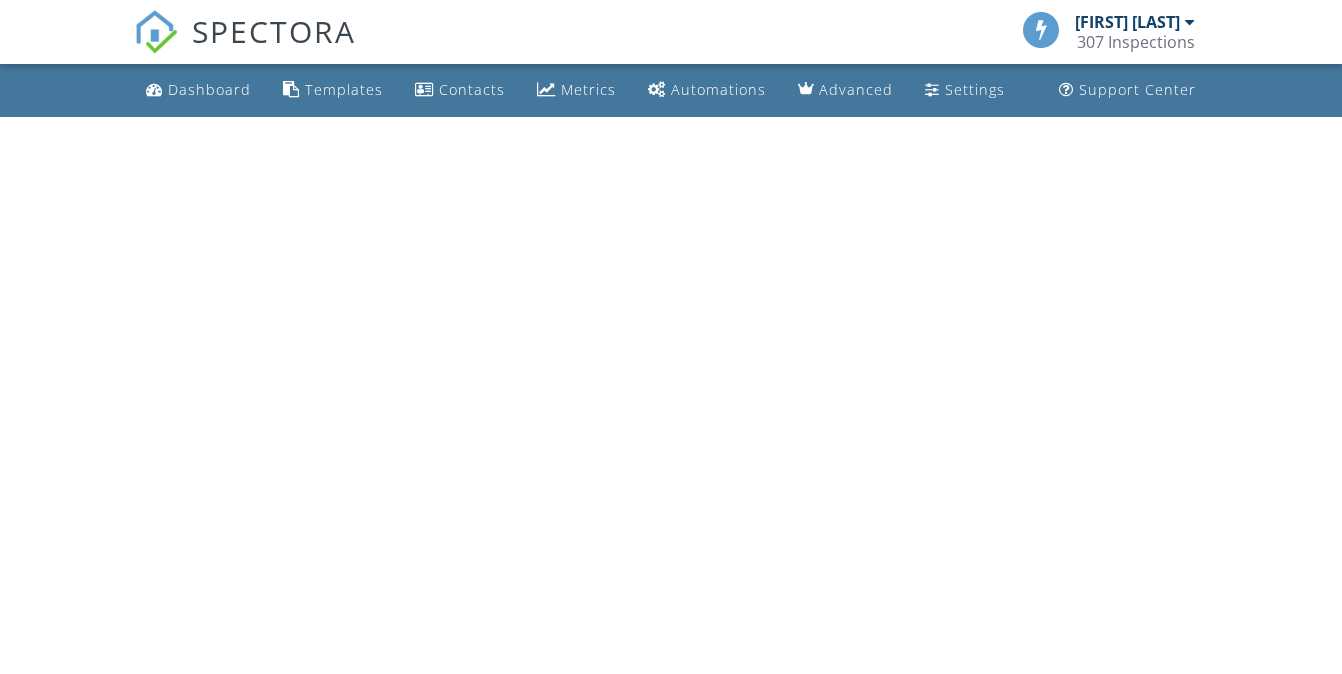 scroll, scrollTop: 0, scrollLeft: 0, axis: both 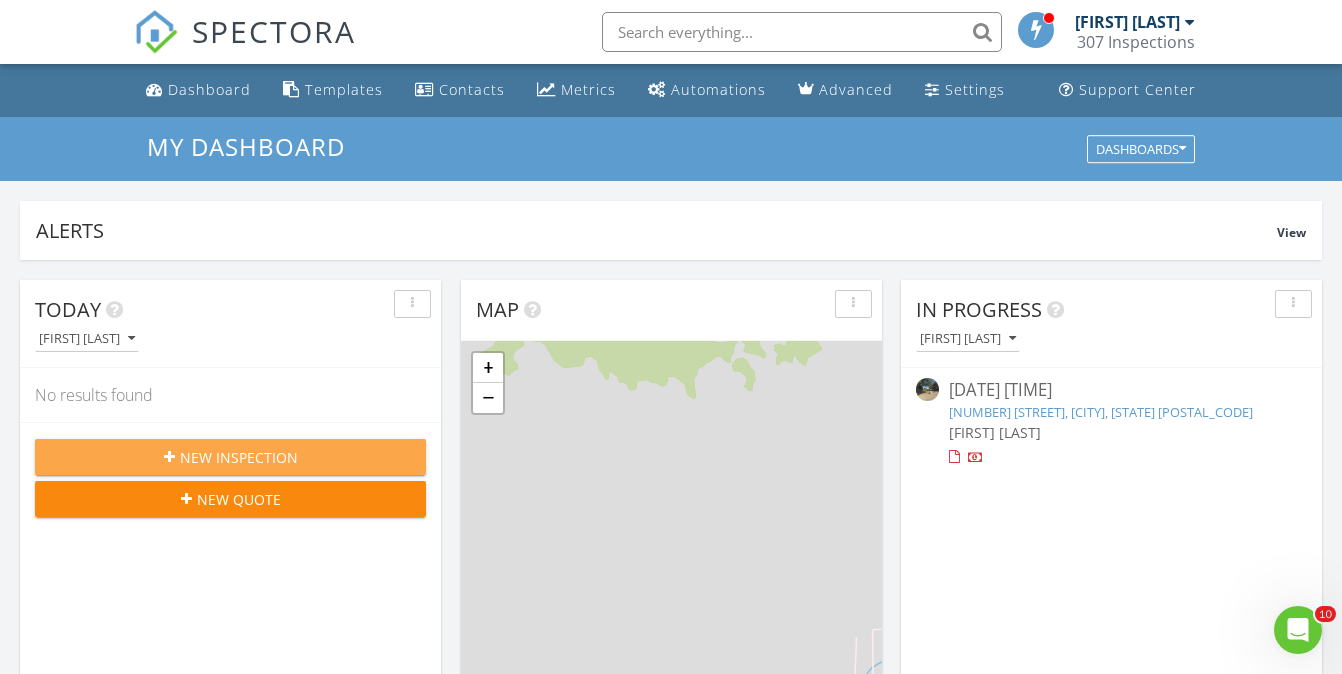 click on "New Inspection" at bounding box center (239, 457) 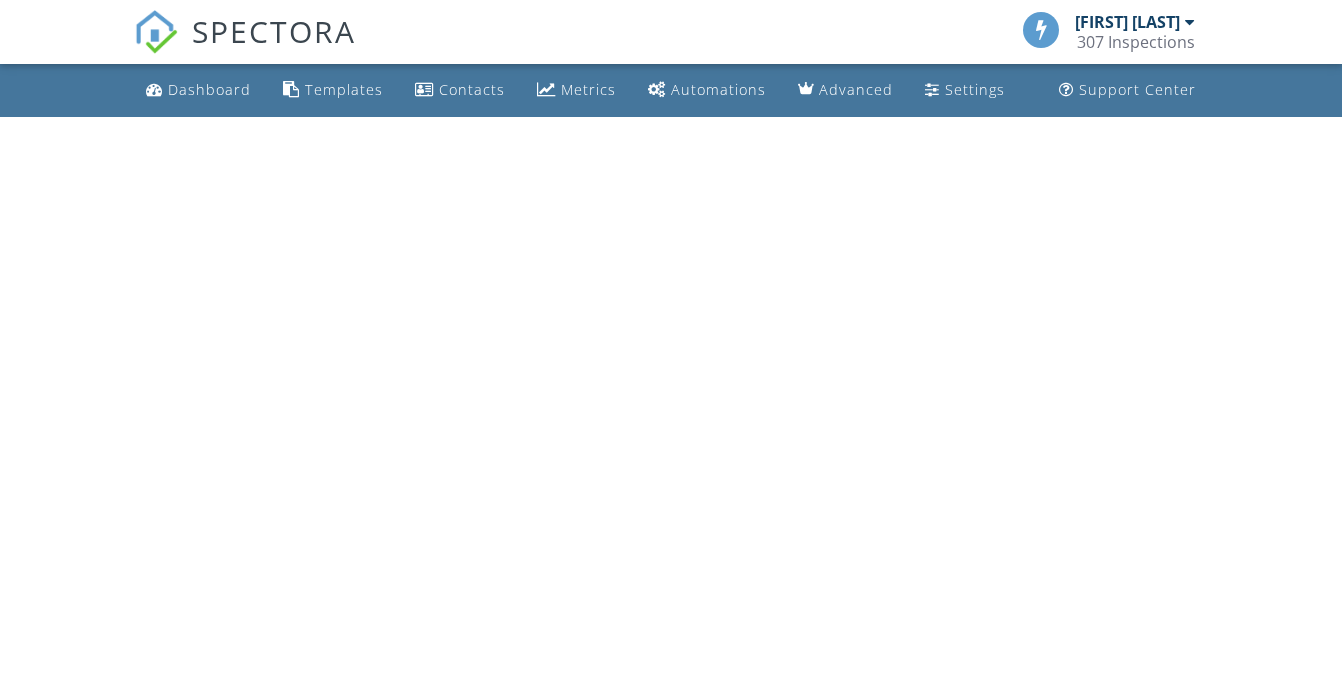 scroll, scrollTop: 0, scrollLeft: 0, axis: both 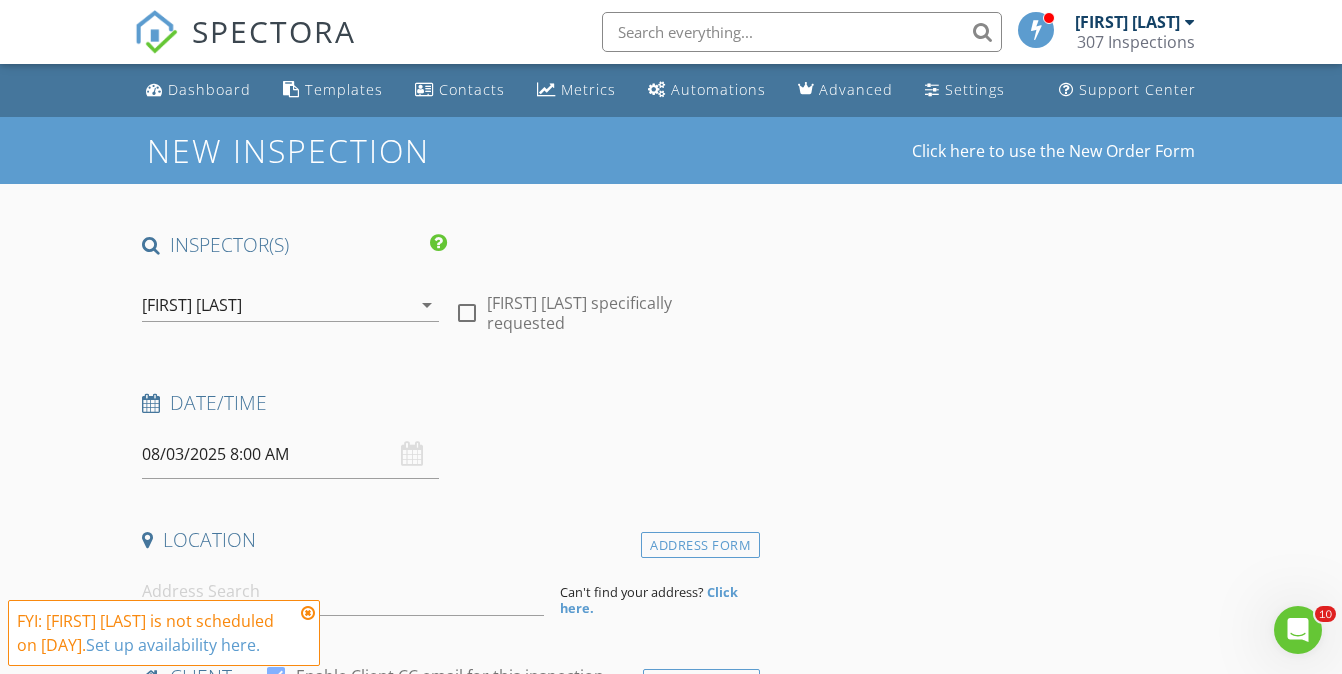 click on "08/03/2025 8:00 AM" at bounding box center [290, 454] 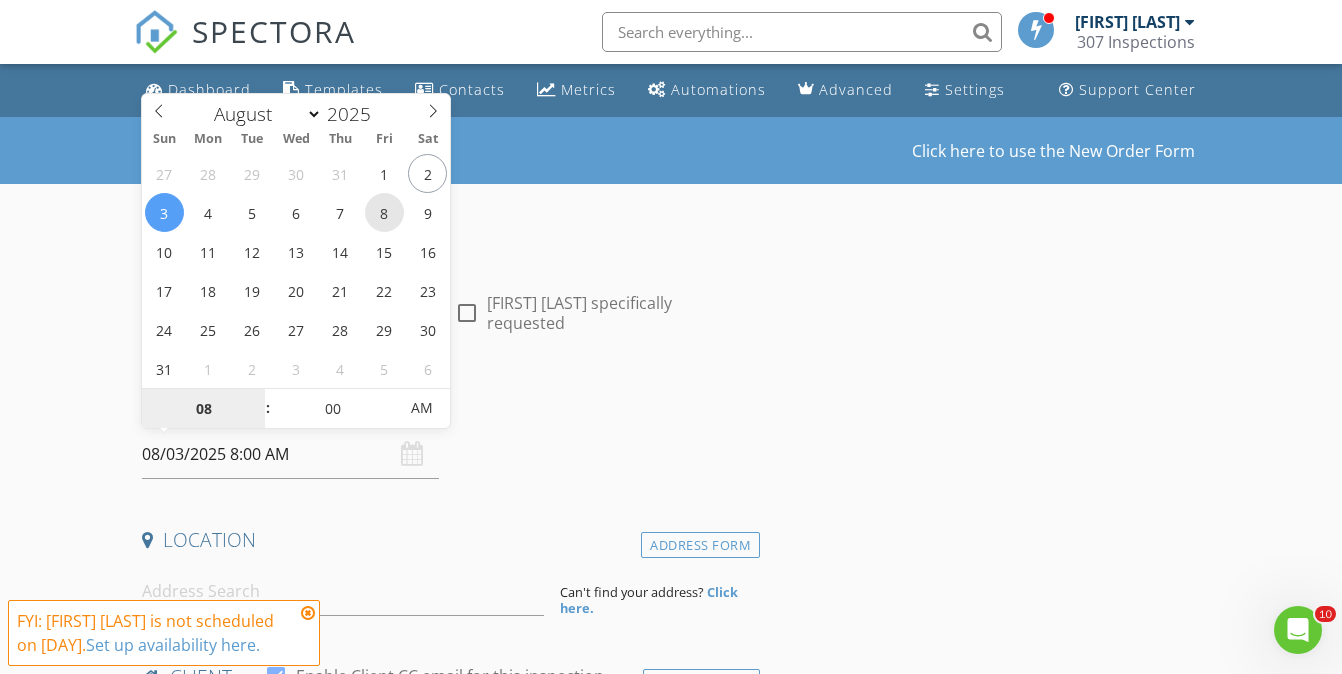 type on "08/08/2025 8:00 AM" 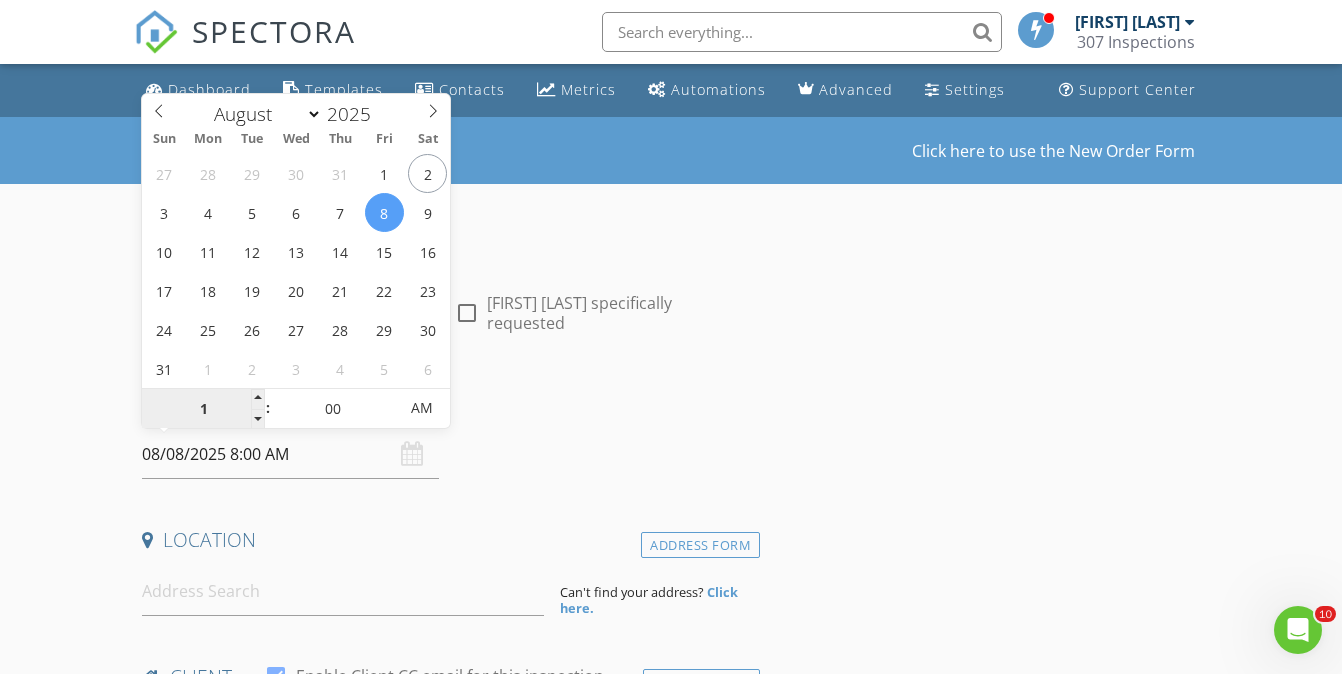 type on "10" 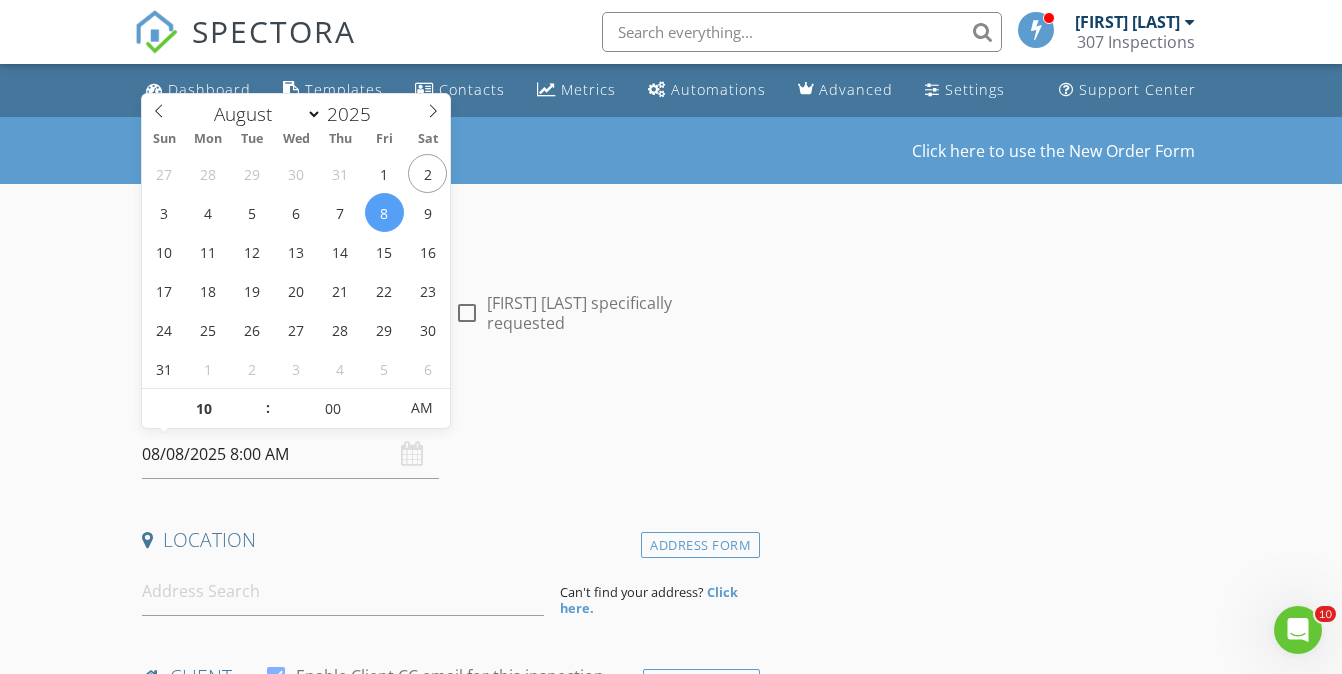type on "08/08/2025 10:00 AM" 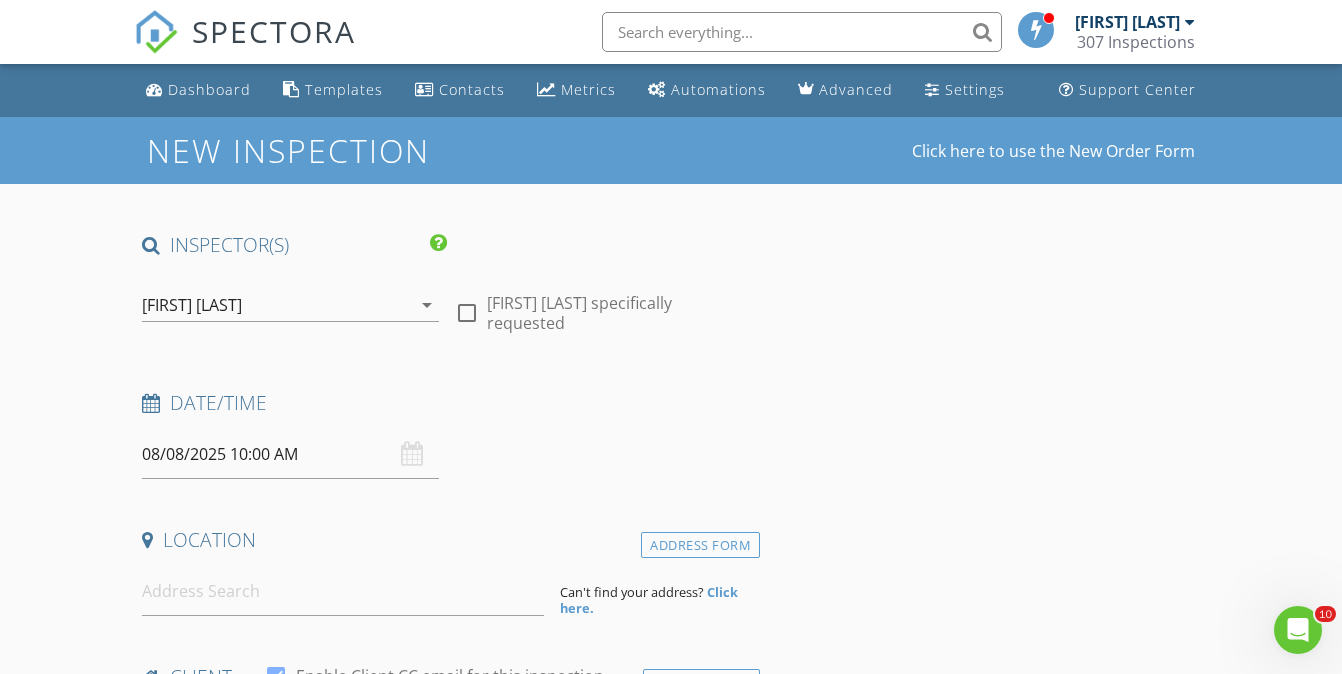 click on "Date/Time
[DATE] [TIME]" at bounding box center (447, 434) 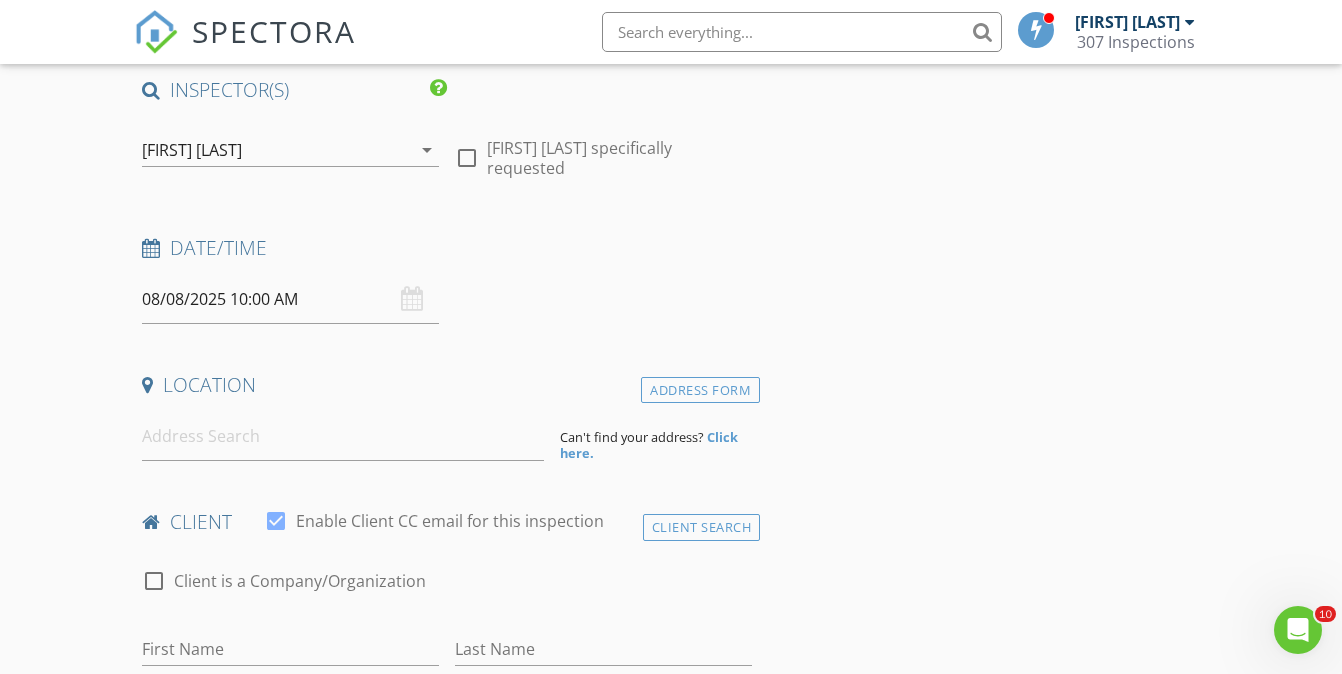 scroll, scrollTop: 178, scrollLeft: 0, axis: vertical 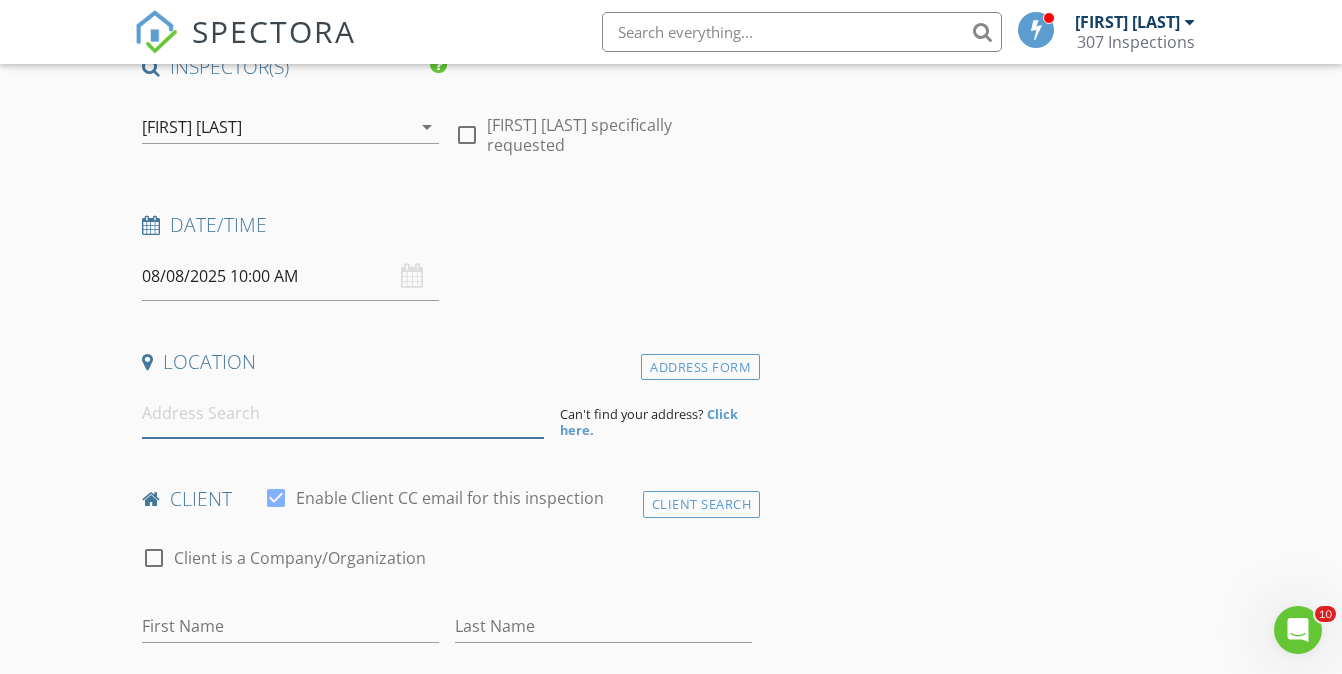 click at bounding box center [343, 413] 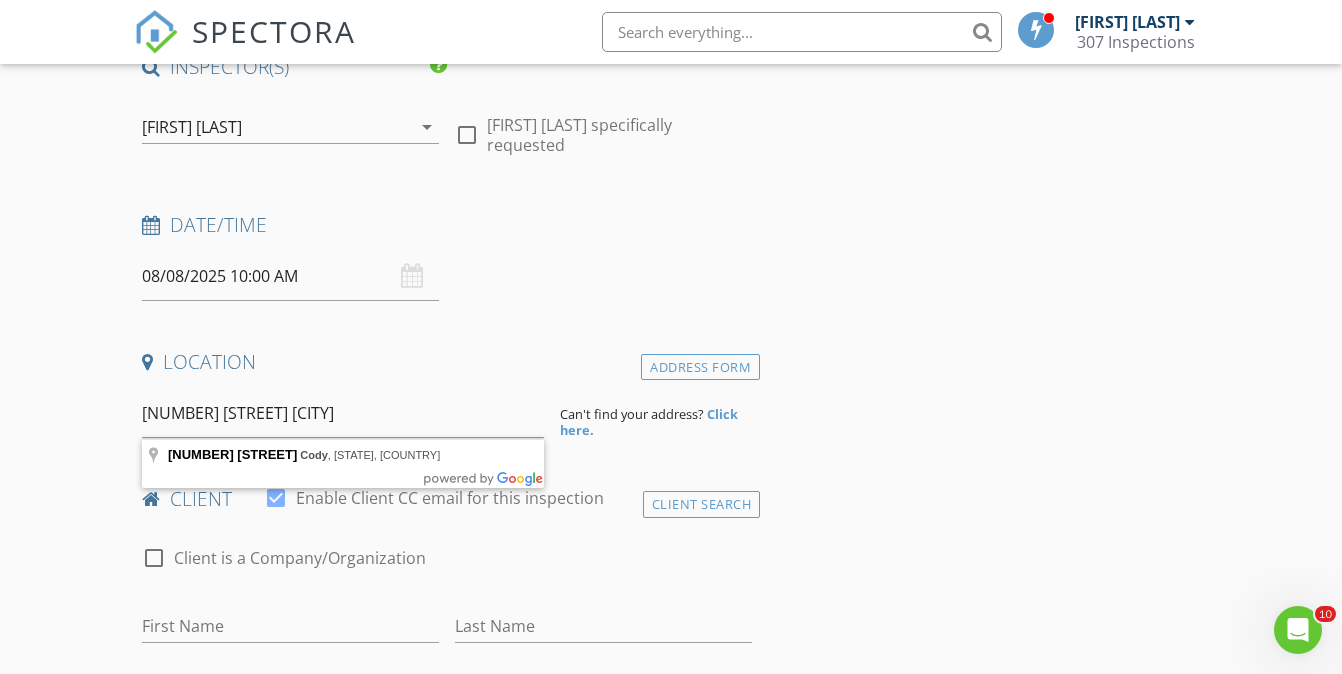 type on "2235 Gentle St, Cody, WY, USA" 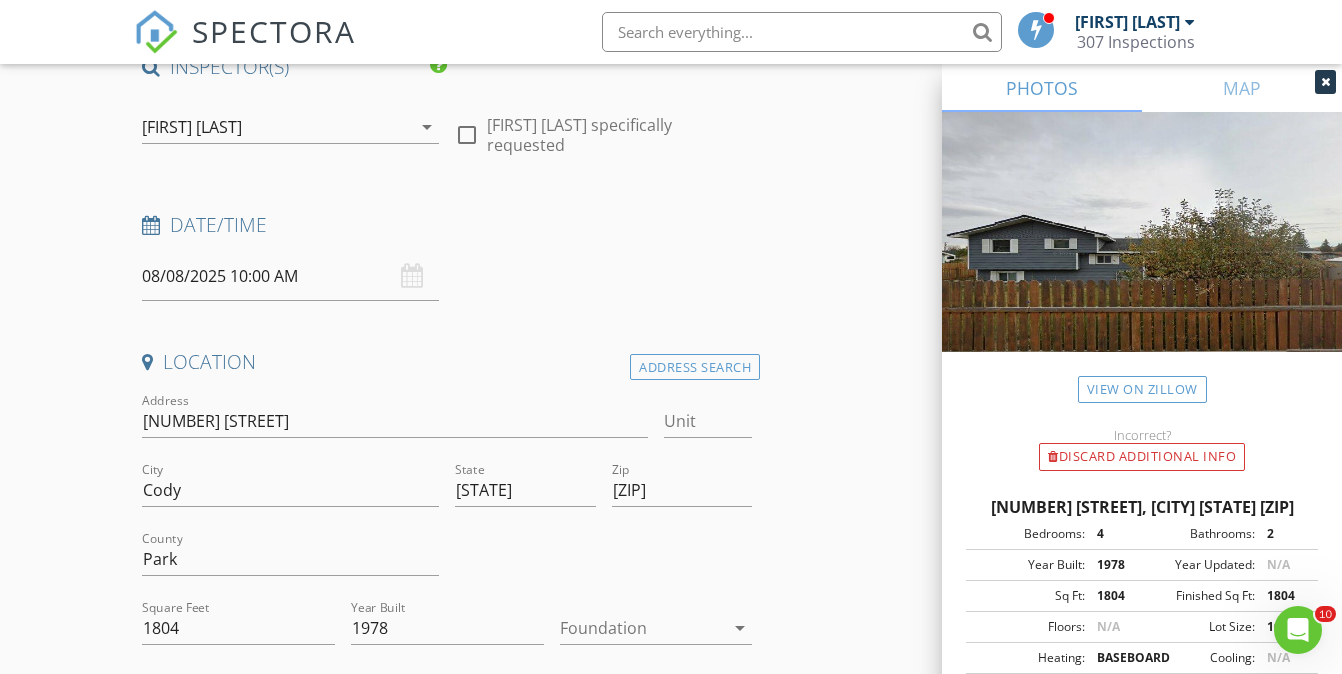 click on "New Inspection
Click here to use the New Order Form
INSPECTOR(S)
check_box   Matthew Glodt   PRIMARY   Matthew Glodt arrow_drop_down   check_box_outline_blank Matthew Glodt specifically requested
Date/Time
08/08/2025 10:00 AM
Location
Address Search       Address 2235 Gentle St   Unit   City Cody   State WY   Zip 82414   County Park     Square Feet 1804   Year Built 1978   Foundation arrow_drop_down     Matthew Glodt     2.8 miles     (5 minutes)
client
check_box Enable Client CC email for this inspection   Client Search     check_box_outline_blank Client is a Company/Organization     First Name   Last Name   Email   CC Email   Phone           Notes   Private Notes
ADD ADDITIONAL client
SERVICES
check_box_outline_blank   Residential Inspection" at bounding box center [671, 1660] 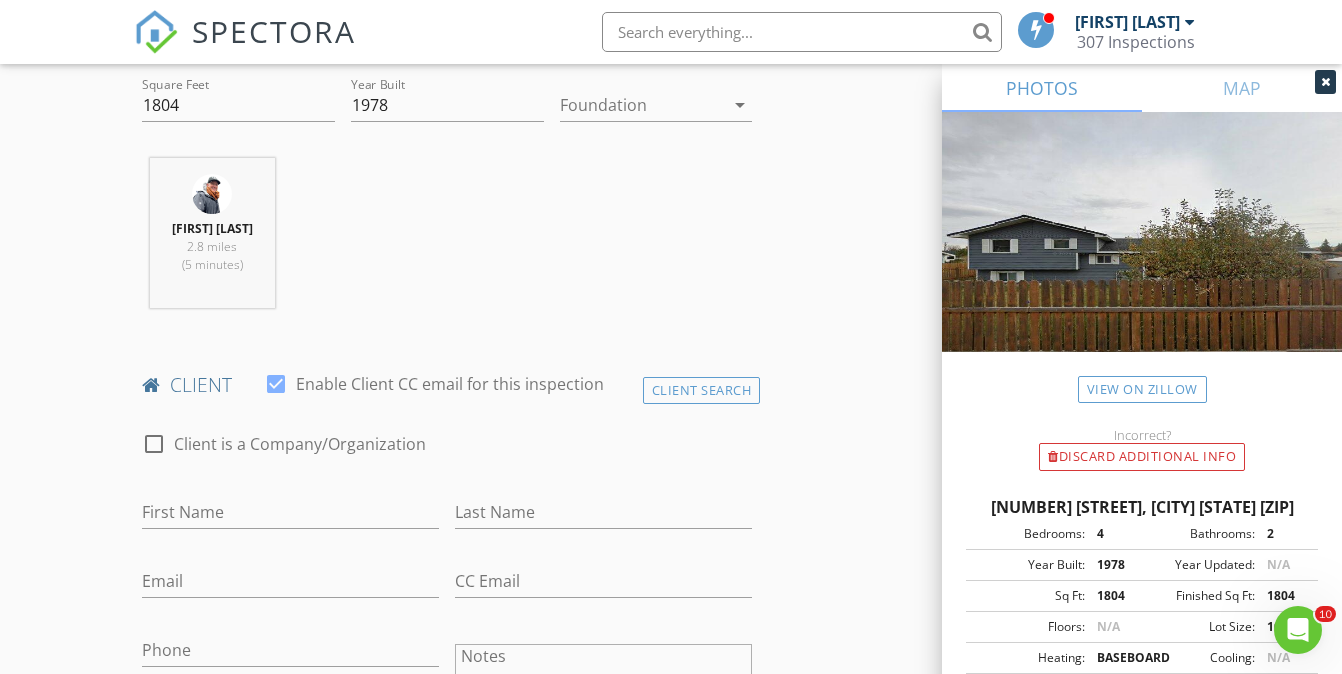 scroll, scrollTop: 722, scrollLeft: 0, axis: vertical 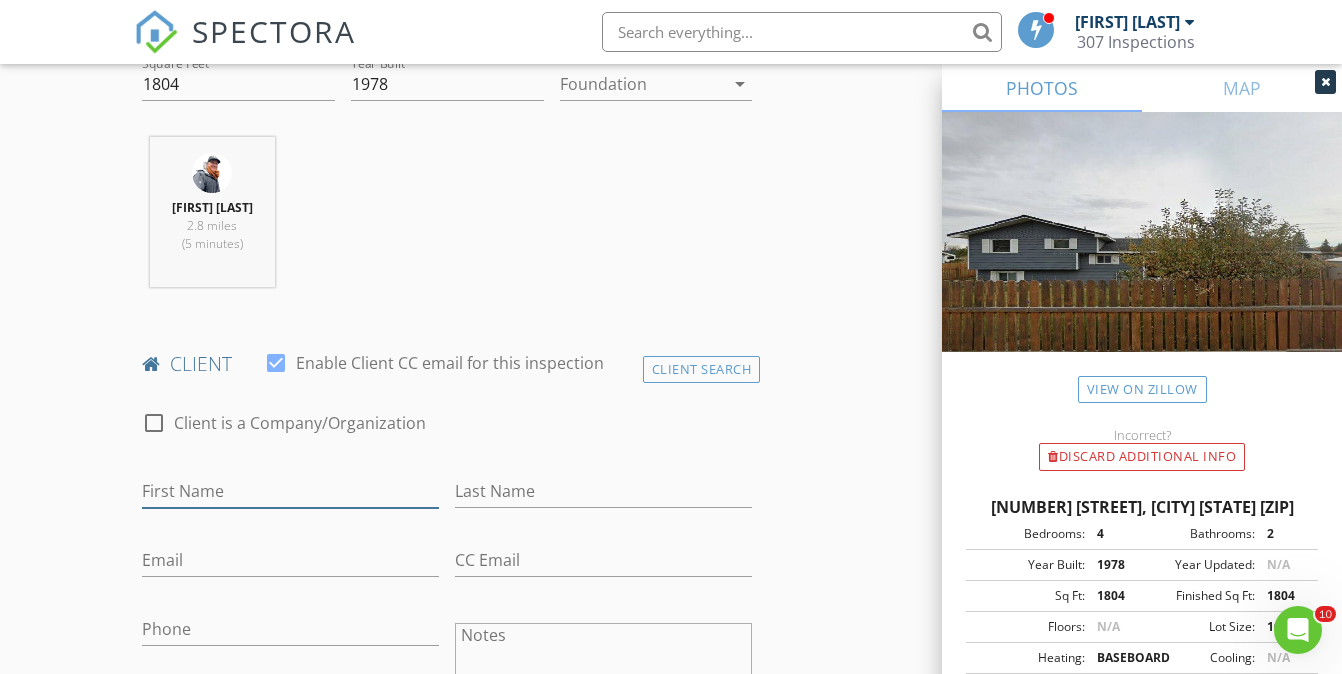 click on "First Name" at bounding box center [290, 491] 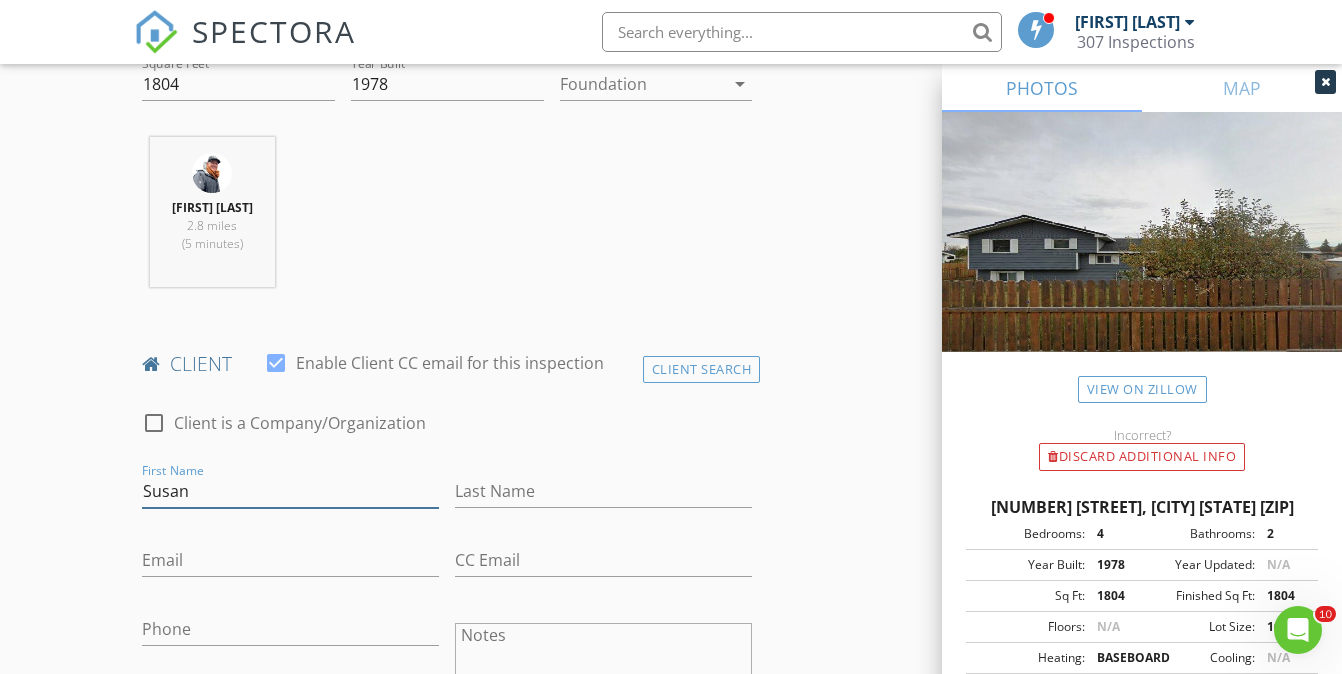 type on "Susan" 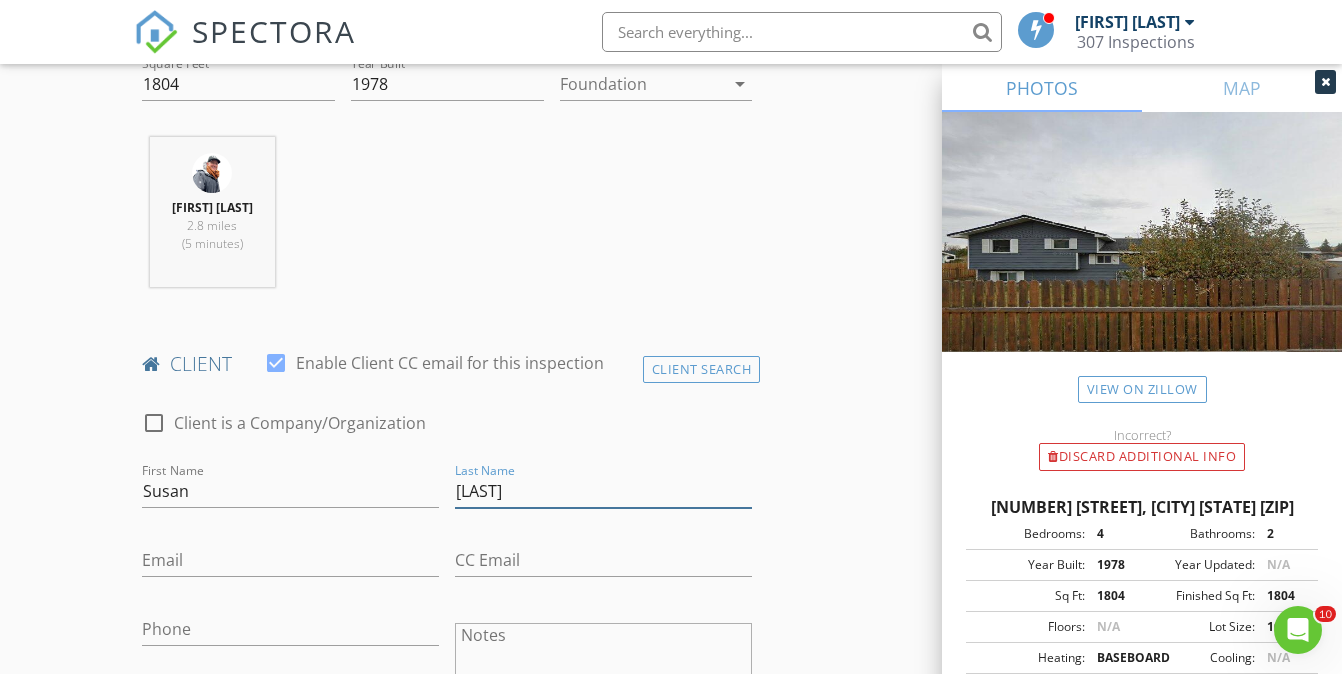 type on "Heiss" 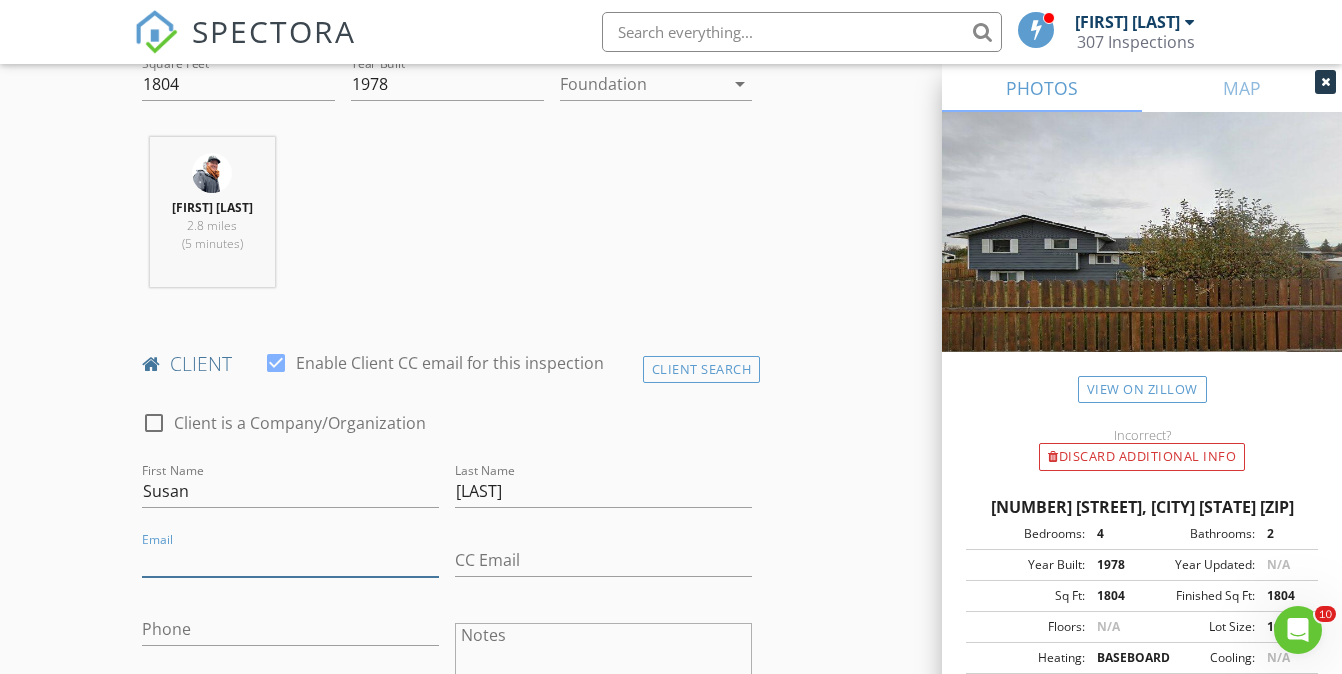 click on "Email" at bounding box center [290, 560] 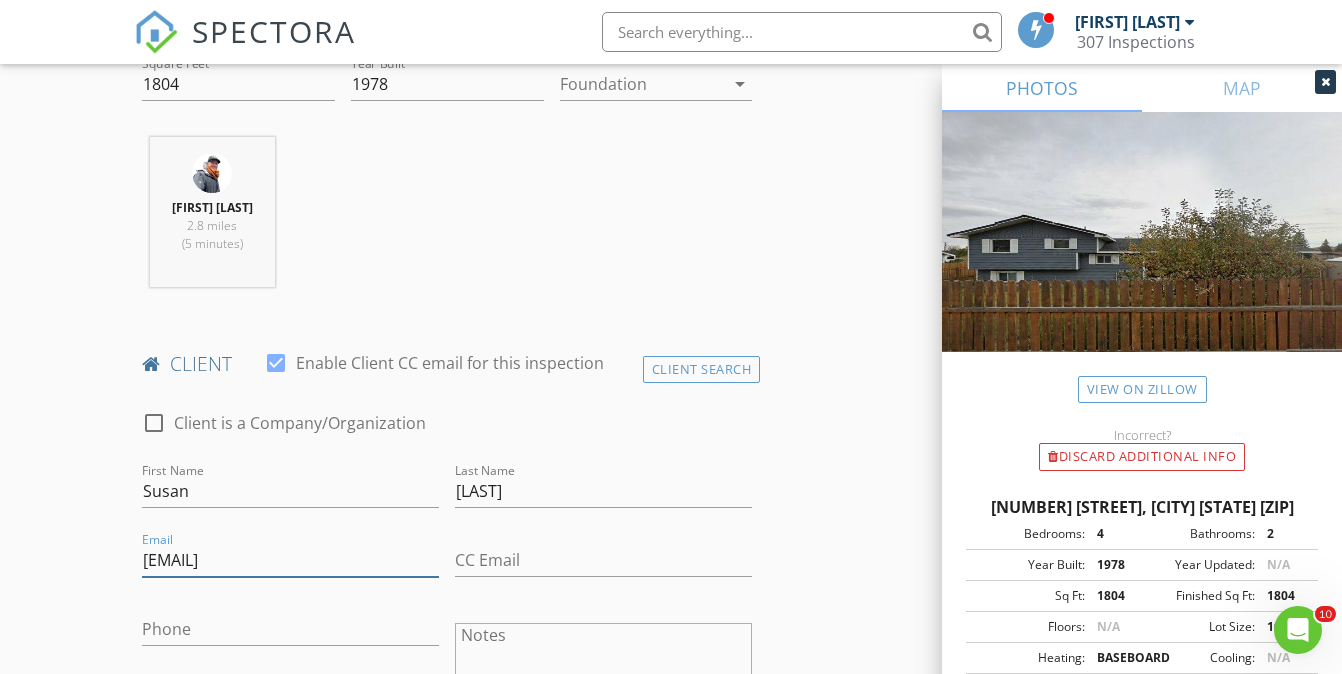 type on "sheiss@bresnan.net" 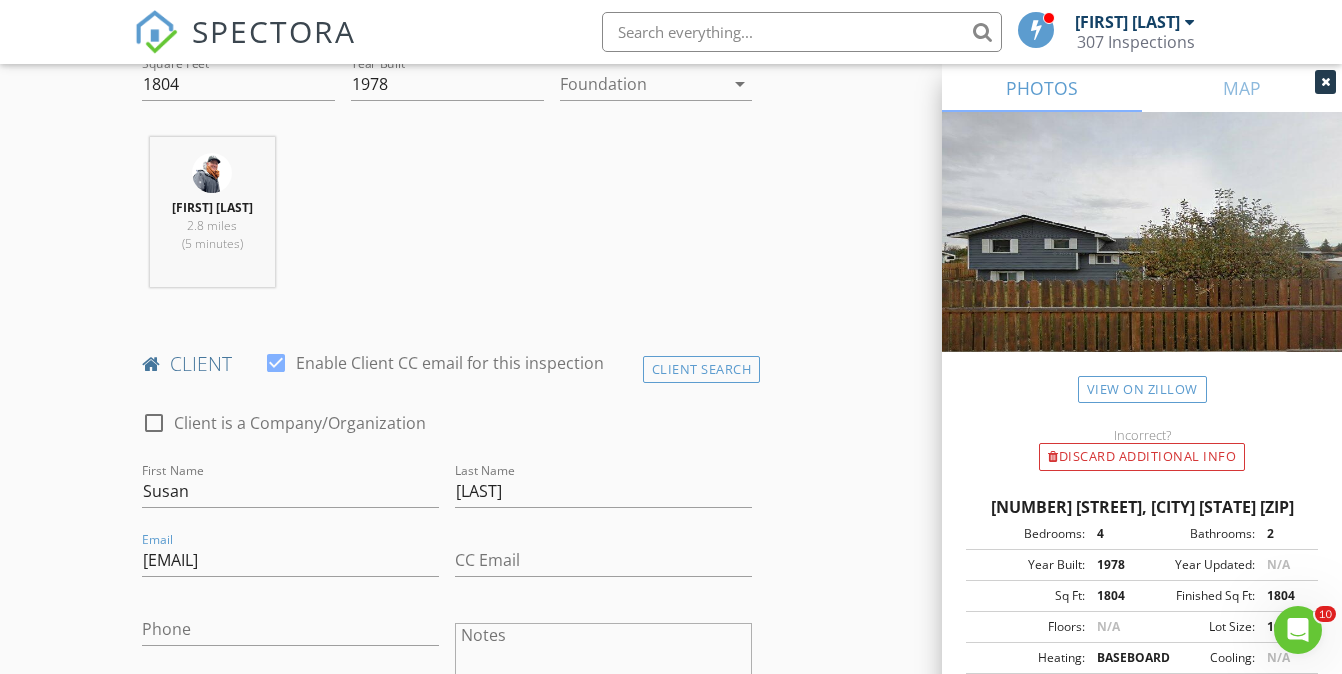 click on "New Inspection
Click here to use the New Order Form
INSPECTOR(S)
check_box   Matthew Glodt   PRIMARY   Matthew Glodt arrow_drop_down   check_box_outline_blank Matthew Glodt specifically requested
Date/Time
08/08/2025 10:00 AM
Location
Address Search       Address 2235 Gentle St   Unit   City Cody   State WY   Zip 82414   County Park     Square Feet 1804   Year Built 1978   Foundation arrow_drop_down     Matthew Glodt     2.8 miles     (5 minutes)
client
check_box Enable Client CC email for this inspection   Client Search     check_box_outline_blank Client is a Company/Organization     First Name Susan   Last Name Heiss   Email sheiss@bresnan.net   CC Email   Phone           Notes   Private Notes
ADD ADDITIONAL client
SERVICES
check_box_outline_blank" at bounding box center [671, 1116] 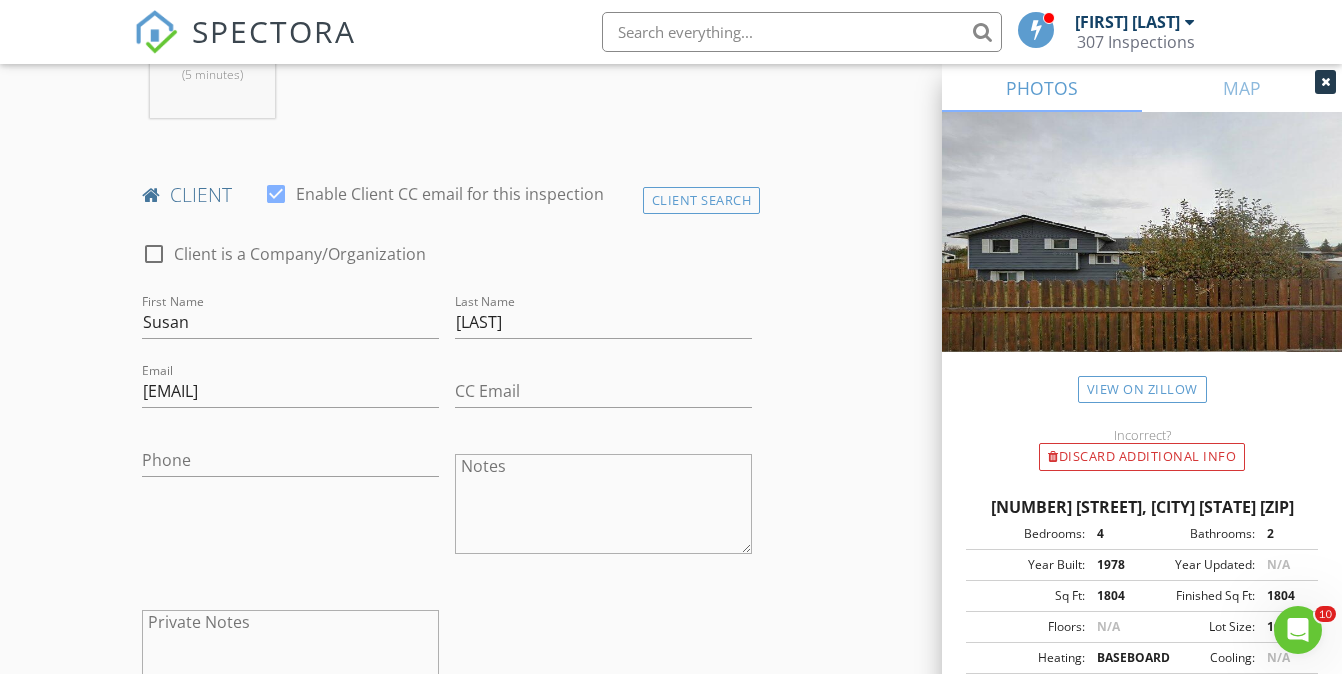 scroll, scrollTop: 897, scrollLeft: 0, axis: vertical 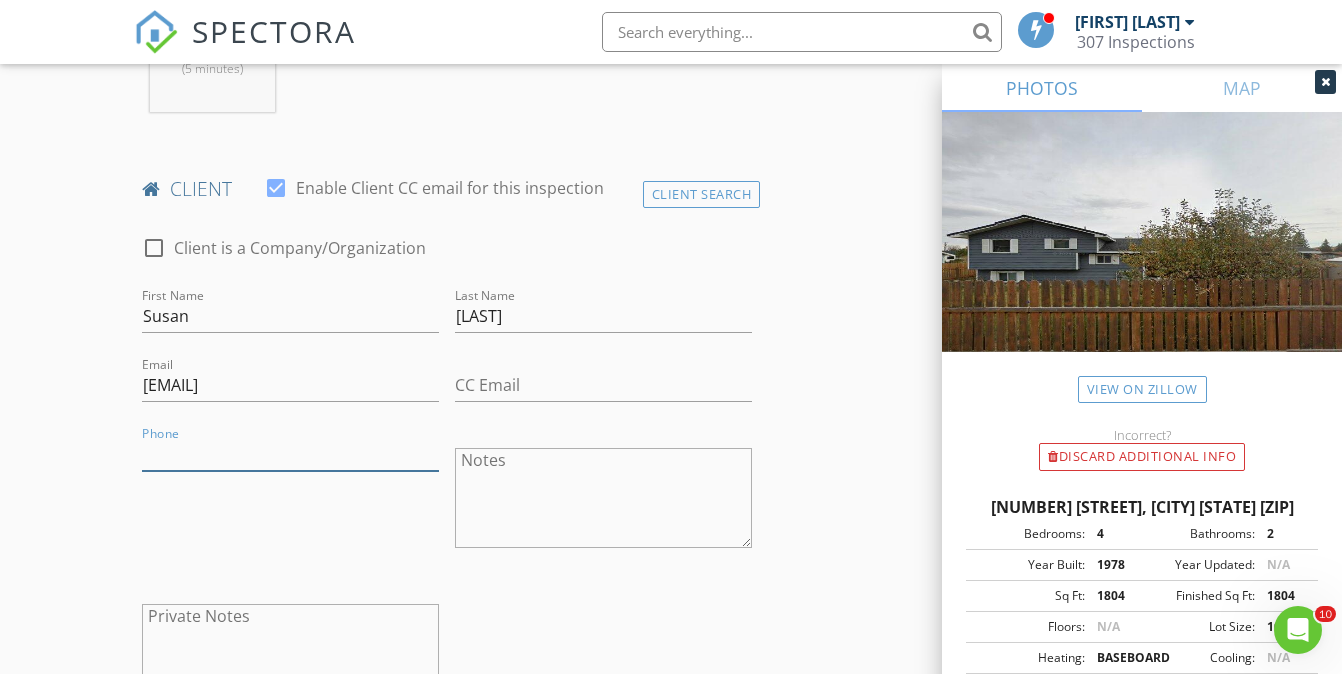 click on "Phone" at bounding box center (290, 454) 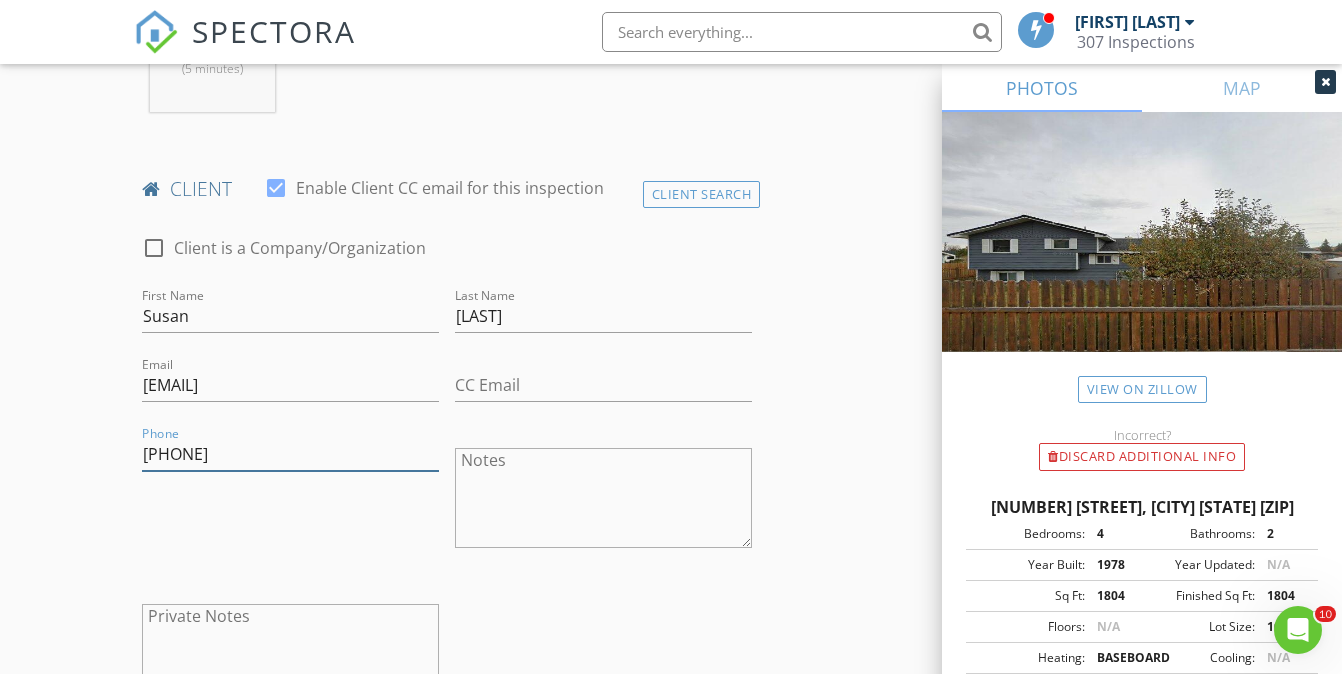 type on "307-272-2959" 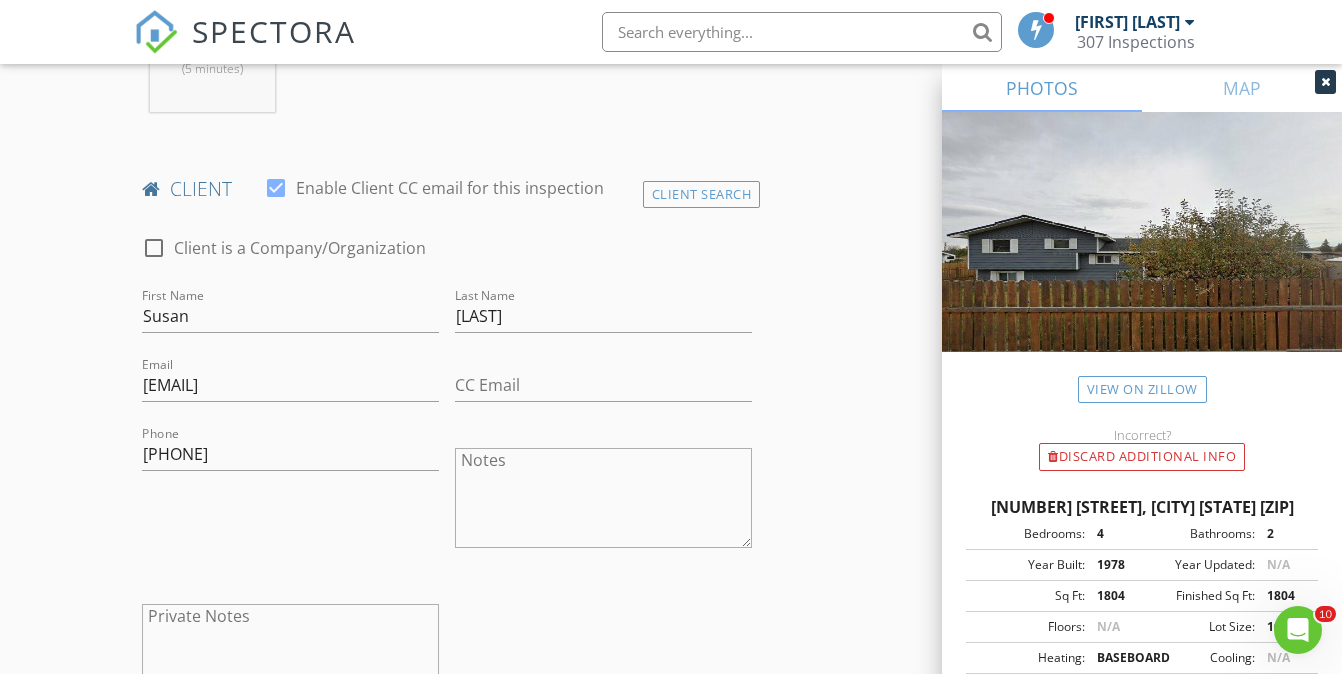click on "New Inspection
Click here to use the New Order Form
INSPECTOR(S)
check_box   Matthew Glodt   PRIMARY   Matthew Glodt arrow_drop_down   check_box_outline_blank Matthew Glodt specifically requested
Date/Time
08/08/2025 10:00 AM
Location
Address Search       Address 2235 Gentle St   Unit   City Cody   State WY   Zip 82414   County Park     Square Feet 1804   Year Built 1978   Foundation arrow_drop_down     Matthew Glodt     2.8 miles     (5 minutes)
client
check_box Enable Client CC email for this inspection   Client Search     check_box_outline_blank Client is a Company/Organization     First Name Susan   Last Name Heiss   Email sheiss@bresnan.net   CC Email   Phone 307-272-2959           Notes   Private Notes
ADD ADDITIONAL client
SERVICES
arrow_drop_down" at bounding box center (671, 941) 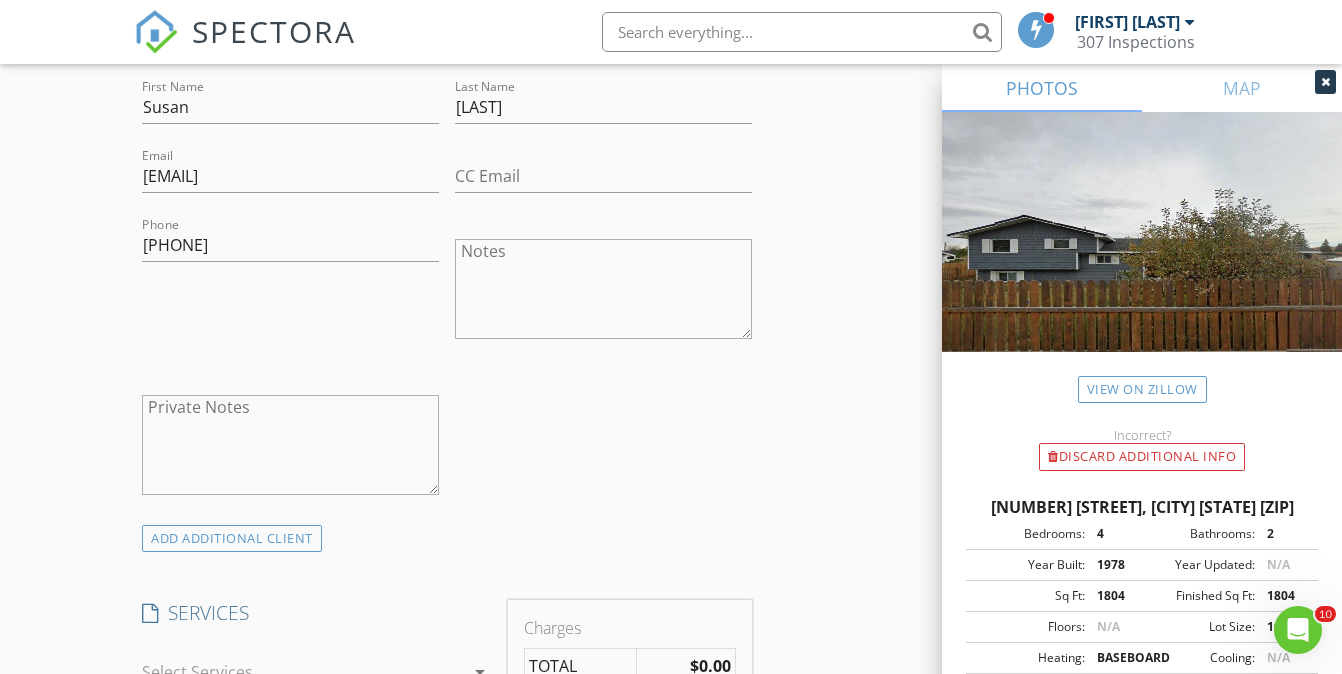 scroll, scrollTop: 1113, scrollLeft: 0, axis: vertical 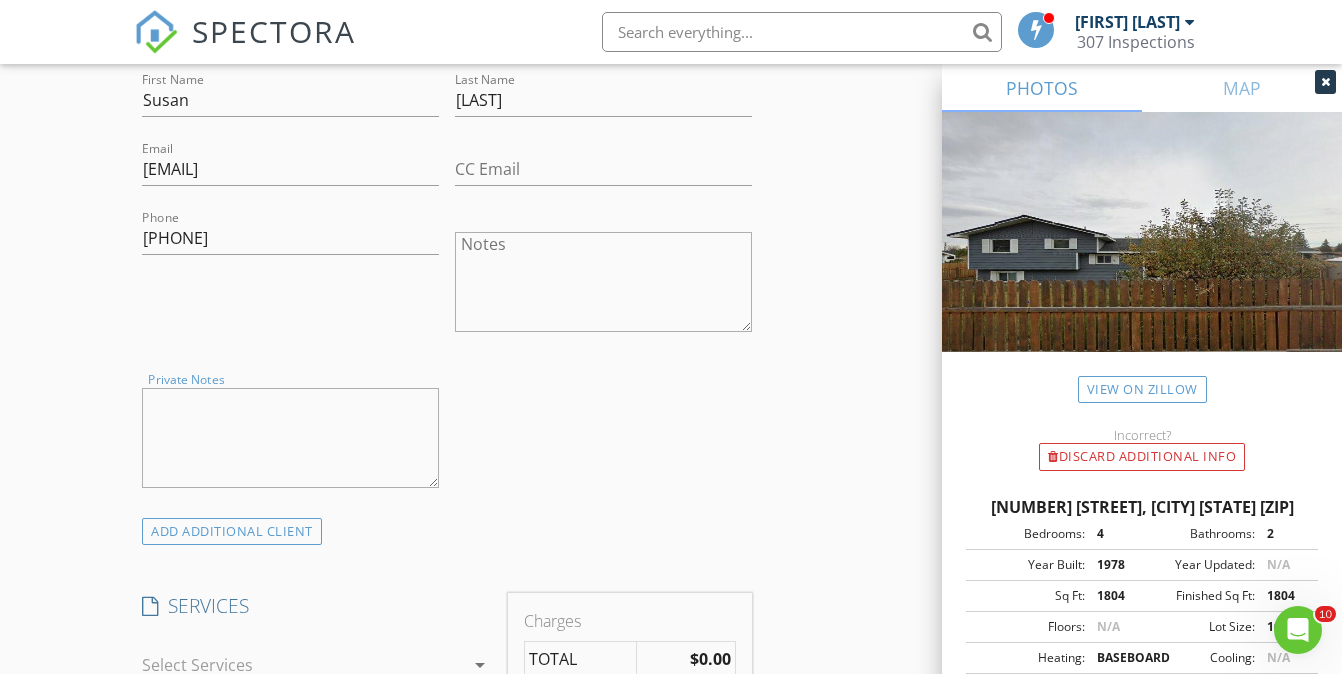 click on "Private Notes" at bounding box center (290, 438) 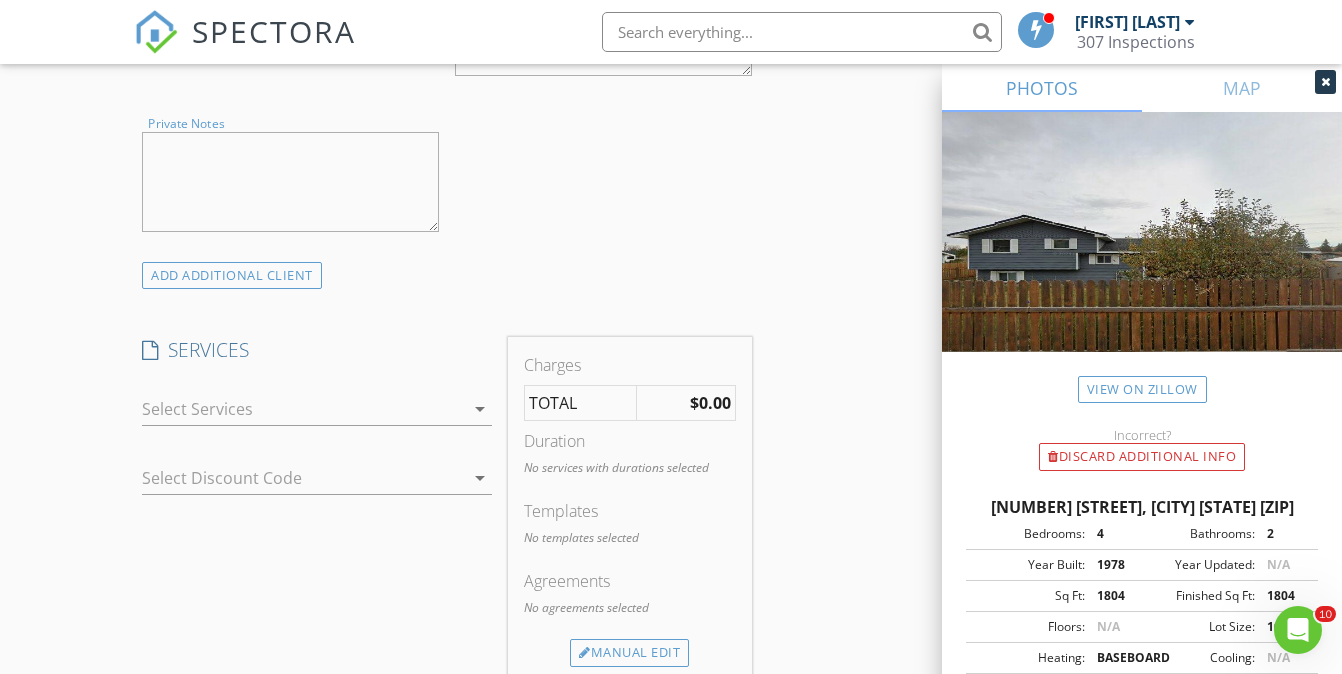 scroll, scrollTop: 1370, scrollLeft: 0, axis: vertical 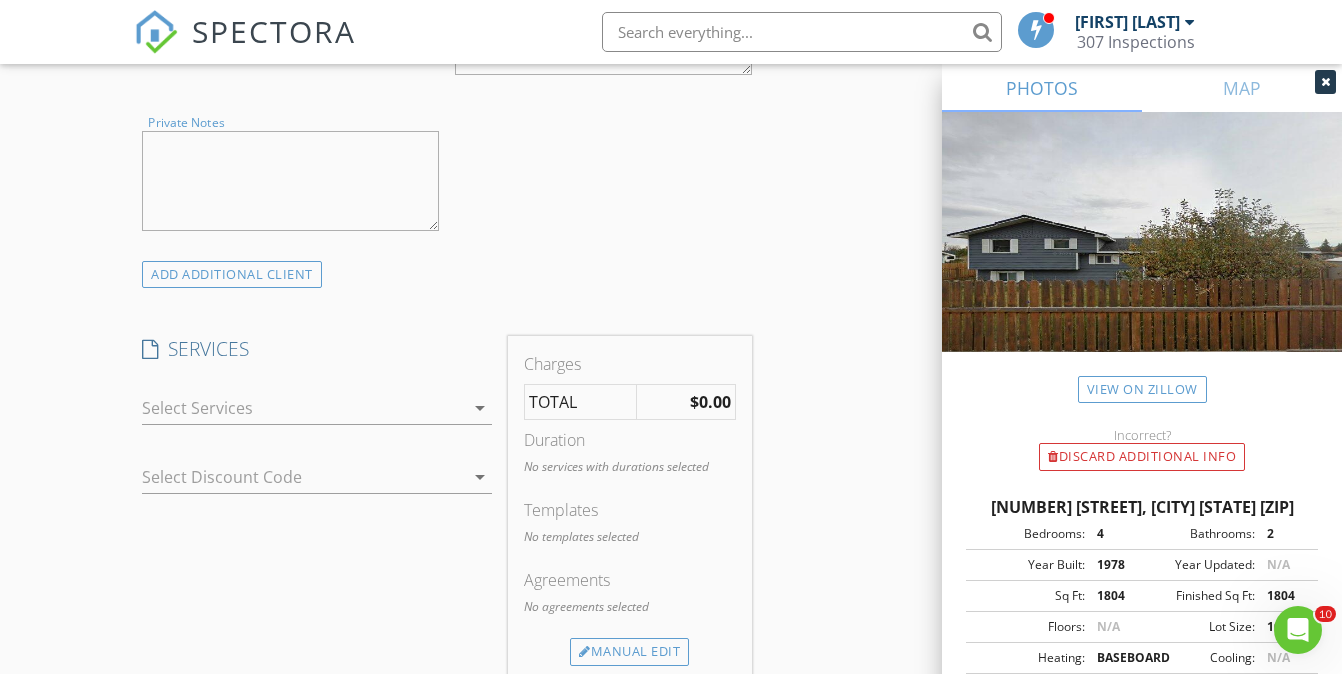 click on "arrow_drop_down" at bounding box center (316, 418) 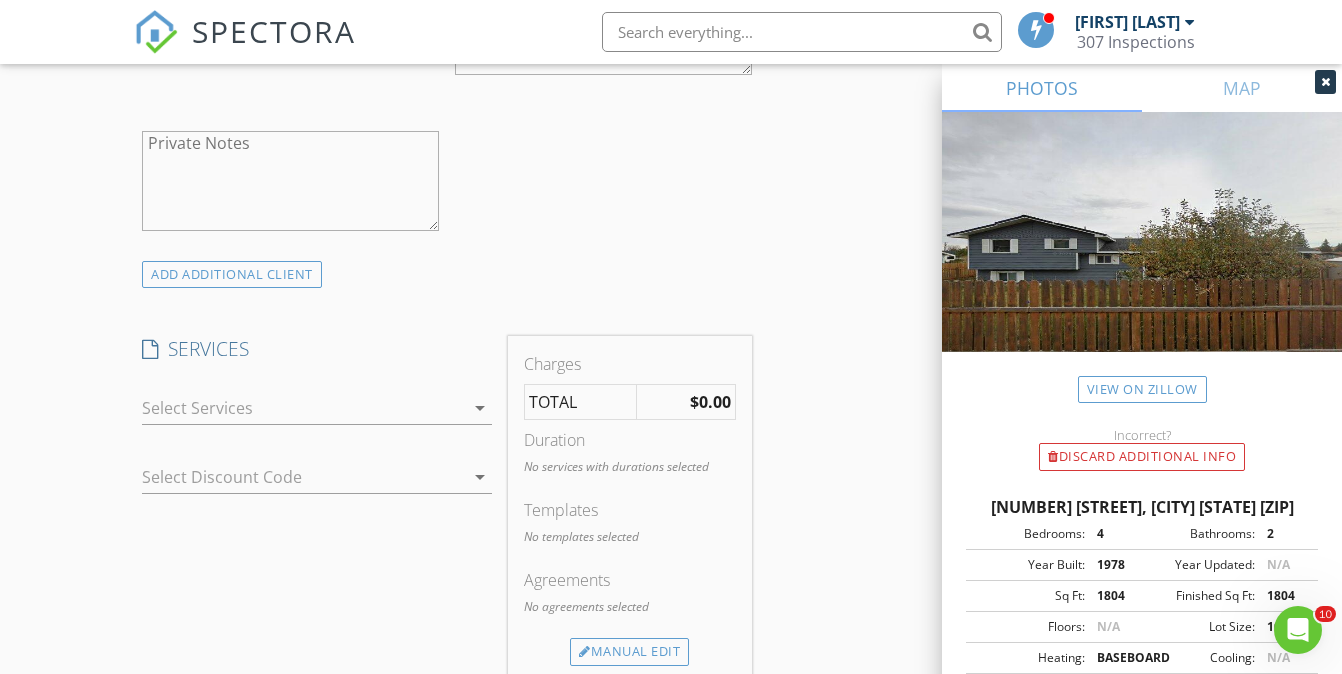 click at bounding box center (302, 408) 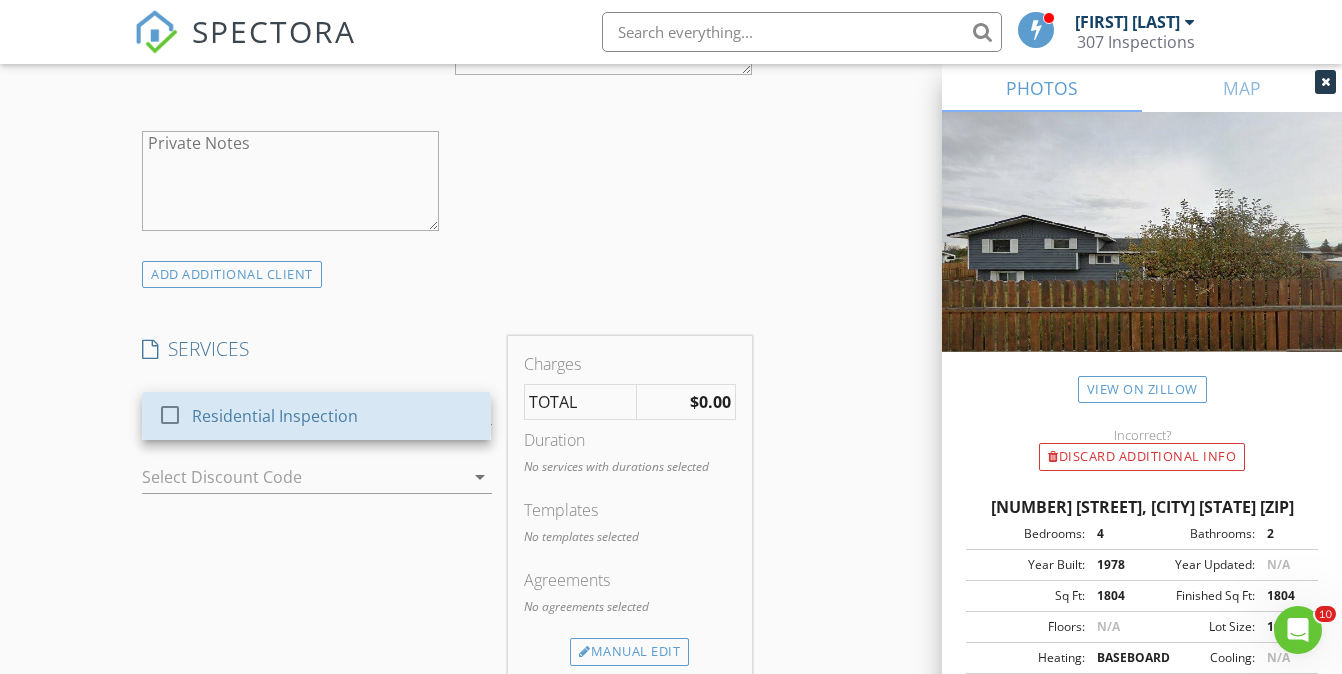 click on "Residential Inspection" at bounding box center (276, 416) 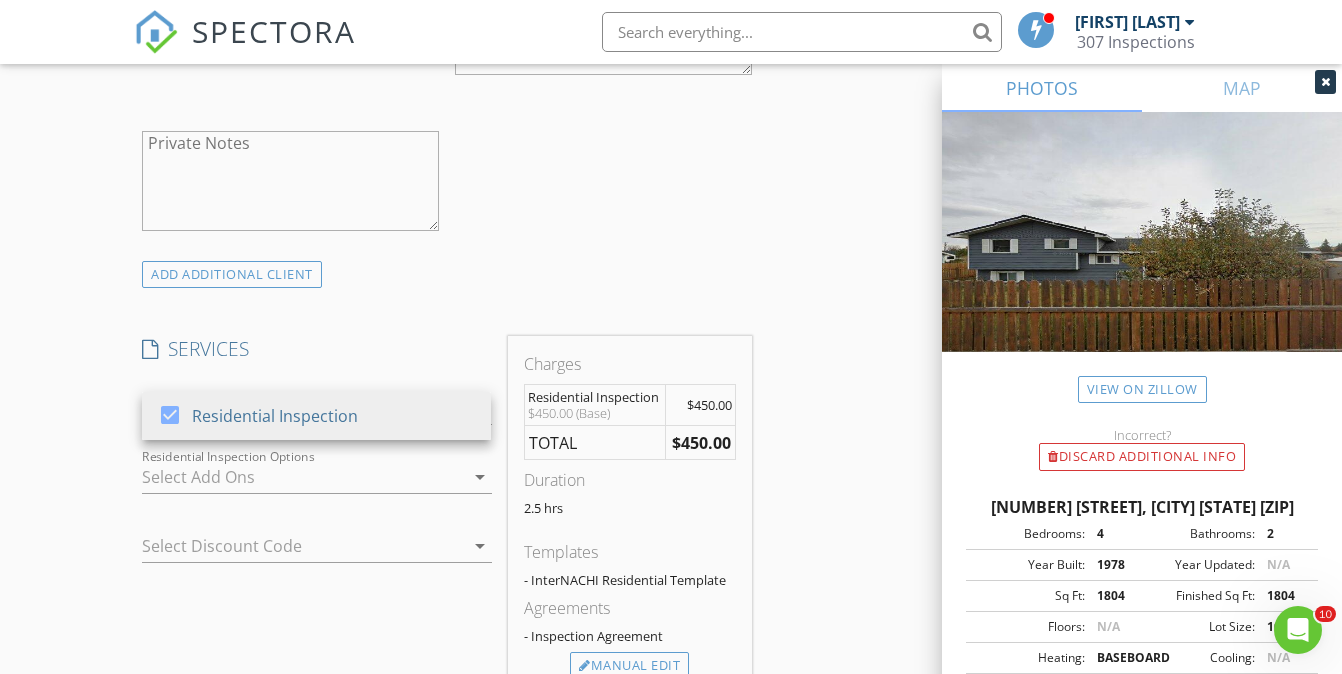 click on "INSPECTOR(S)
check_box   Matthew Glodt   PRIMARY   Matthew Glodt arrow_drop_down   check_box_outline_blank Matthew Glodt specifically requested
Date/Time
08/08/2025 10:00 AM
Location
Address Search       Address 2235 Gentle St   Unit   City Cody   State WY   Zip 82414   County Park     Square Feet 1804   Year Built 1978   Foundation arrow_drop_down     Matthew Glodt     2.8 miles     (5 minutes)
client
check_box Enable Client CC email for this inspection   Client Search     check_box_outline_blank Client is a Company/Organization     First Name Susan   Last Name Heiss   Email sheiss@bresnan.net   CC Email   Phone 307-272-2959           Notes   Private Notes
ADD ADDITIONAL client
SERVICES
check_box   Residential Inspection   Residential Inspection arrow_drop_down" at bounding box center (671, 508) 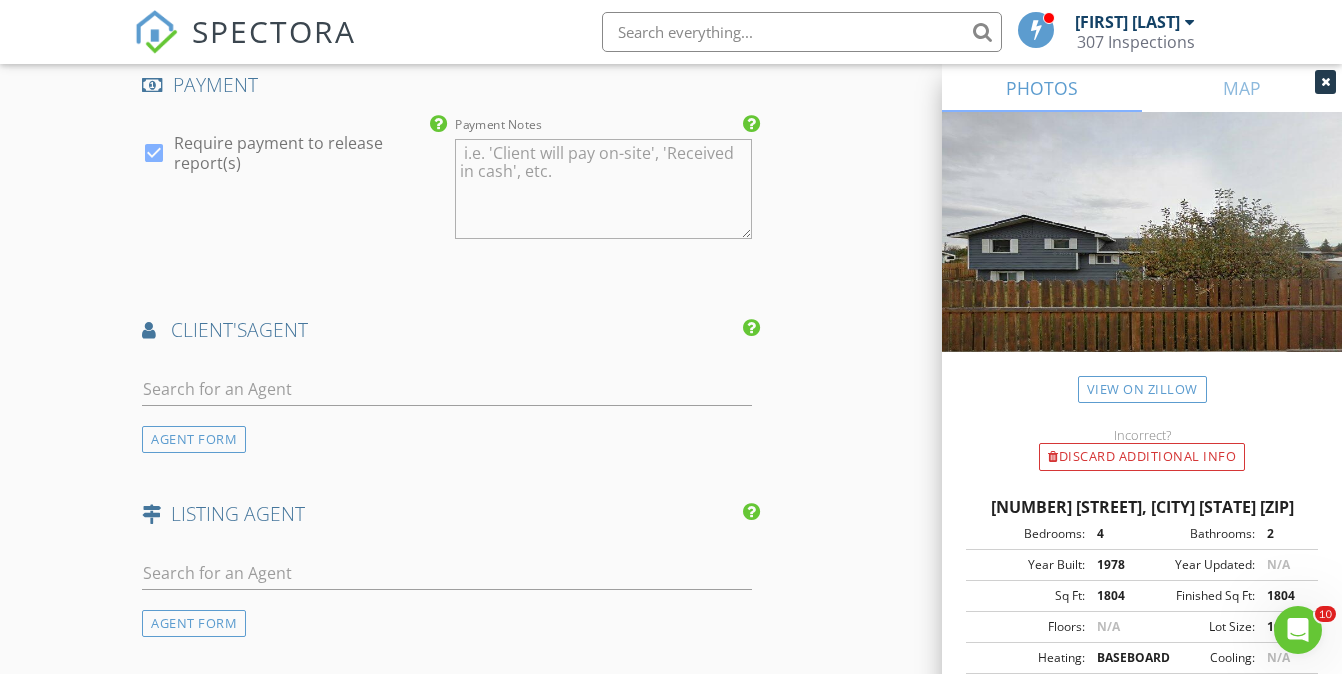 scroll, scrollTop: 2201, scrollLeft: 0, axis: vertical 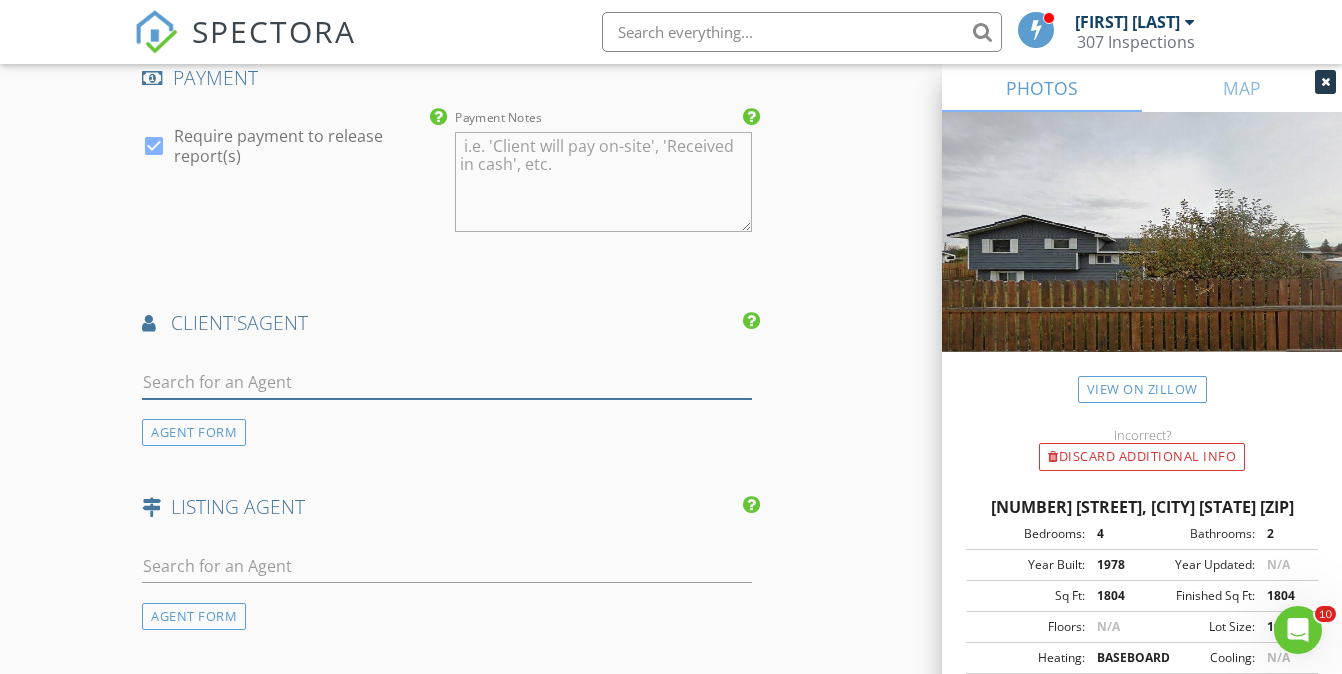 click at bounding box center [447, 382] 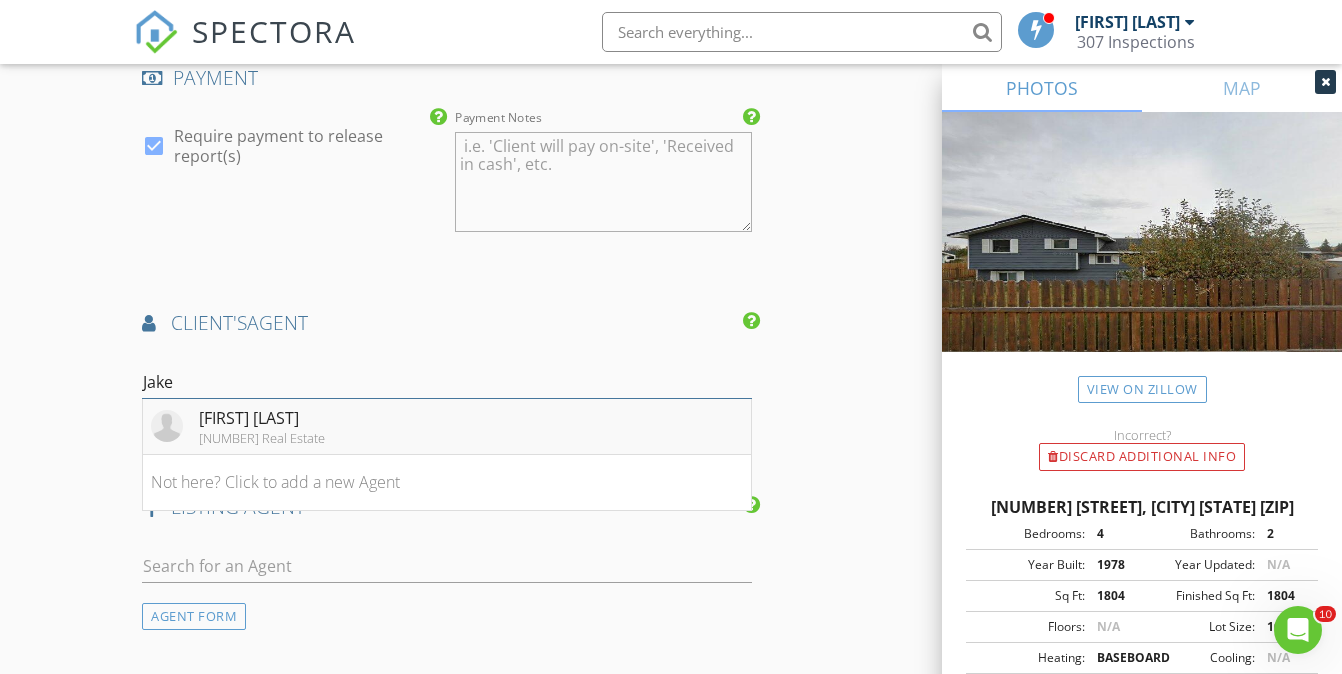 type on "Jake" 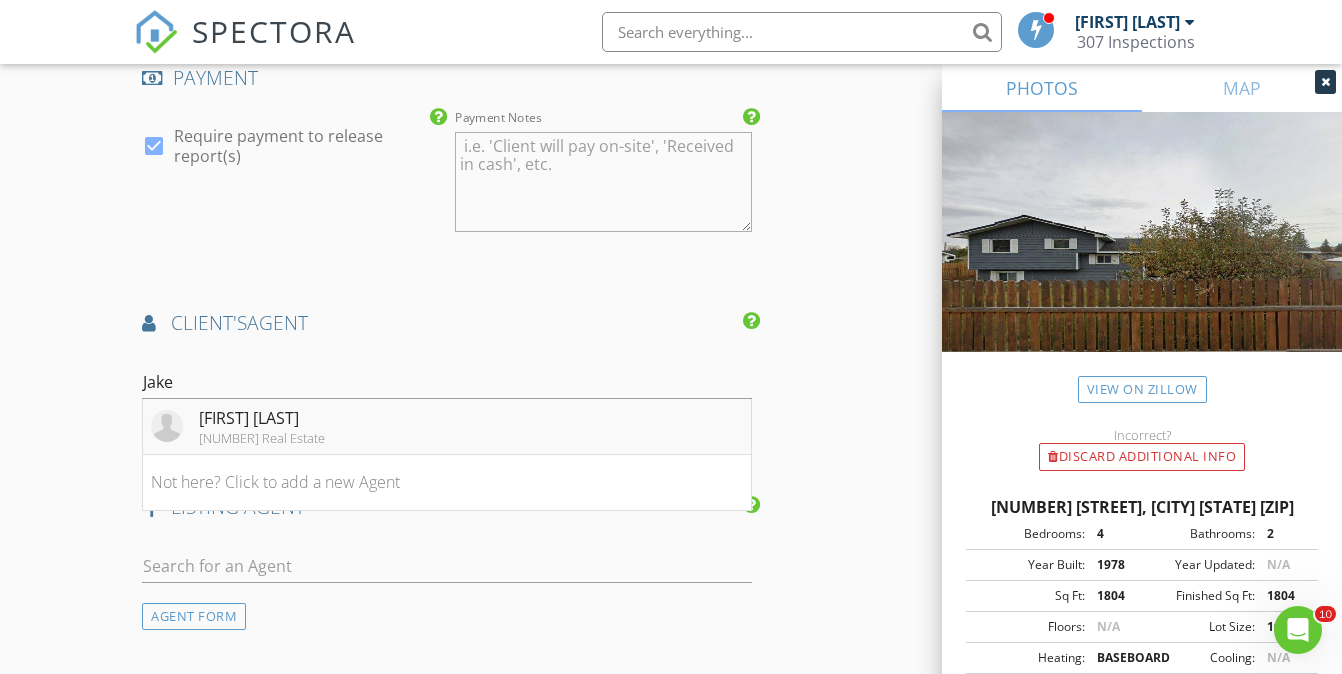 click on "307 Real Estate" at bounding box center (262, 438) 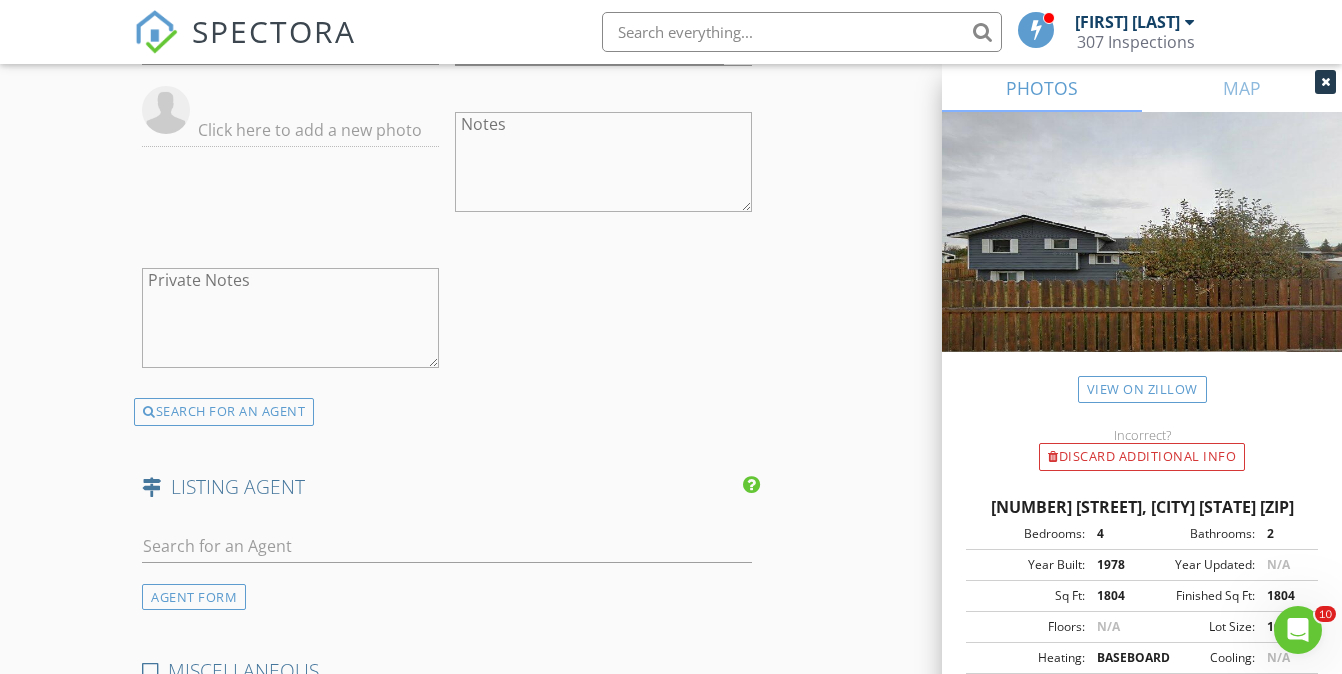 scroll, scrollTop: 2754, scrollLeft: 0, axis: vertical 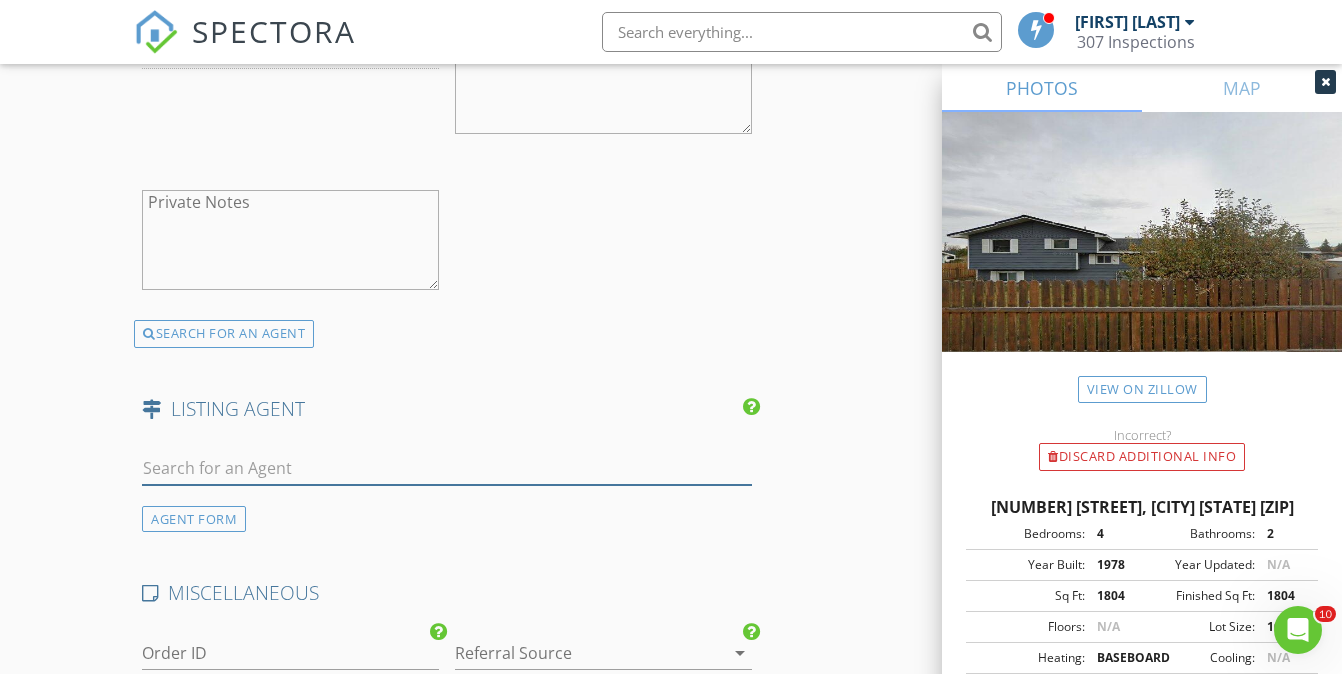click at bounding box center [447, 468] 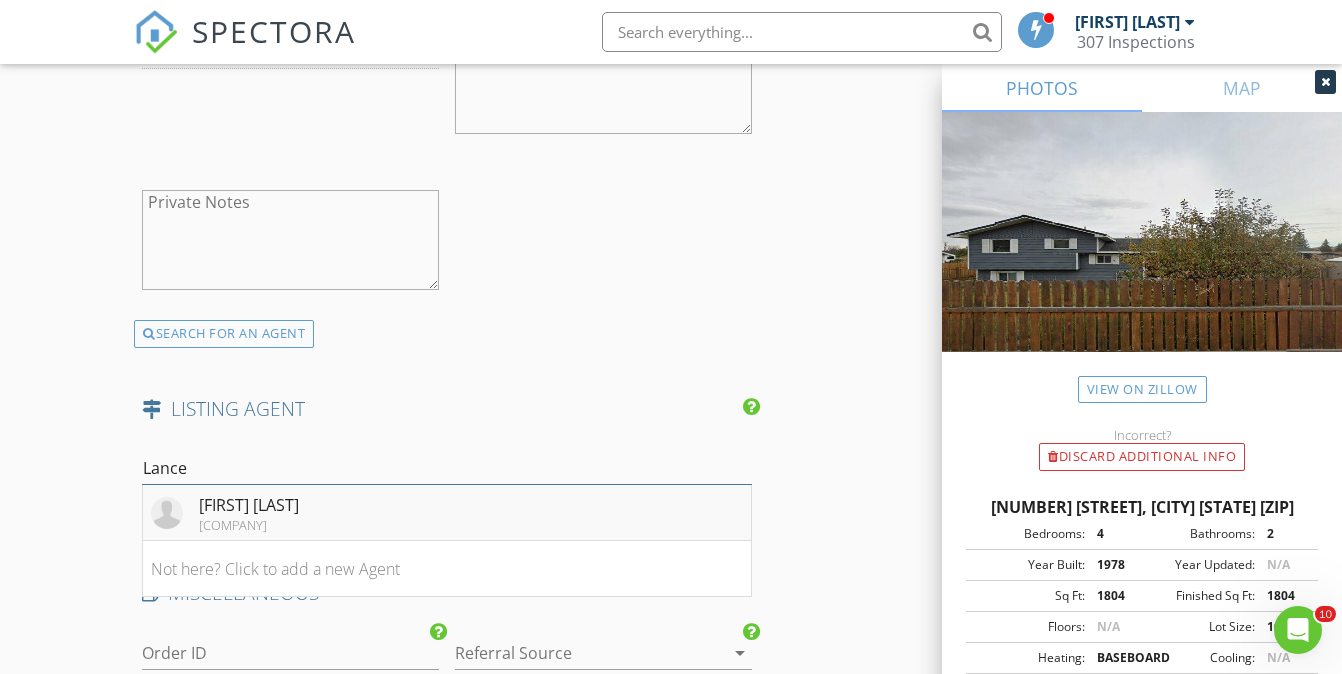 type on "Lance" 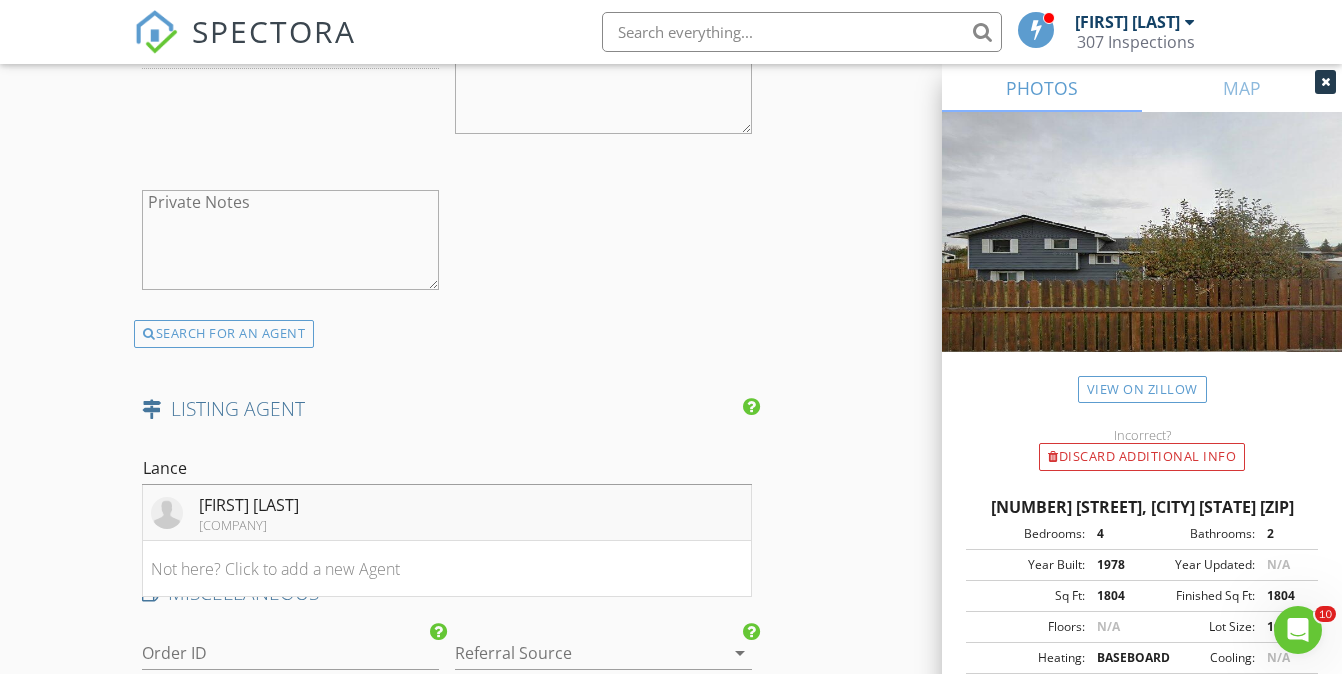 click on "Lance Bower" at bounding box center (249, 505) 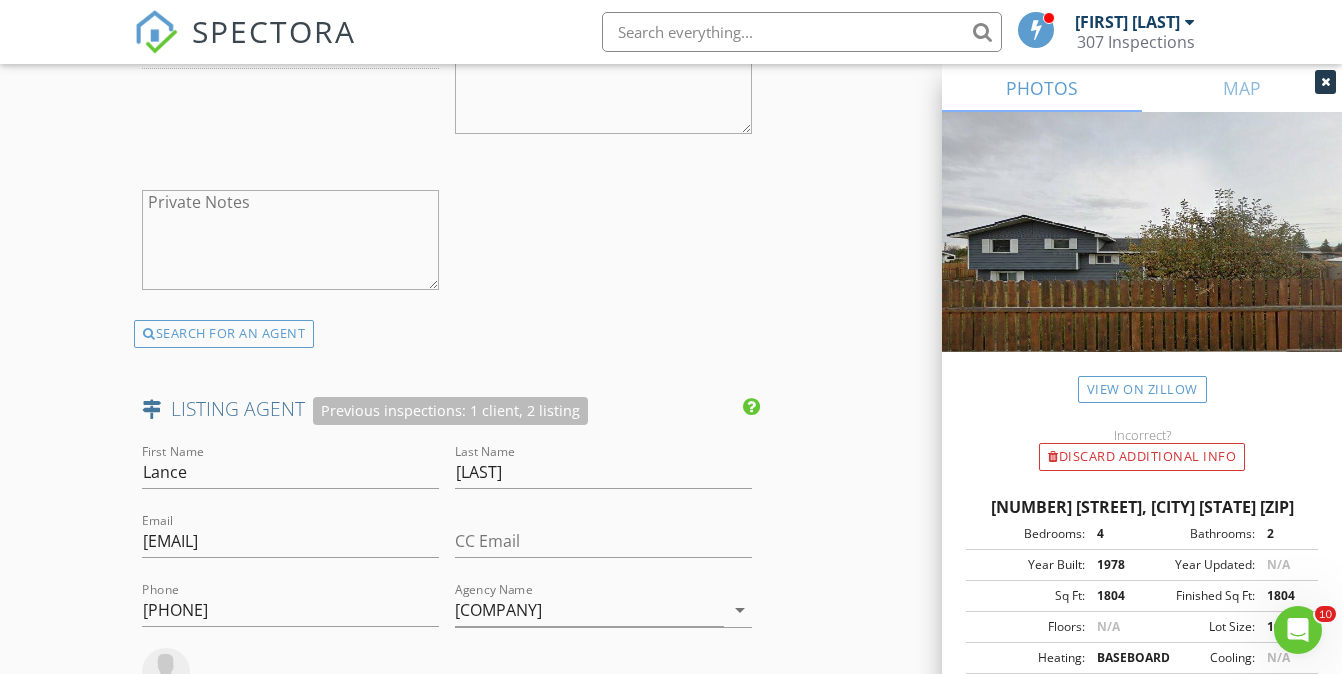 click on "New Inspection
Click here to use the New Order Form
INSPECTOR(S)
check_box   Matthew Glodt   PRIMARY   Matthew Glodt arrow_drop_down   check_box_outline_blank Matthew Glodt specifically requested
Date/Time
08/08/2025 10:00 AM
Location
Address Search       Address 2235 Gentle St   Unit   City Cody   State WY   Zip 82414   County Park     Square Feet 1804   Year Built 1978   Foundation arrow_drop_down     Matthew Glodt     2.8 miles     (5 minutes)
client
check_box Enable Client CC email for this inspection   Client Search     check_box_outline_blank Client is a Company/Organization     First Name Susan   Last Name Heiss   Email sheiss@bresnan.net   CC Email   Phone 307-272-2959           Notes   Private Notes
ADD ADDITIONAL client
SERVICES
check_box" at bounding box center [671, -454] 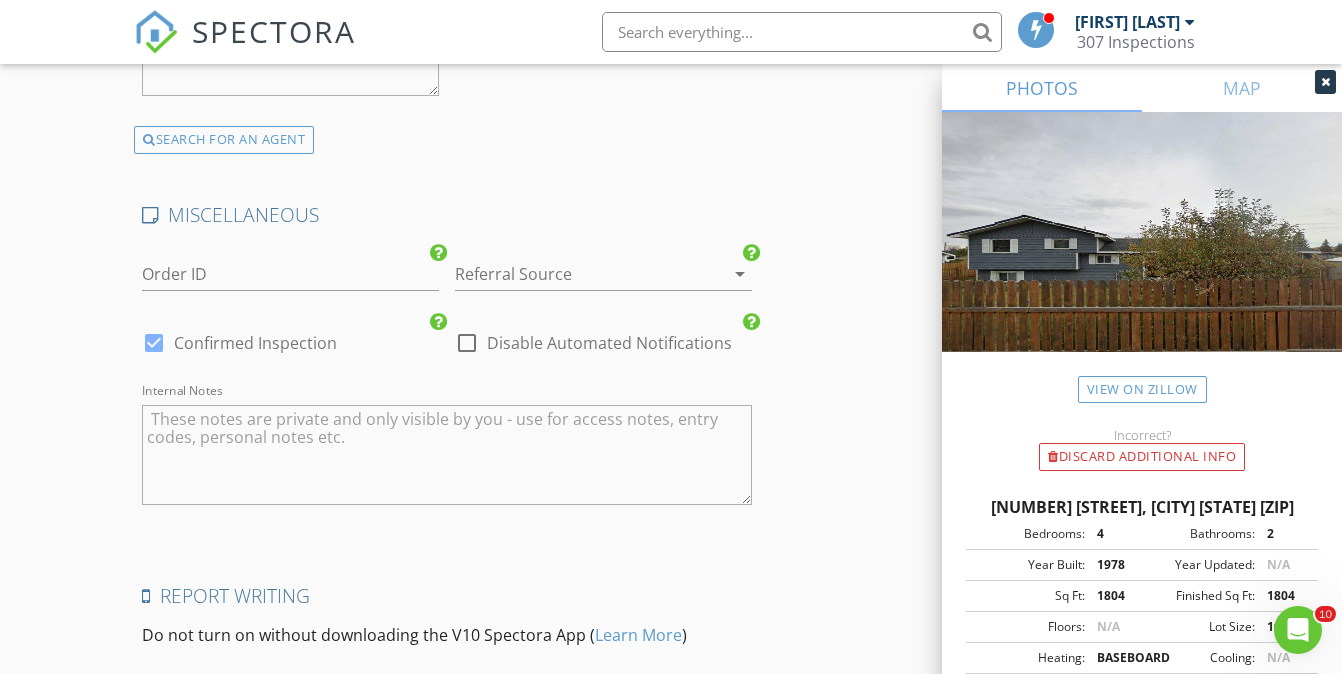 scroll, scrollTop: 3596, scrollLeft: 0, axis: vertical 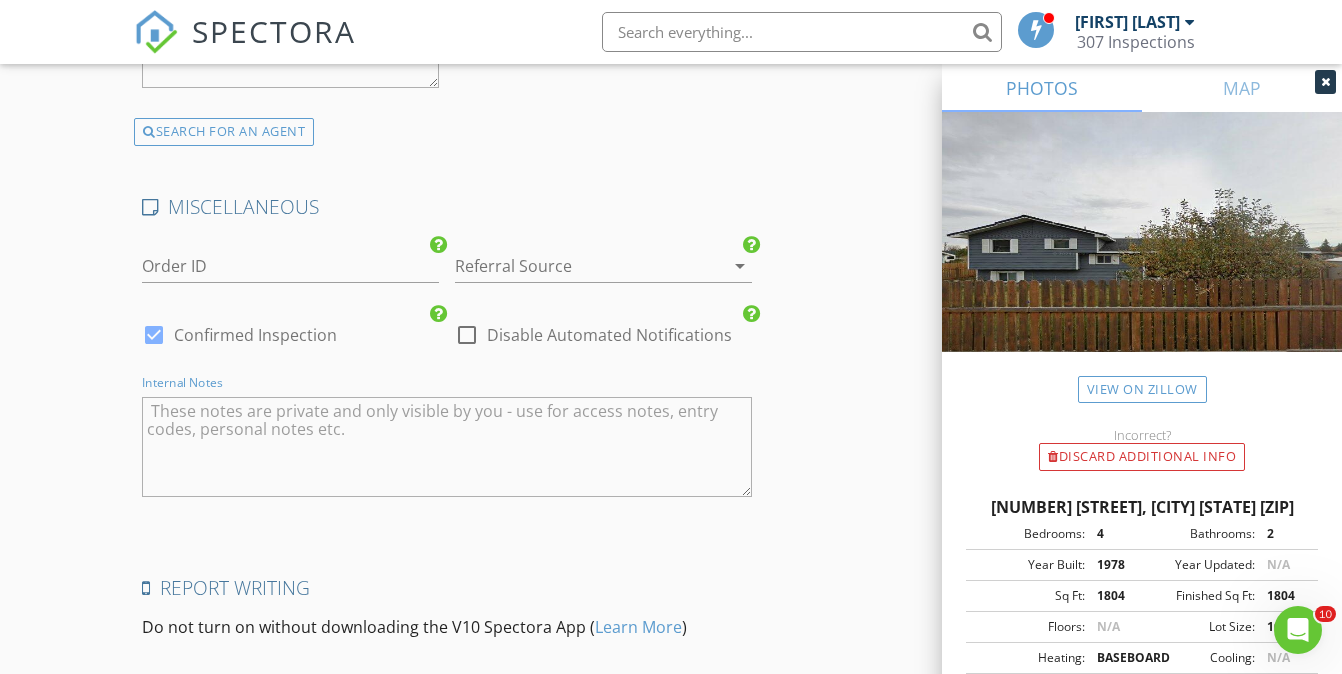 click at bounding box center (447, 447) 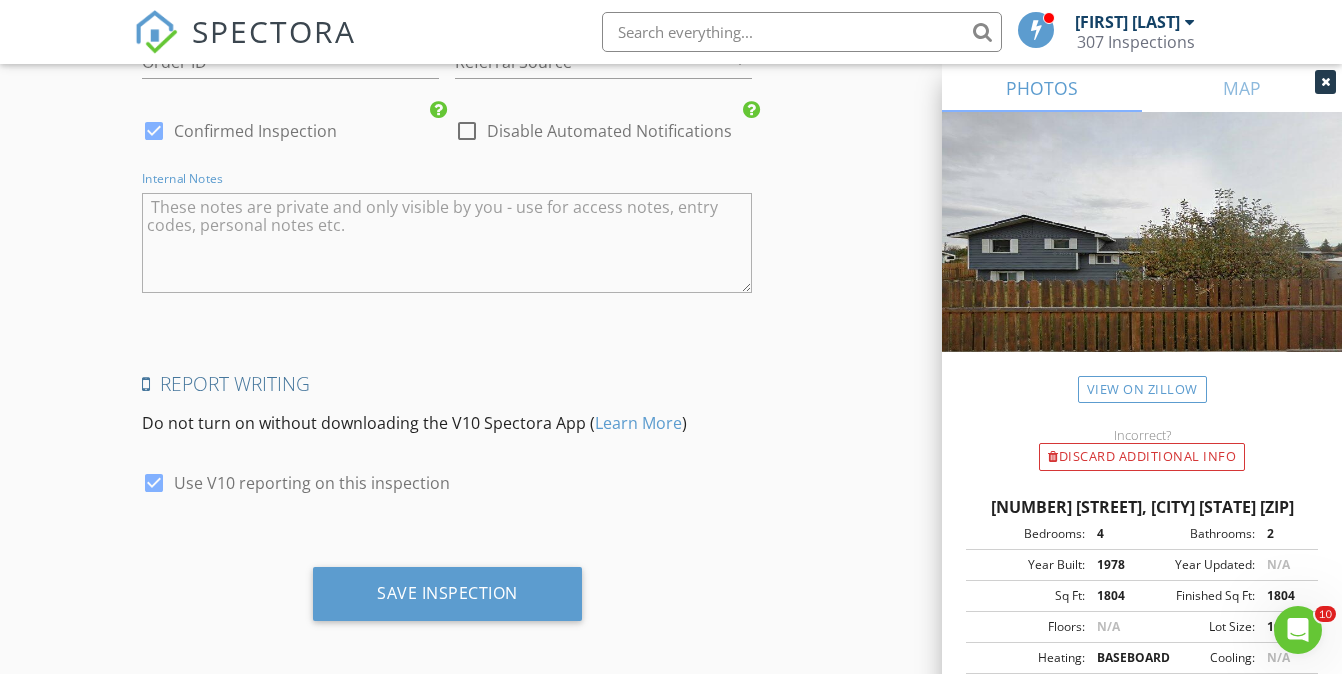 scroll, scrollTop: 3806, scrollLeft: 0, axis: vertical 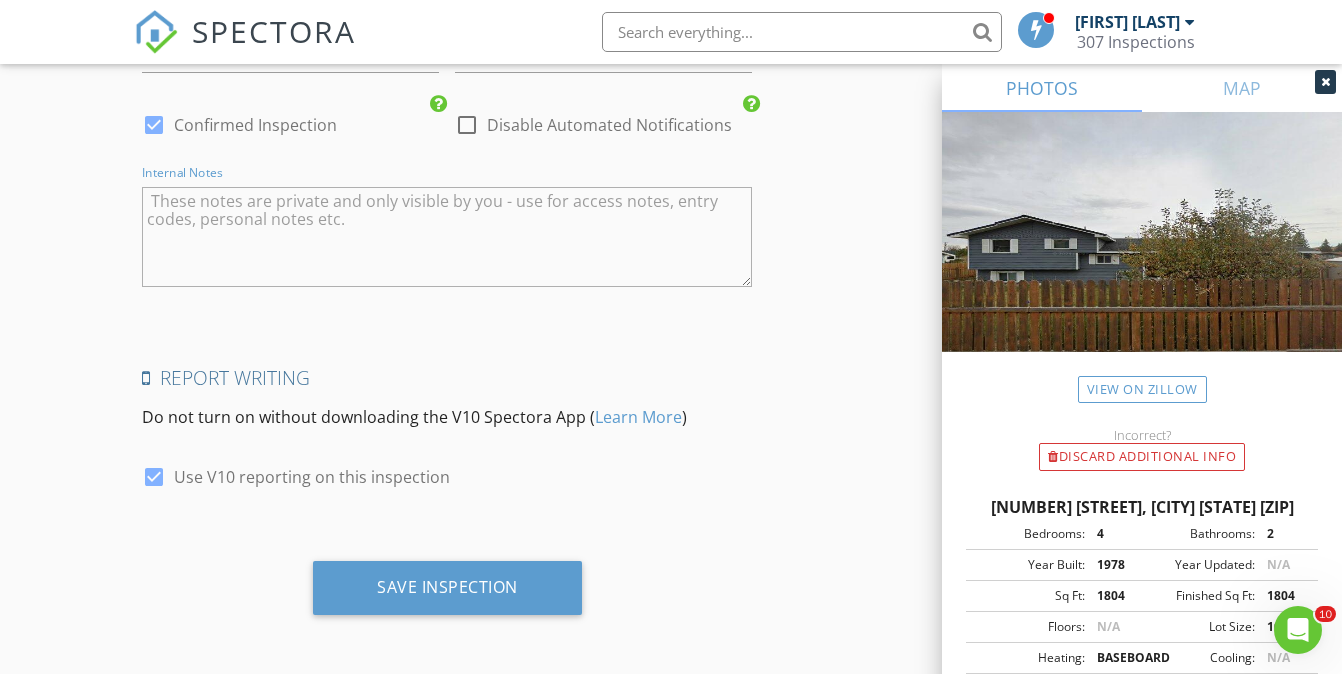 click at bounding box center (447, 237) 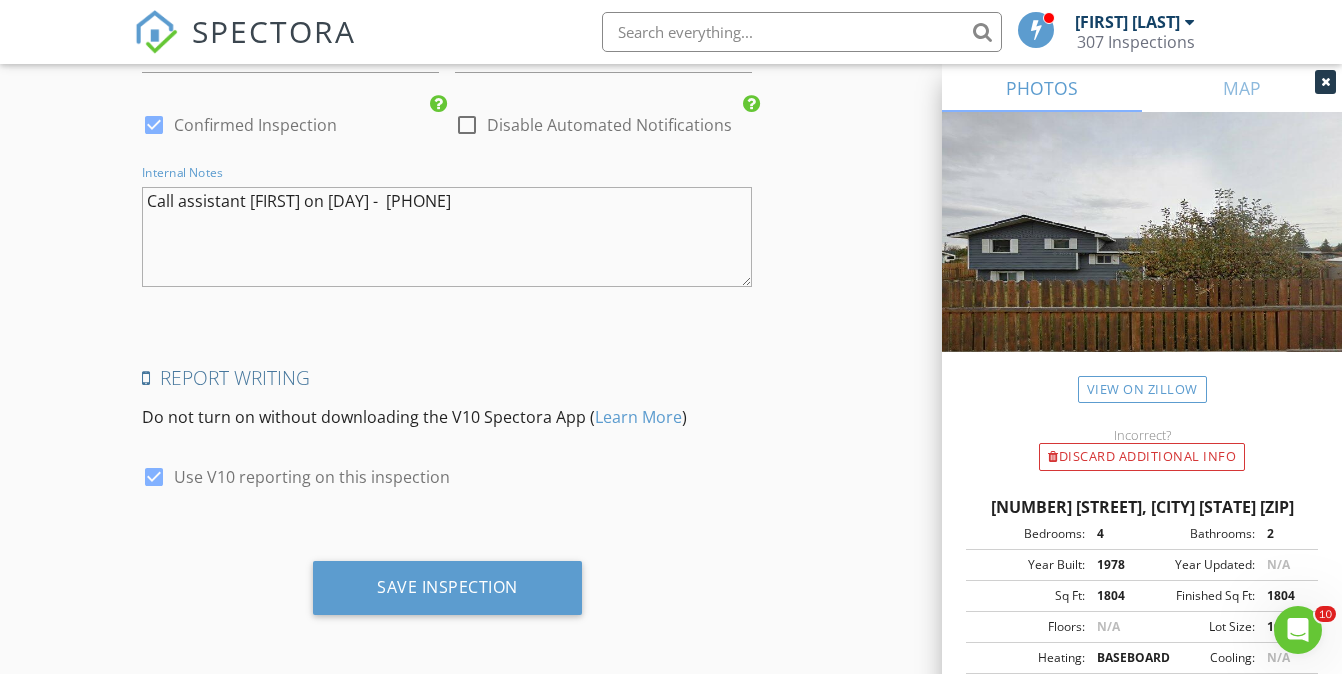 click on "Call assistant Teresa on Monday -  272-7092" at bounding box center [447, 237] 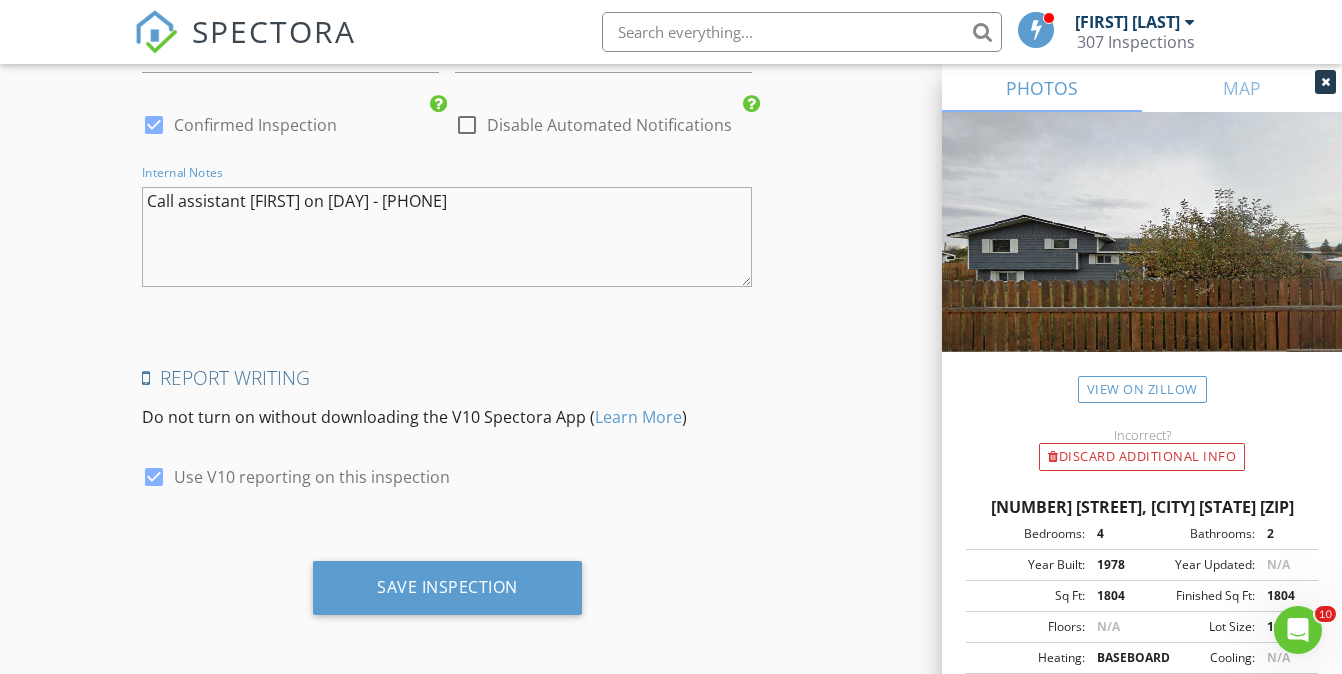 type on "Call assistant Teresa on Monday - 272-7092" 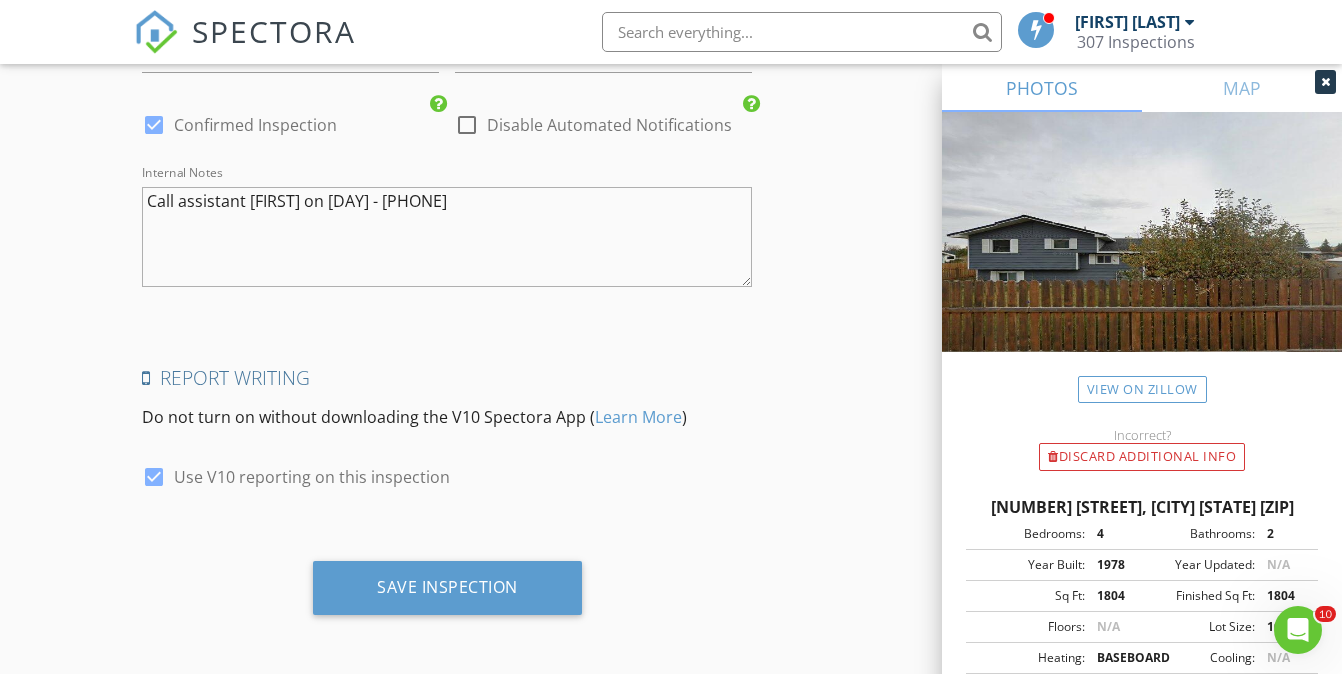 click on "Report Writing
Do not turn on without downloading the V10 Spectora App
(
Learn More
)" at bounding box center [447, 405] 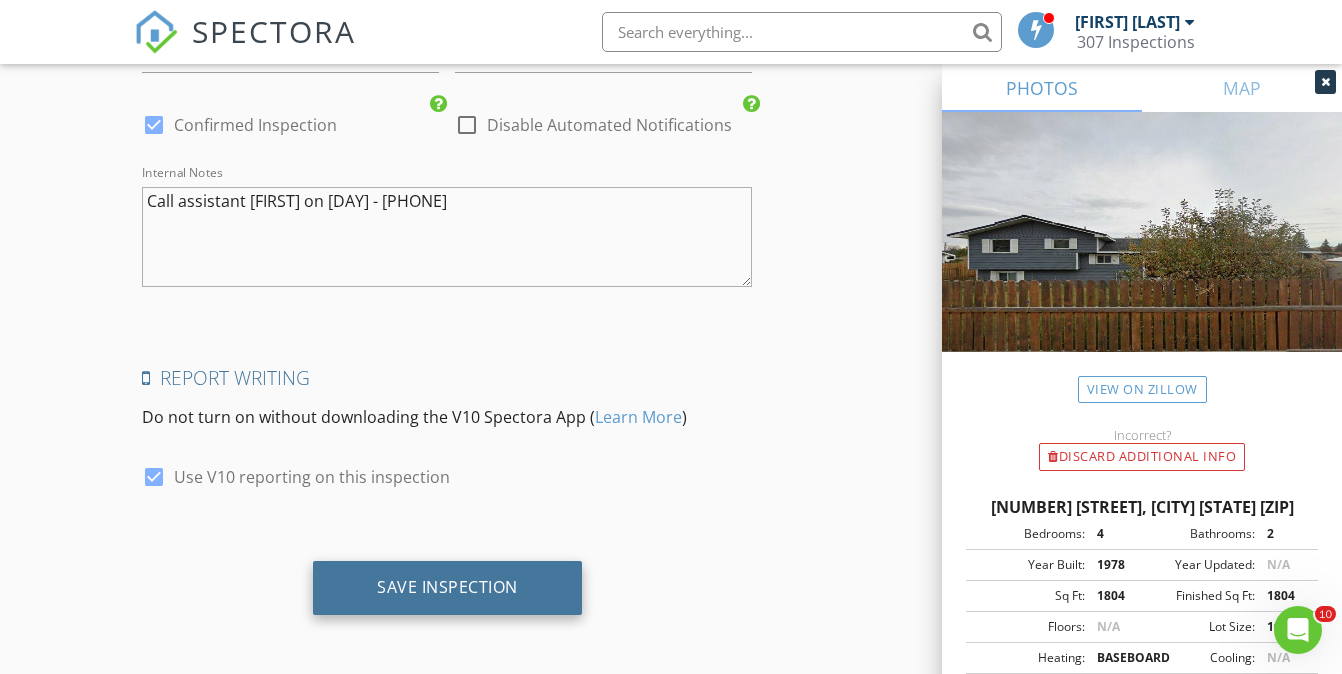 click on "Save Inspection" at bounding box center [447, 587] 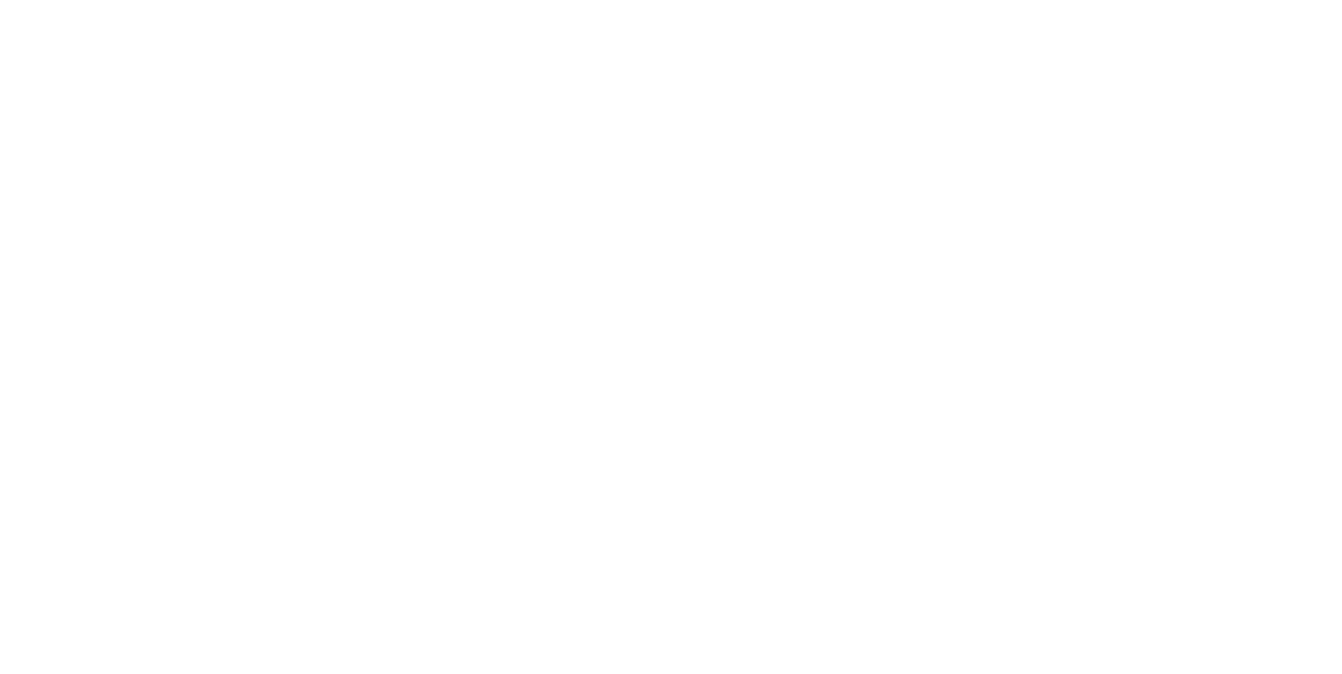 scroll, scrollTop: 0, scrollLeft: 0, axis: both 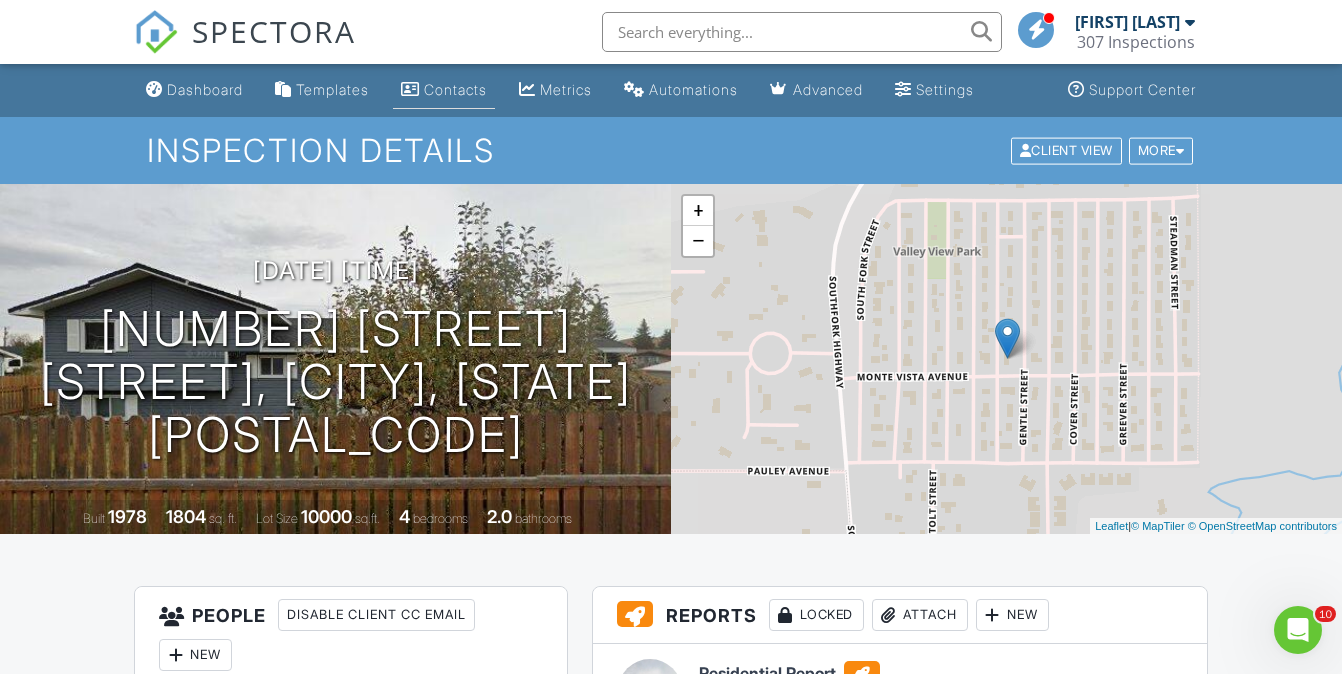 click on "Contacts" at bounding box center [455, 89] 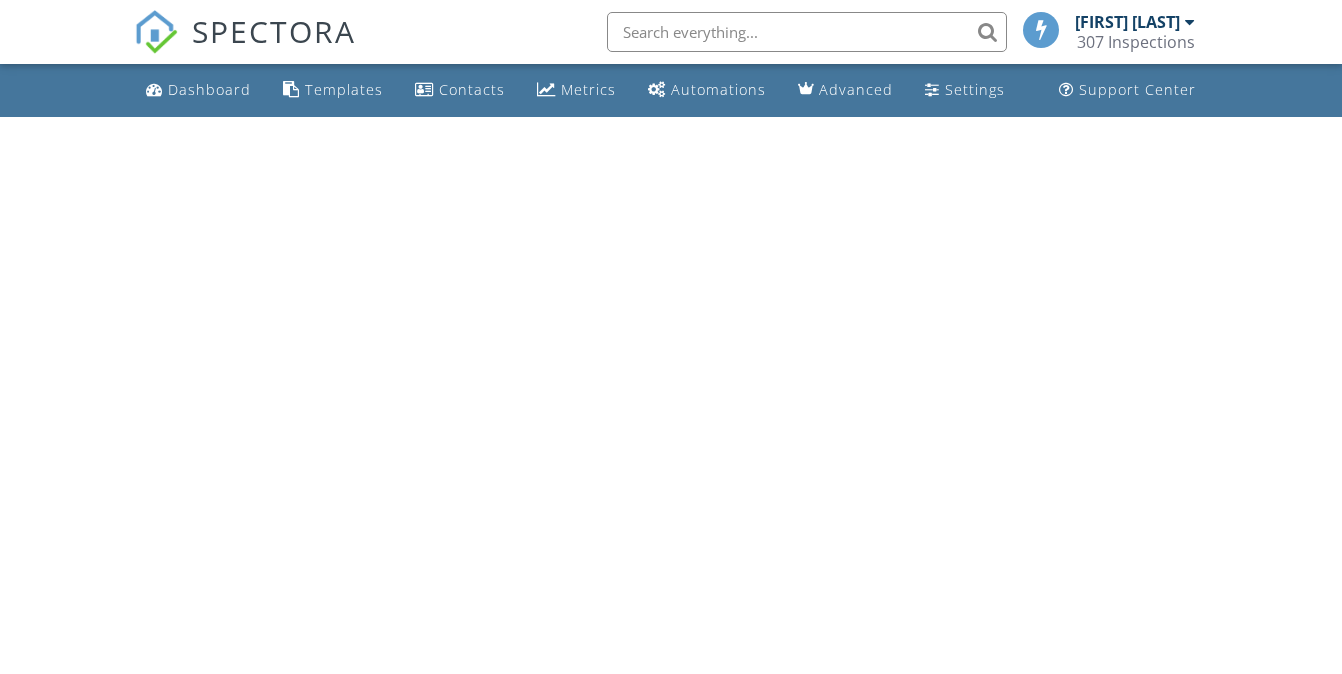 scroll, scrollTop: 0, scrollLeft: 0, axis: both 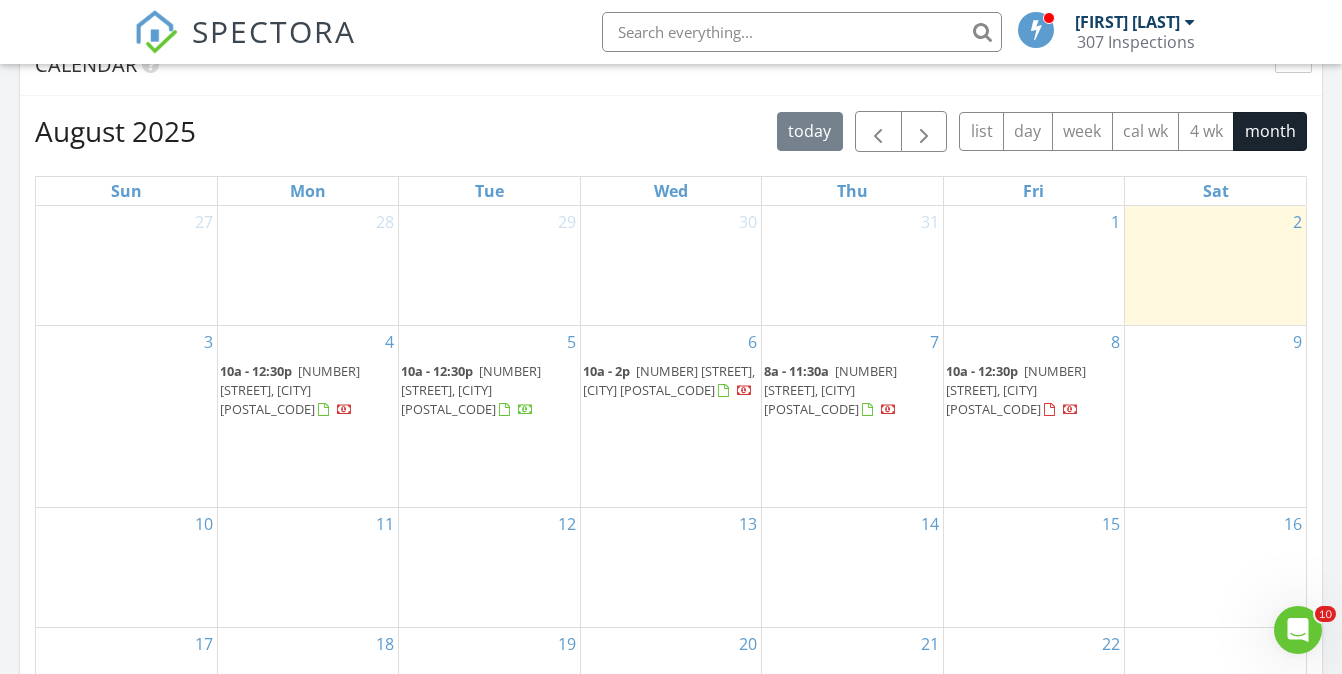 click on "7
8a - 11:30a
508 Circle Dr E, Cody 82414" at bounding box center (852, 416) 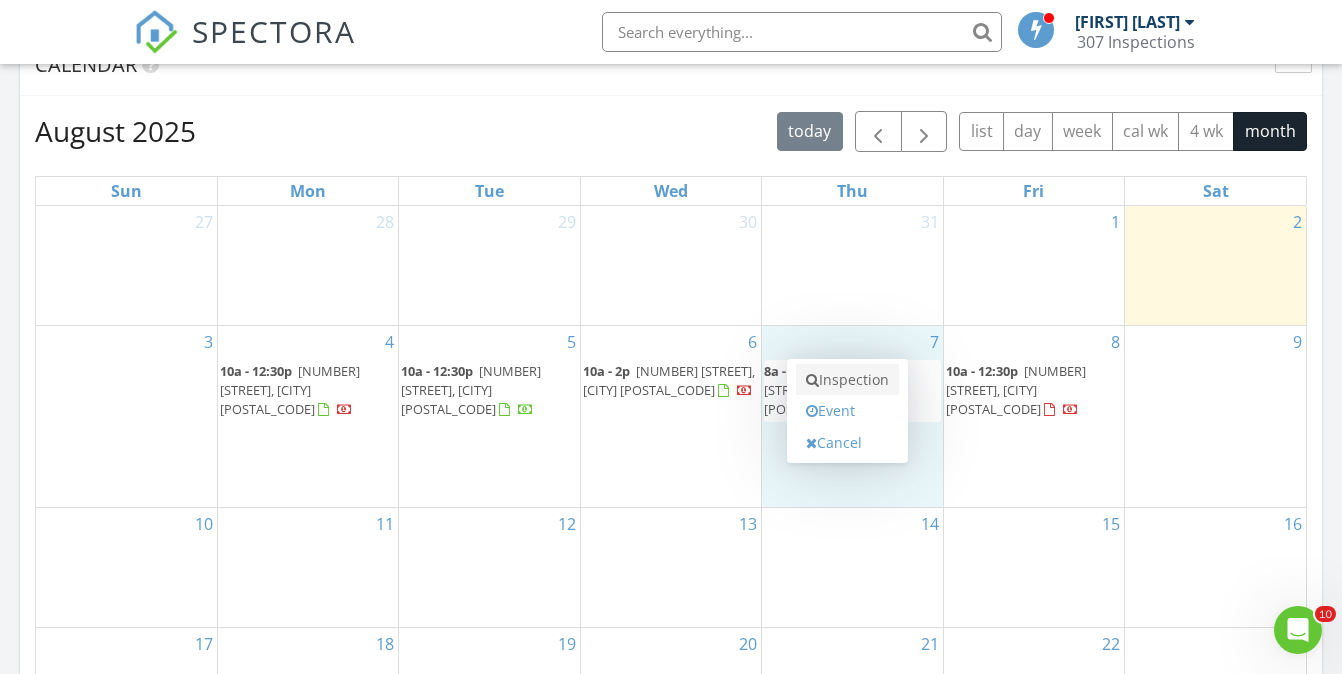 click on "Inspection" at bounding box center (847, 380) 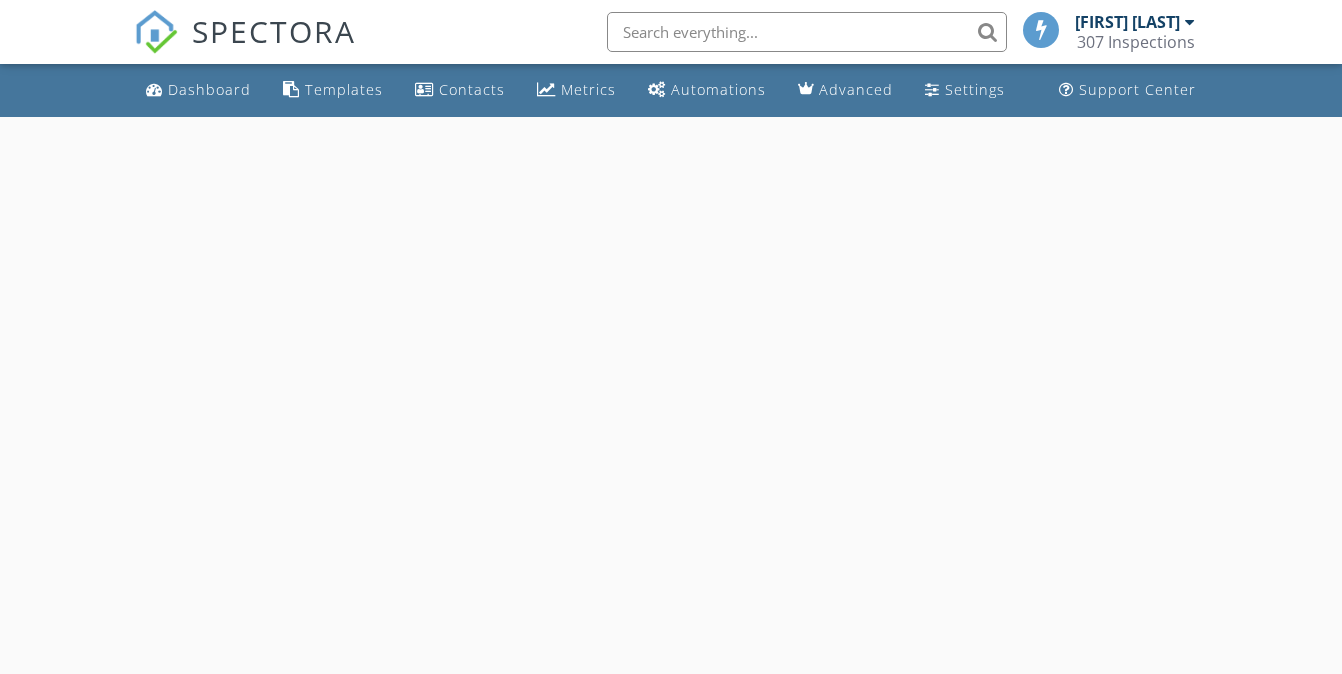 scroll, scrollTop: 0, scrollLeft: 0, axis: both 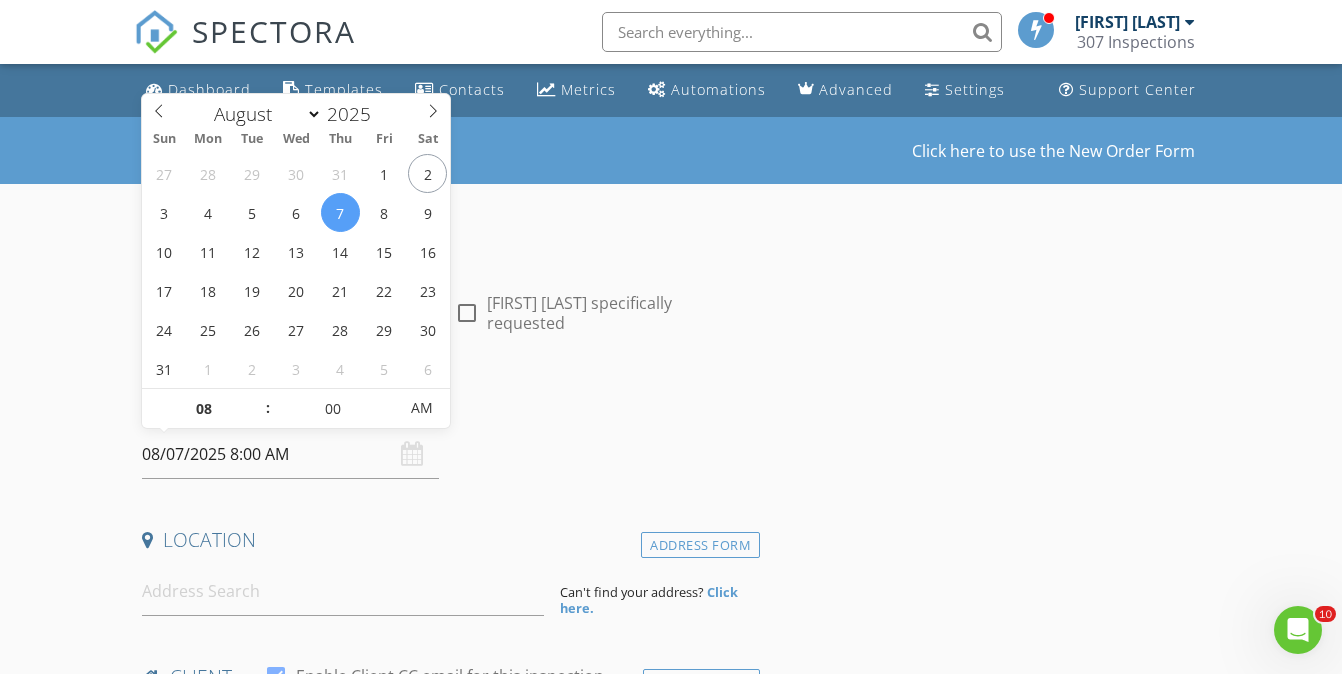 click on "08/07/2025 8:00 AM" at bounding box center (290, 454) 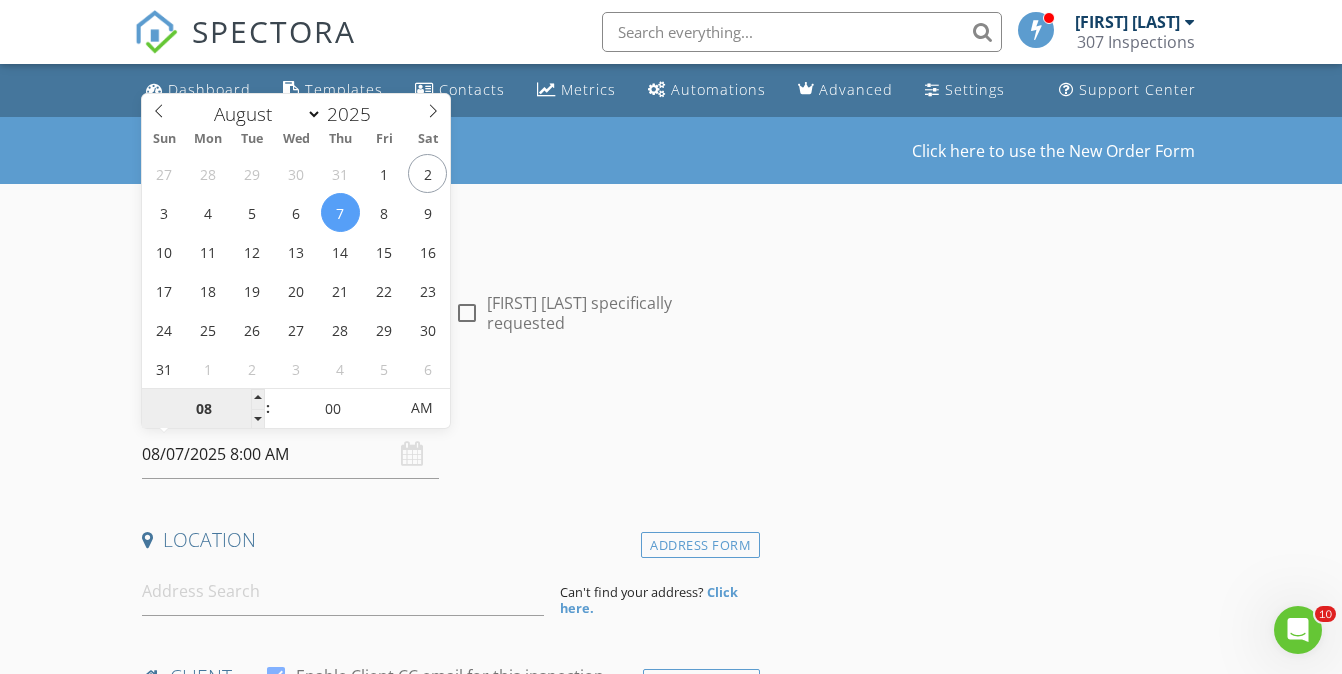 click on "08" at bounding box center [203, 409] 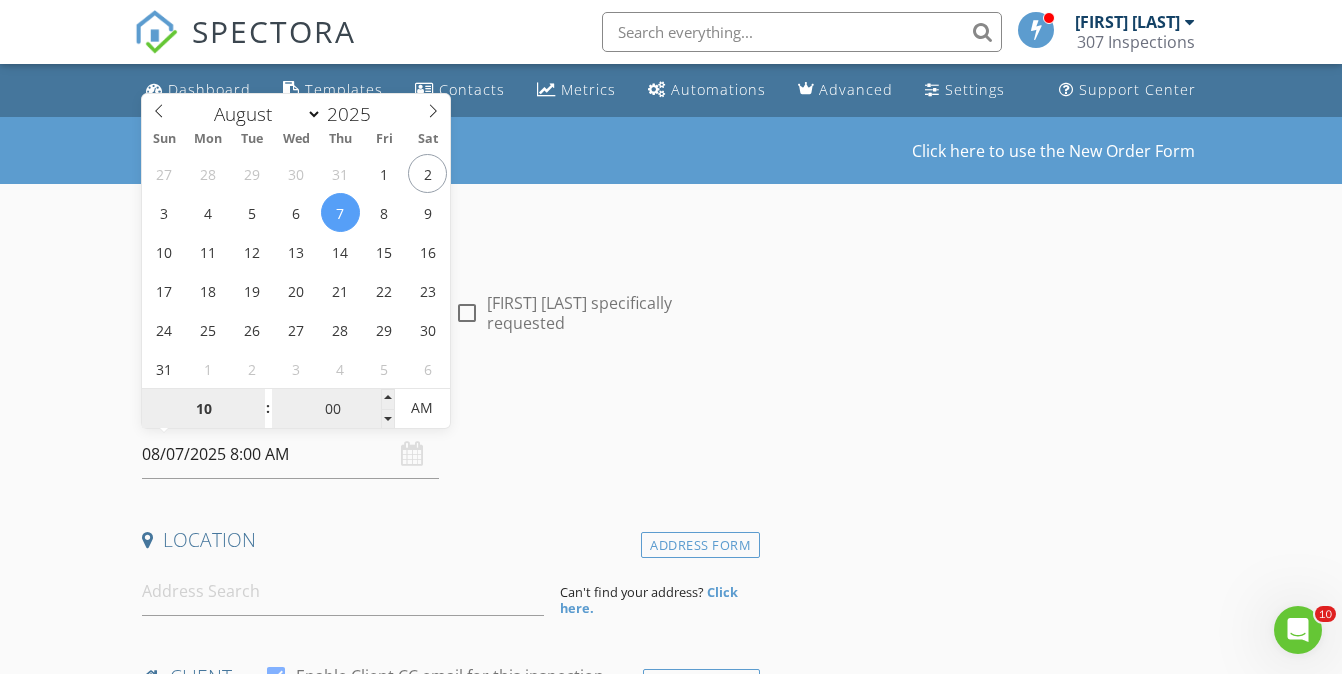 type on "10" 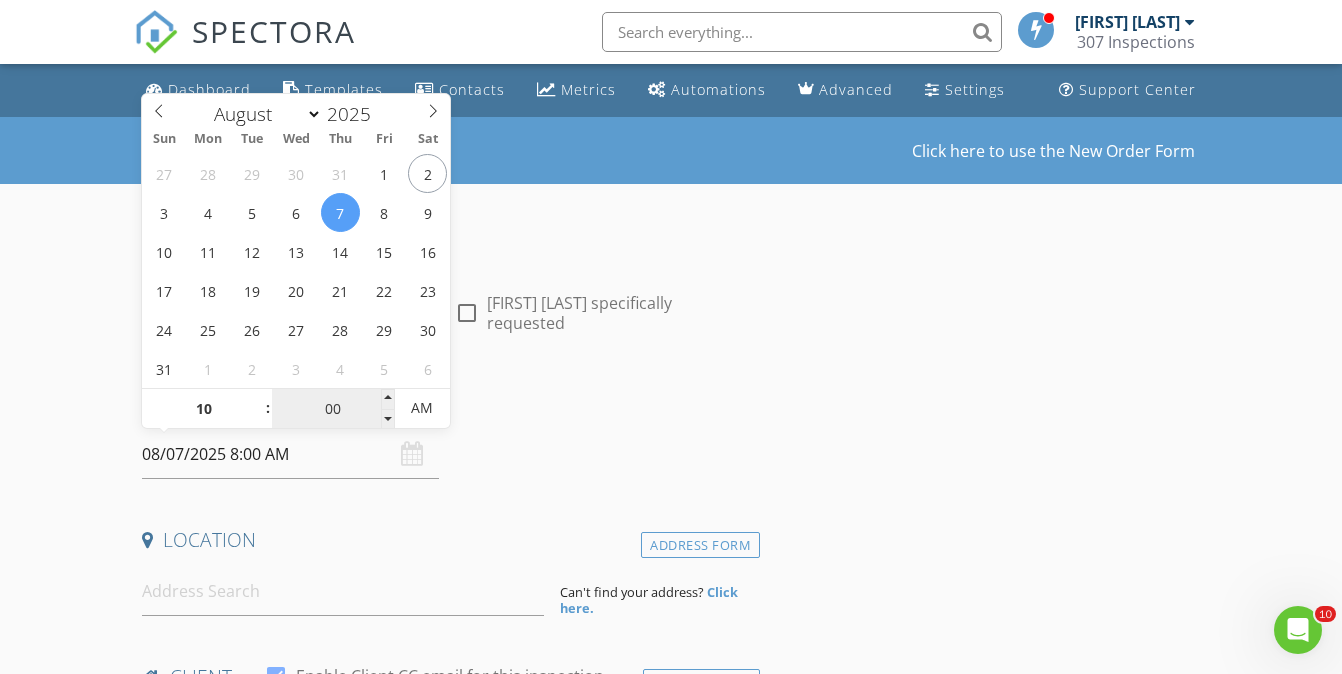 type on "08/07/2025 10:00 AM" 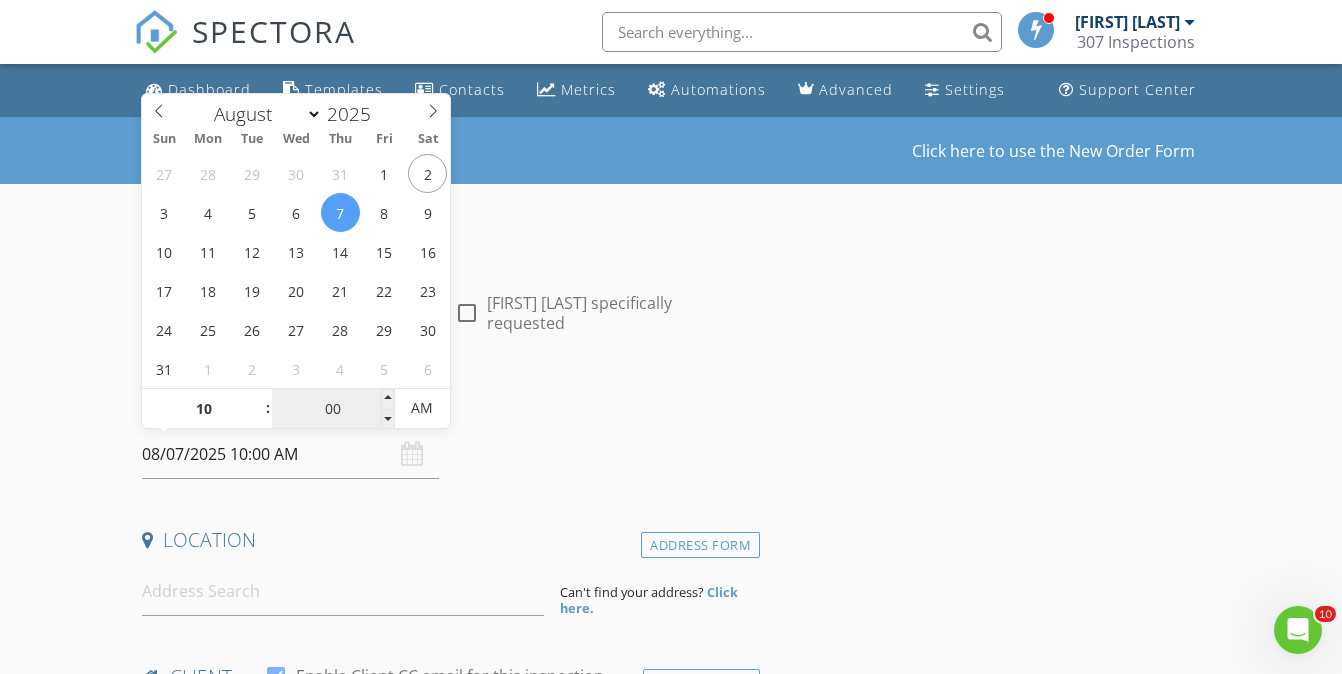 click on "00" at bounding box center (333, 409) 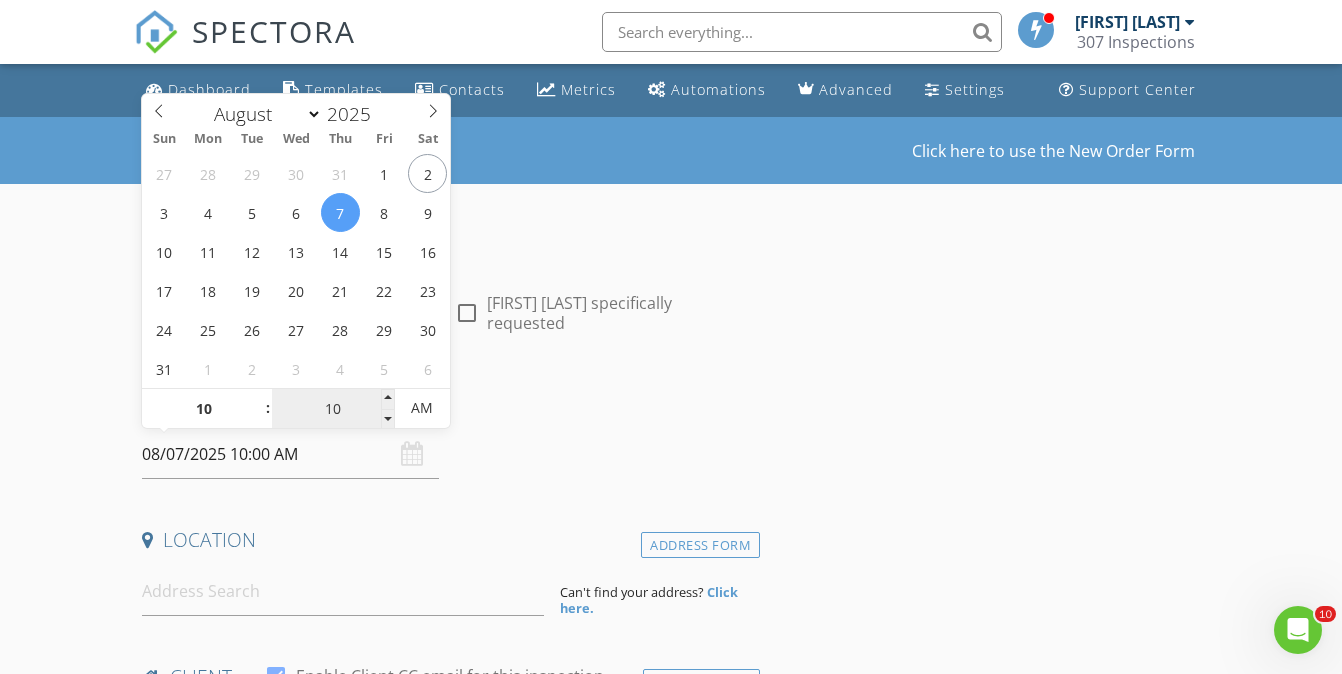 type on "1" 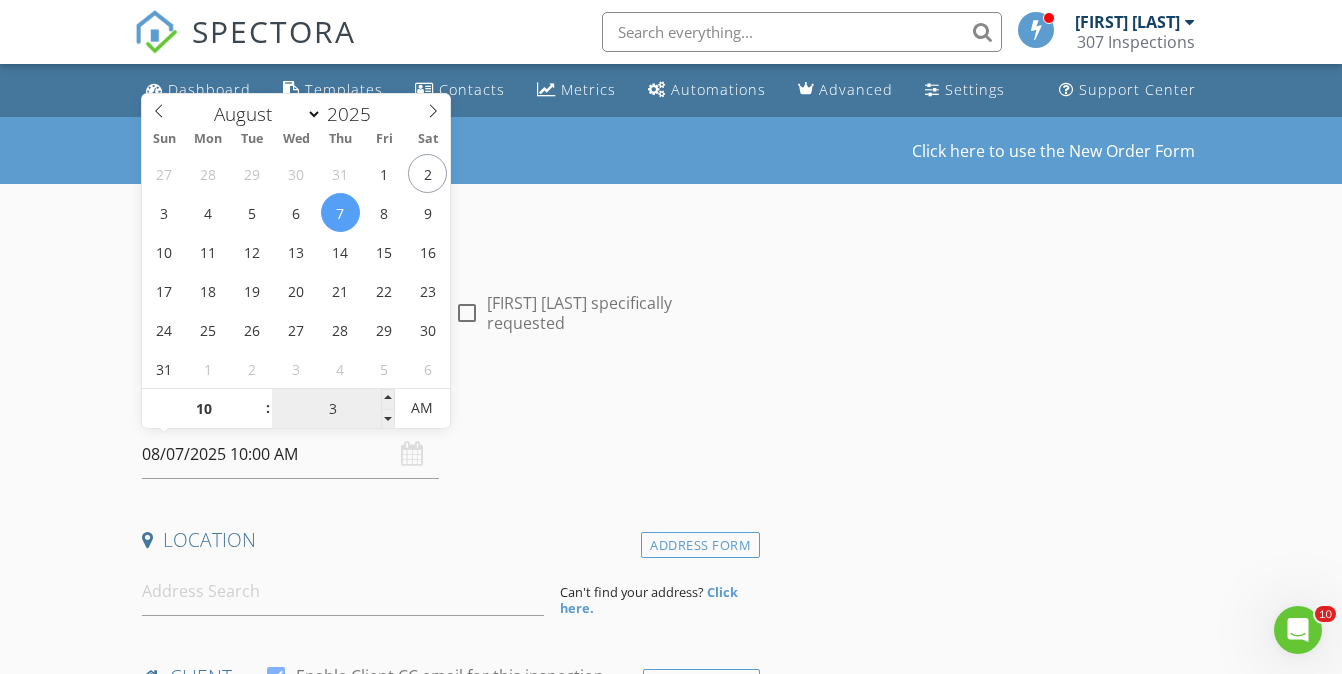 type on "30" 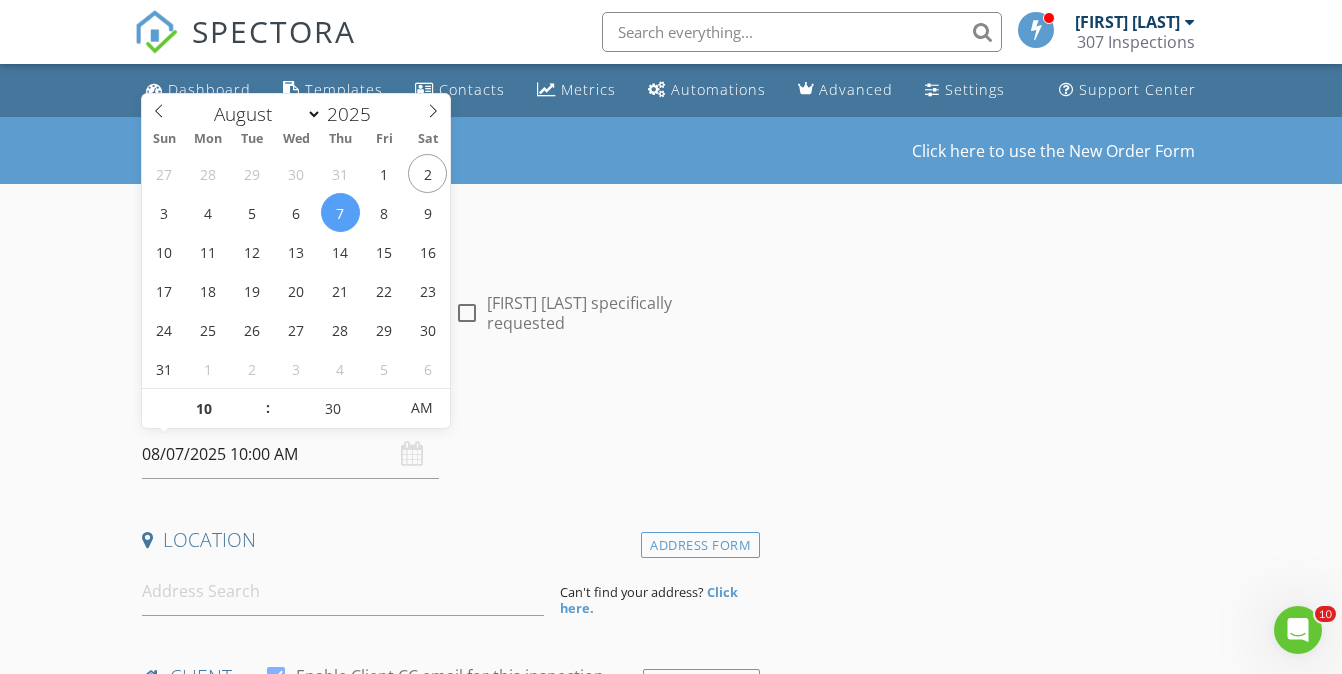 type on "08/07/2025 10:30 AM" 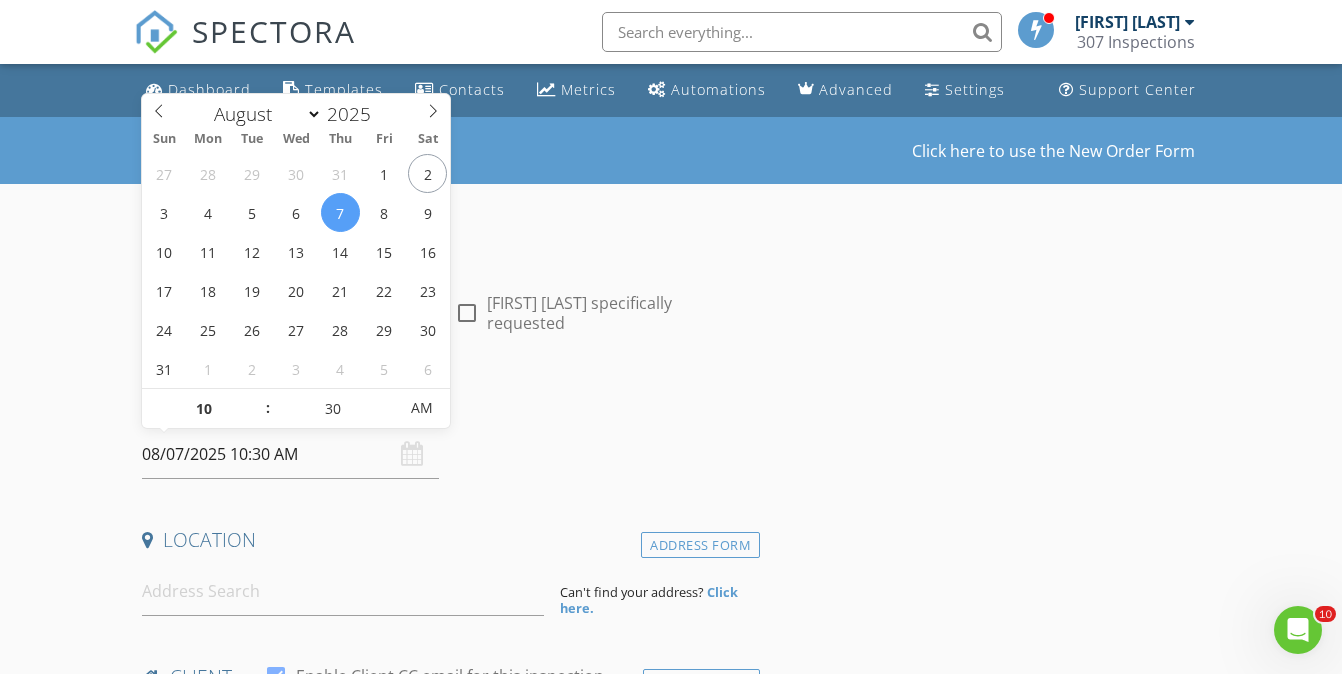 click on "Date/Time" at bounding box center (447, 410) 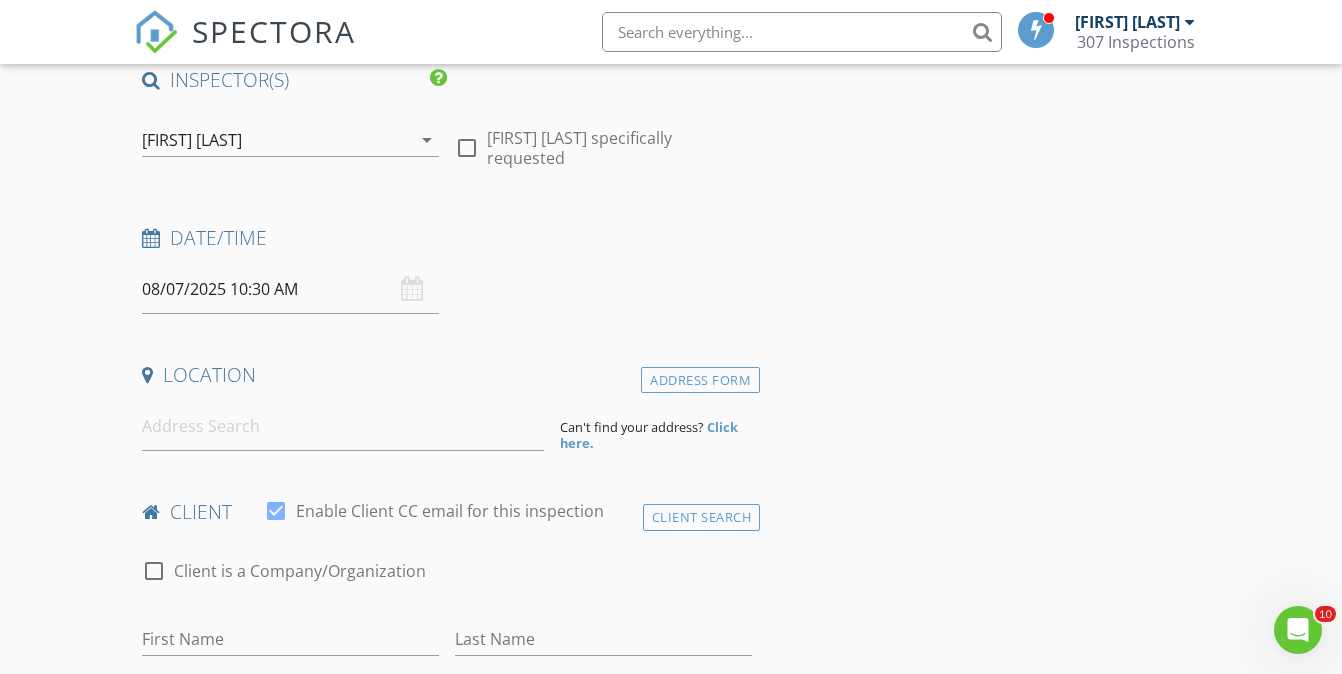 scroll, scrollTop: 188, scrollLeft: 0, axis: vertical 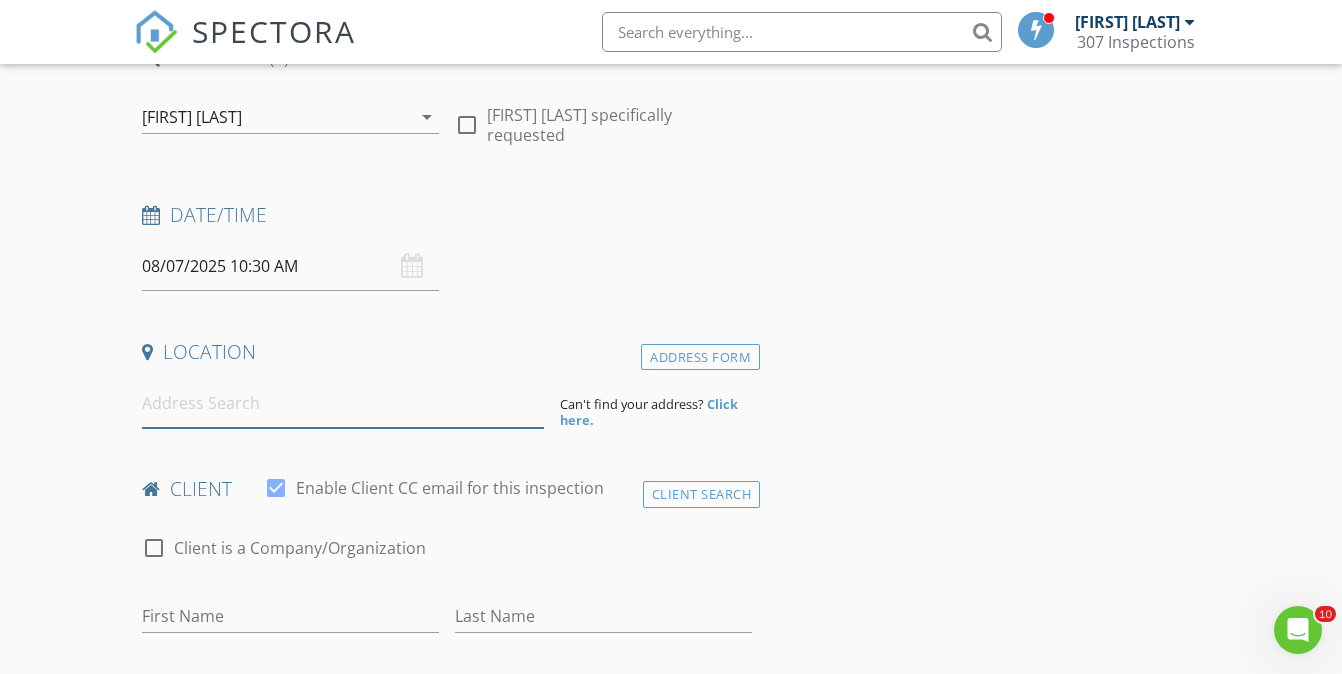 click at bounding box center (343, 403) 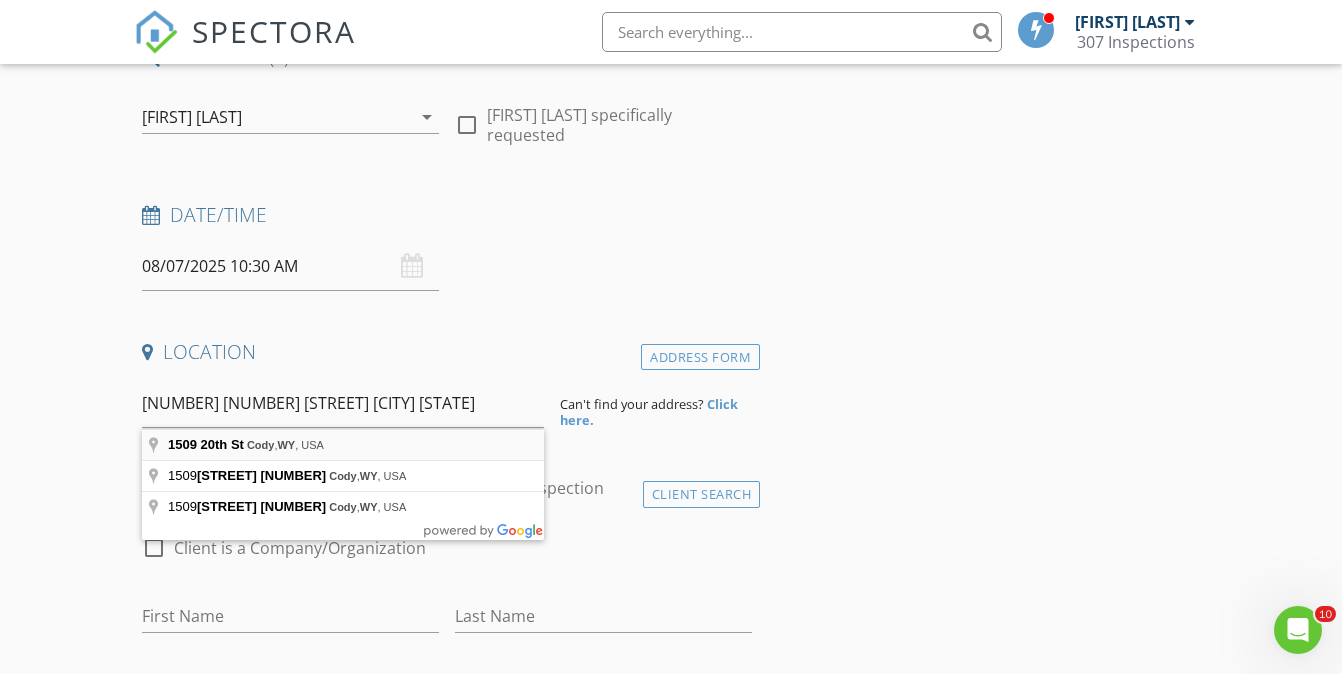 type on "1509 20th St, Cody, WY, USA" 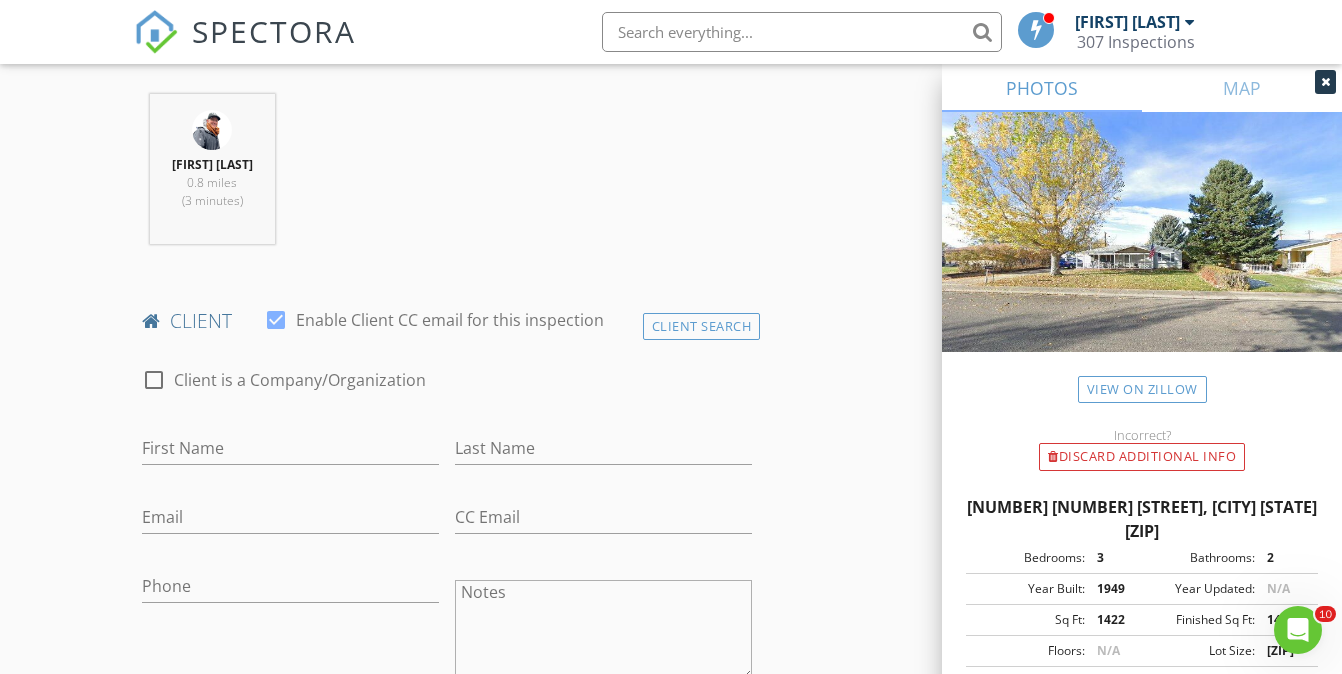 scroll, scrollTop: 779, scrollLeft: 0, axis: vertical 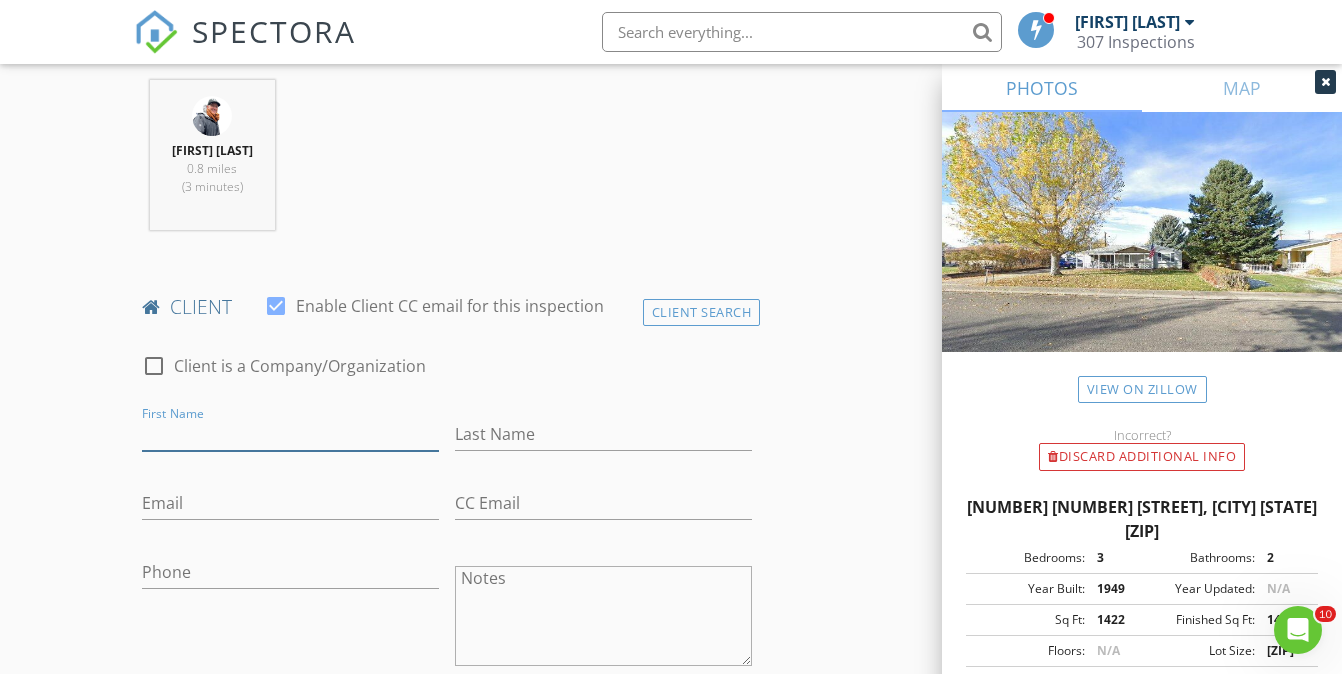 click on "First Name" at bounding box center [290, 434] 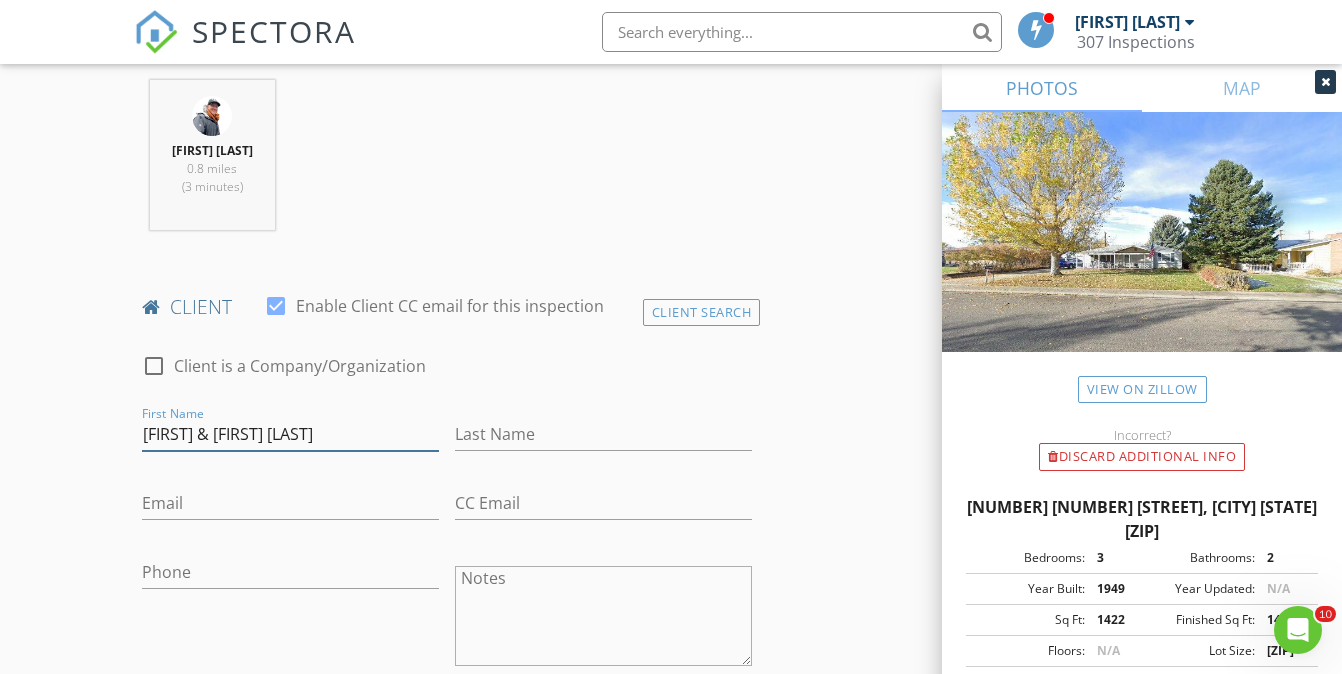type on "Mel & Connie" 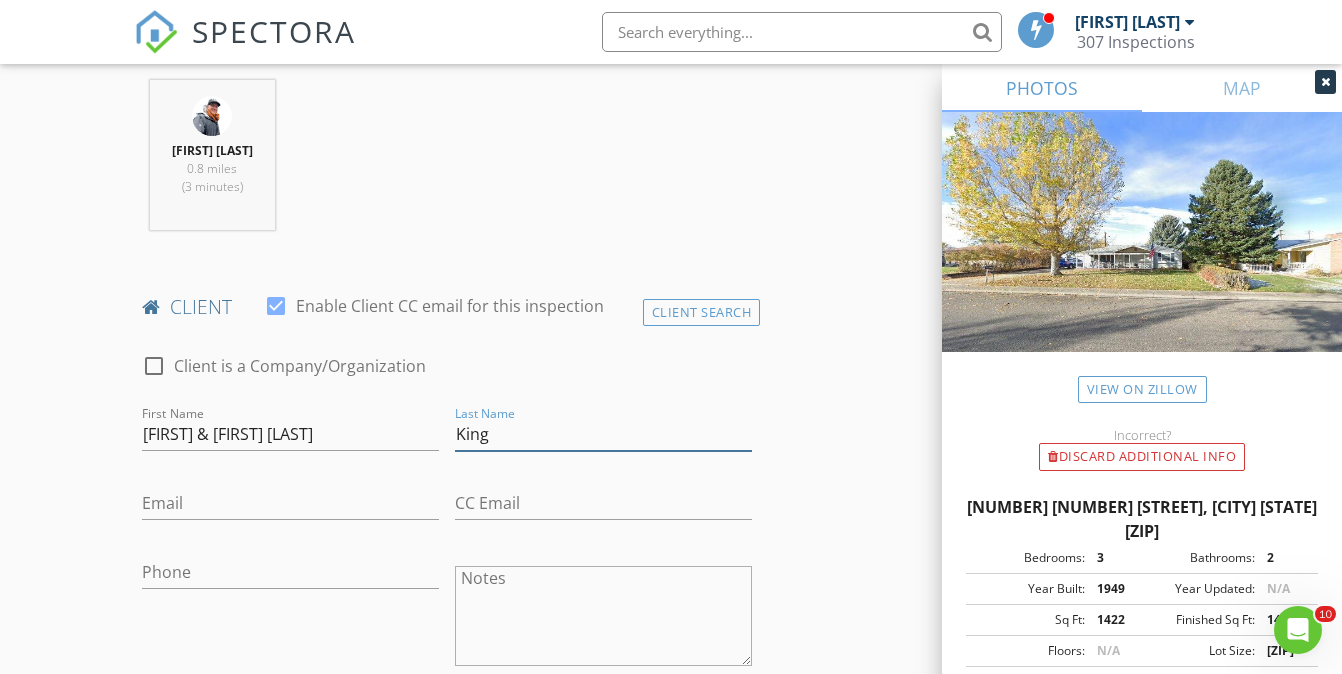 type on "King" 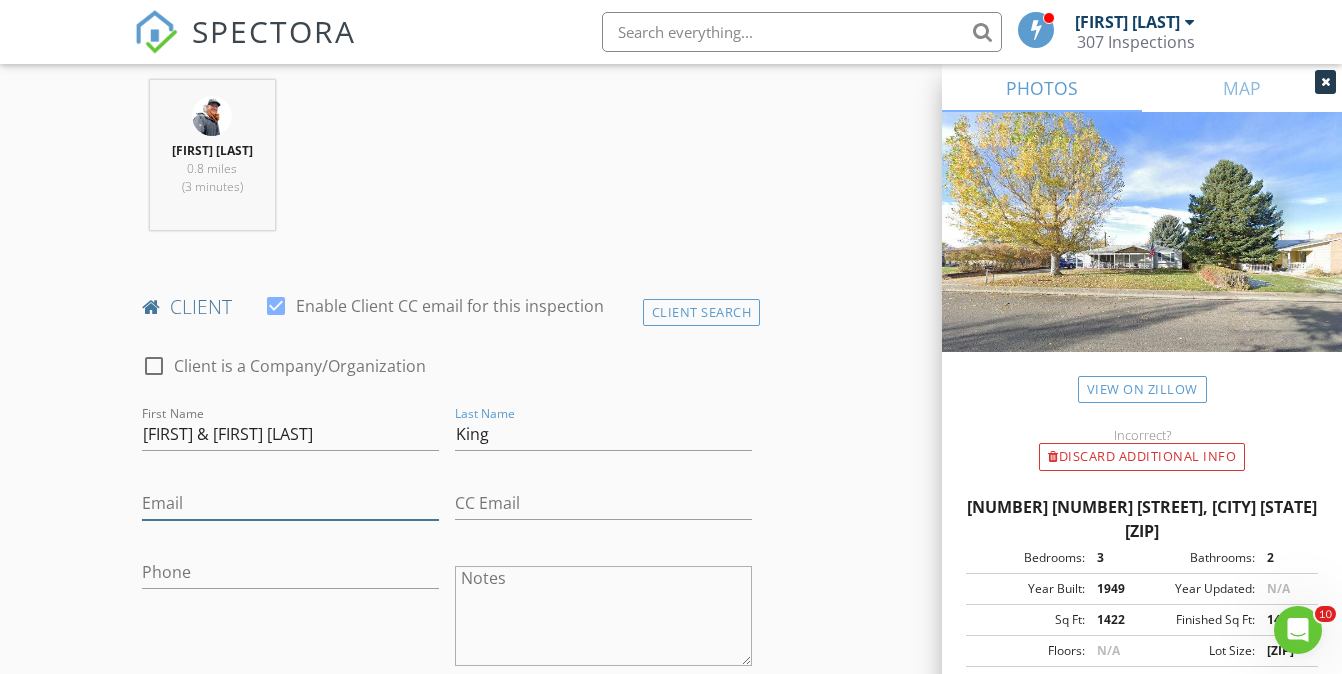 click on "Email" at bounding box center [290, 503] 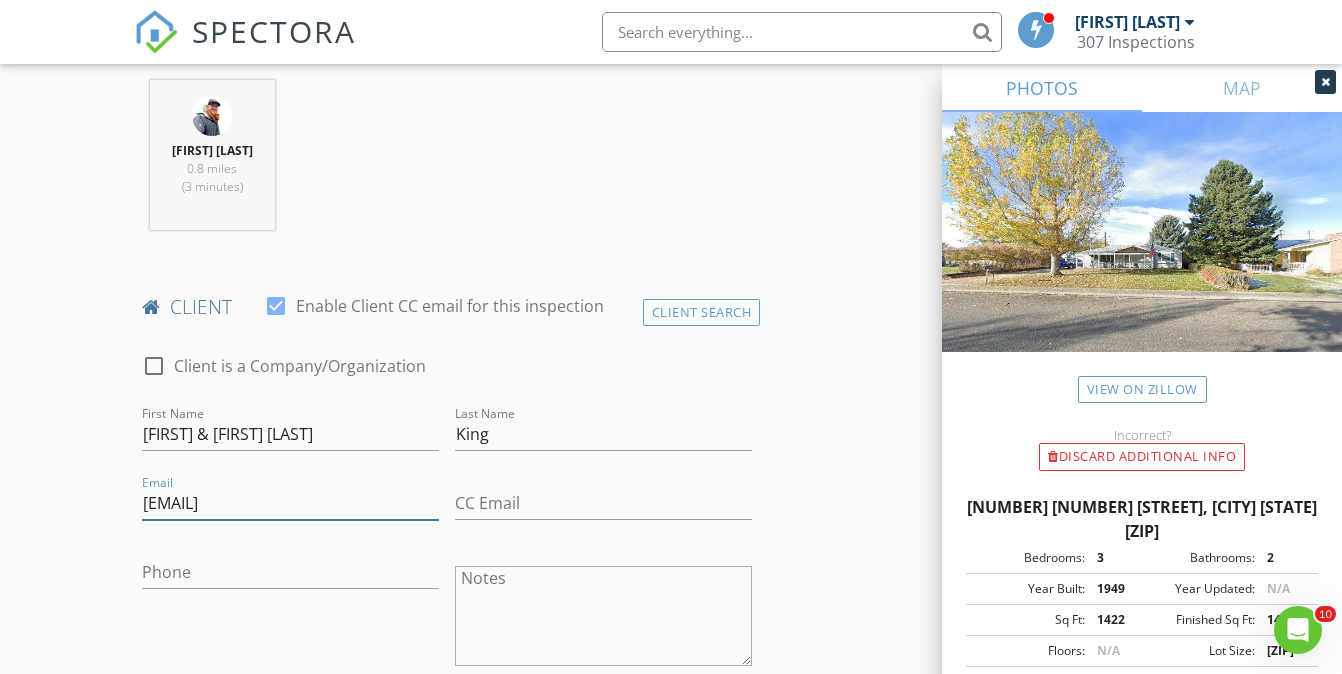 type on "seaque52@gmail.com" 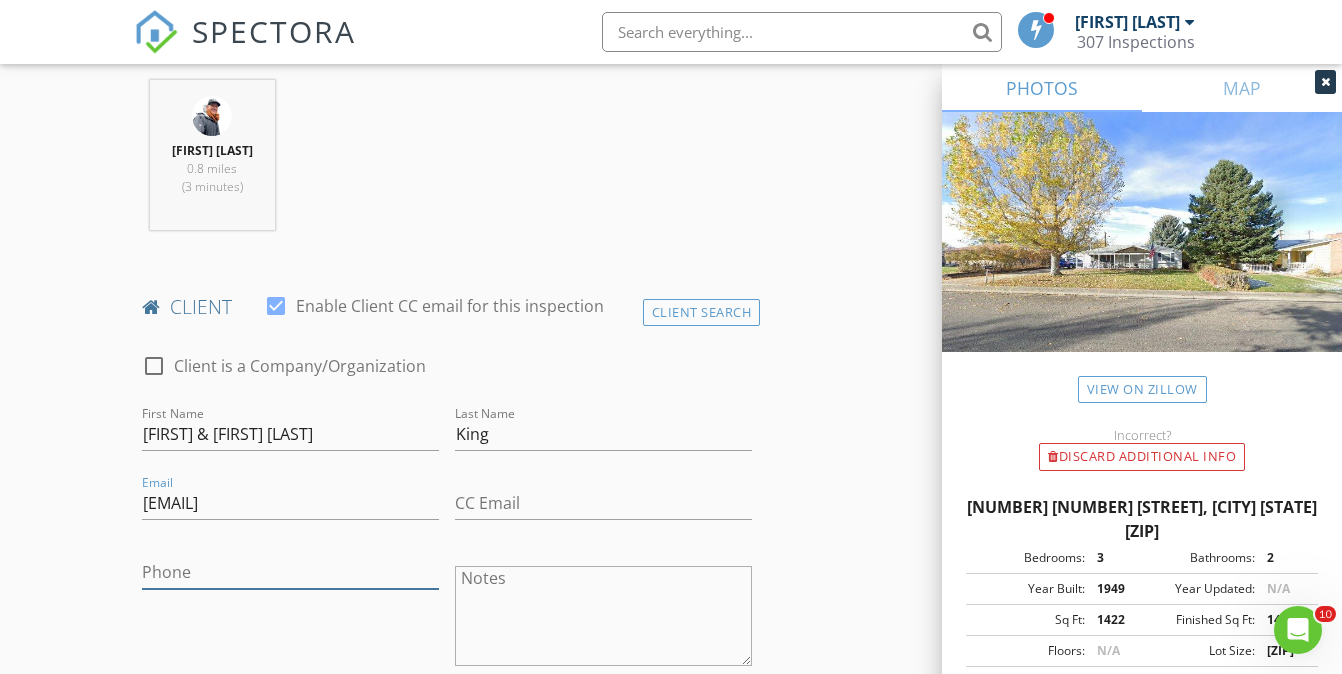 click on "Phone" at bounding box center (290, 572) 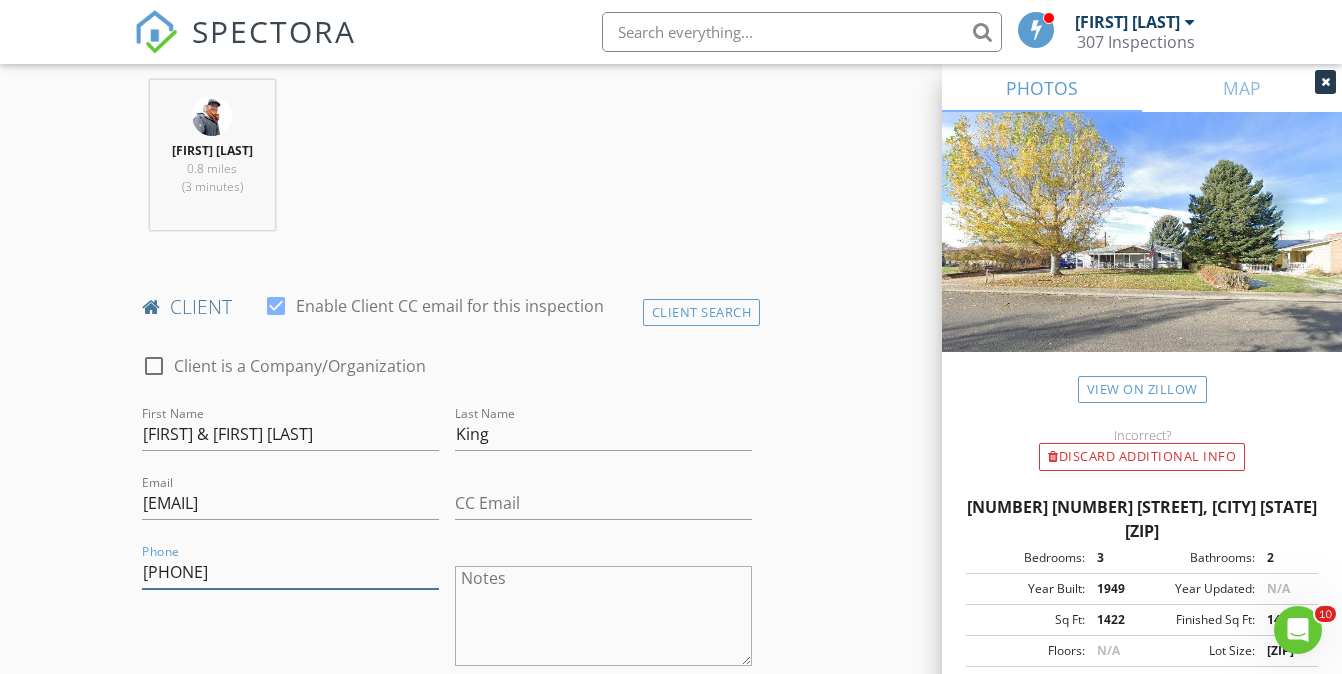 type on "307-250-9810" 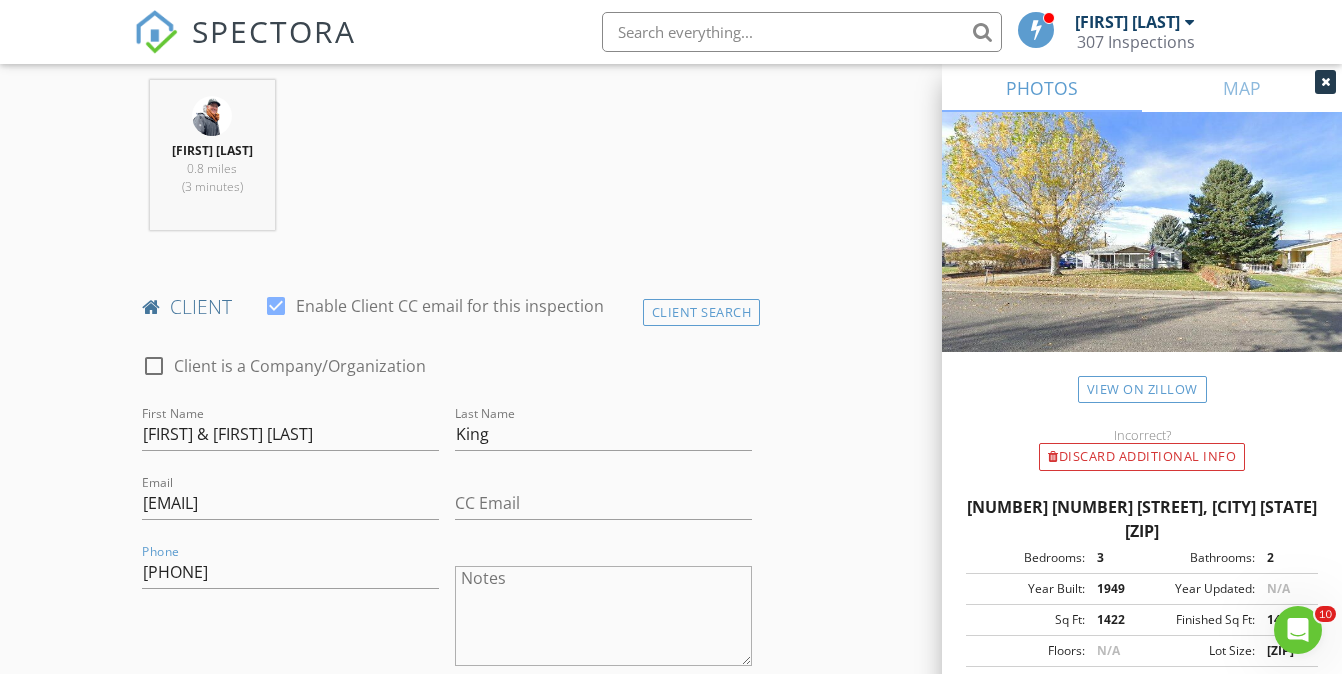 click on "Phone 307-250-9810" at bounding box center (290, 618) 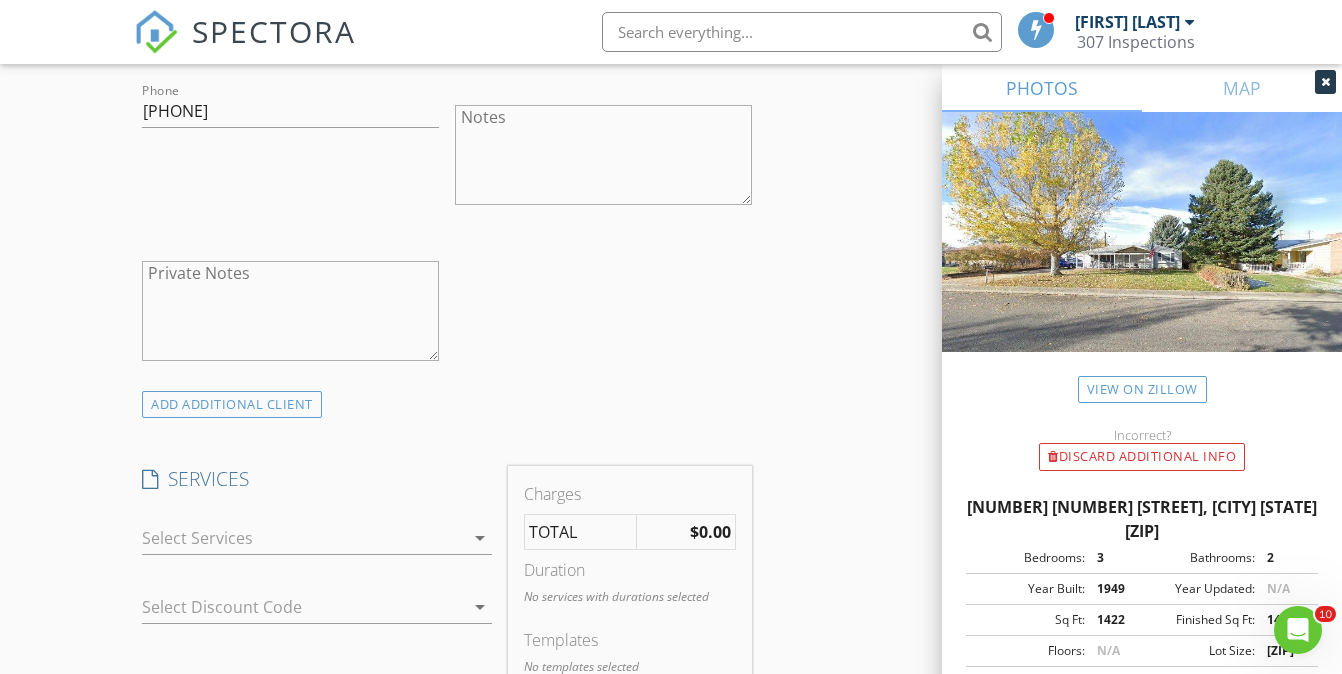scroll, scrollTop: 1252, scrollLeft: 0, axis: vertical 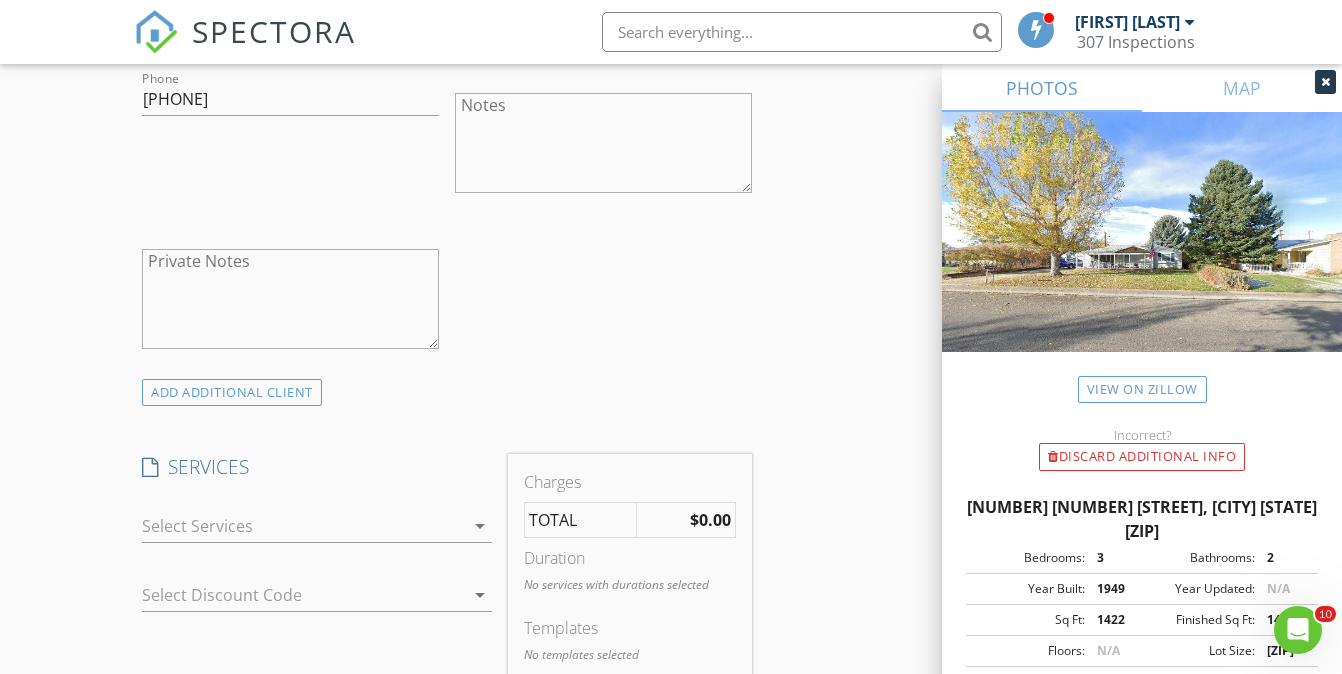 click at bounding box center (302, 526) 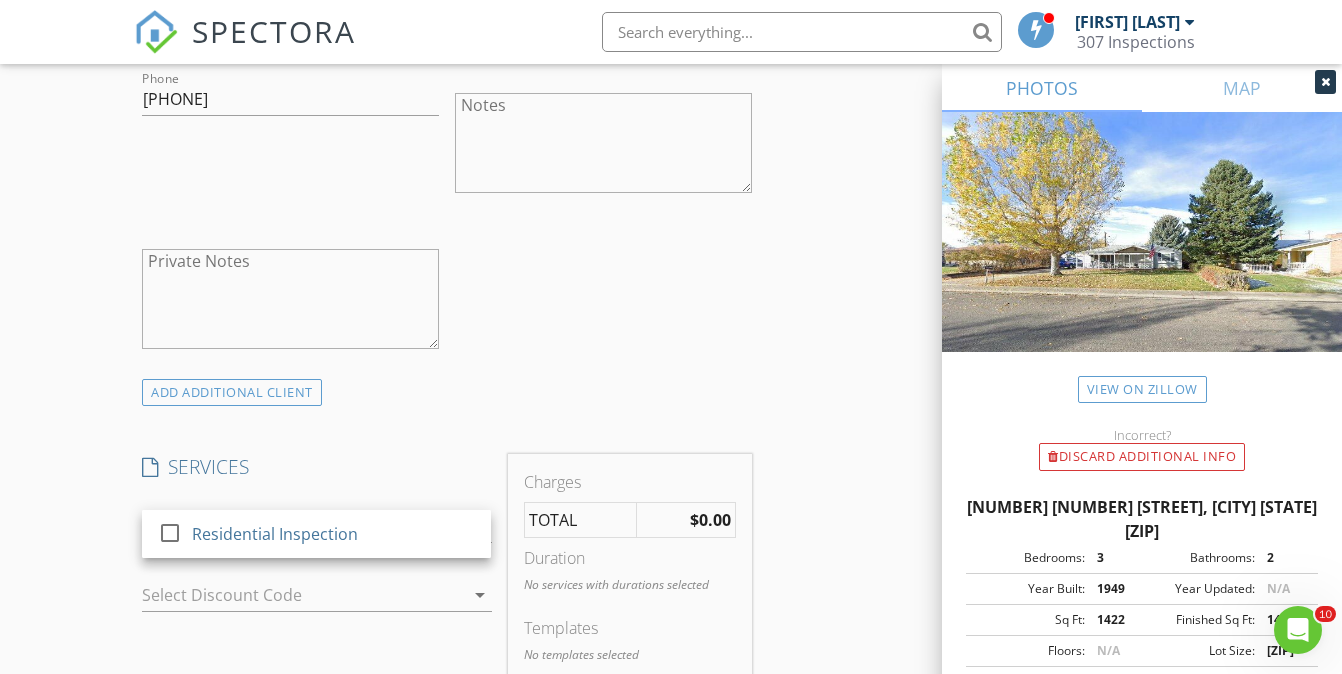 click on "Residential Inspection" at bounding box center [276, 534] 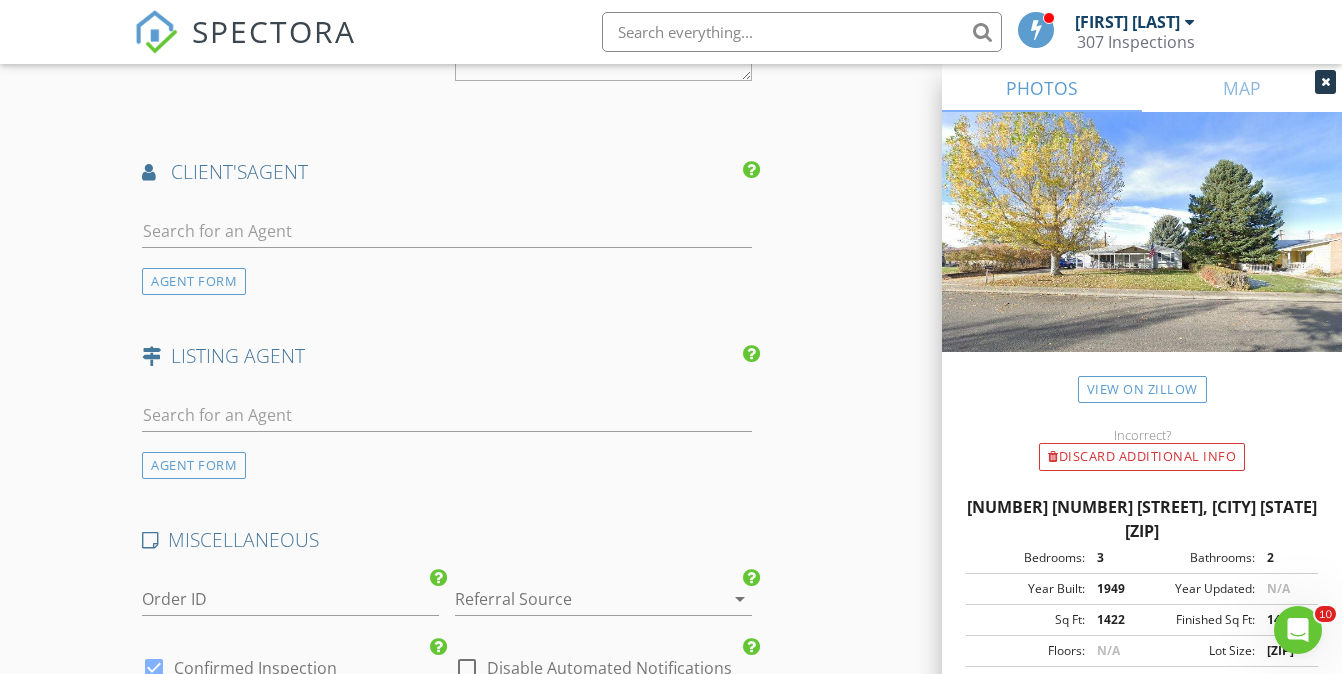scroll, scrollTop: 2361, scrollLeft: 0, axis: vertical 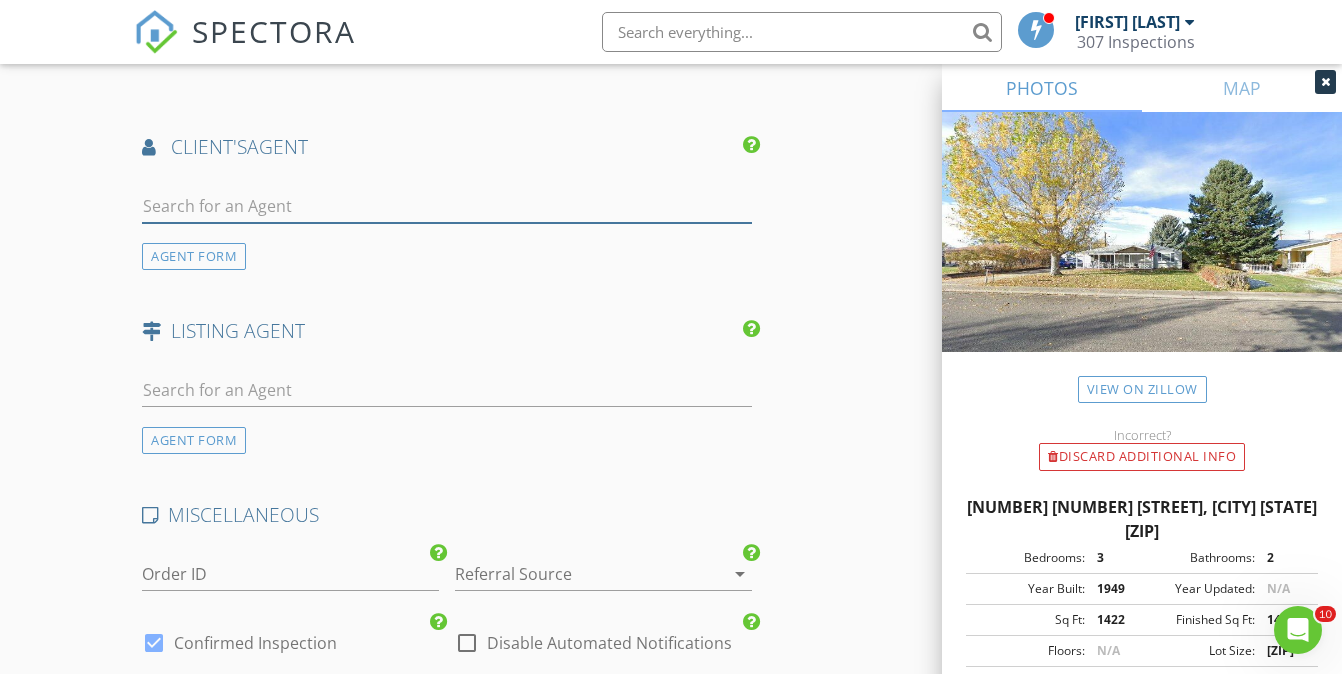 click at bounding box center [447, 206] 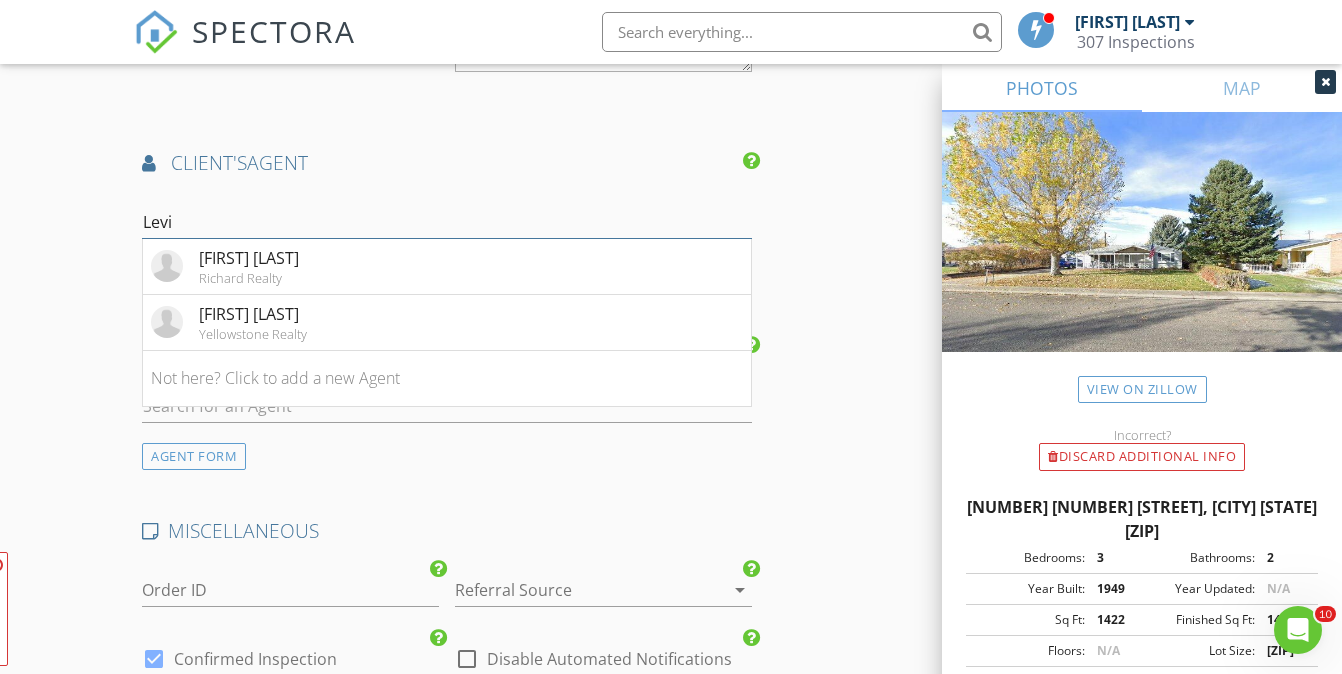 scroll, scrollTop: 2377, scrollLeft: 0, axis: vertical 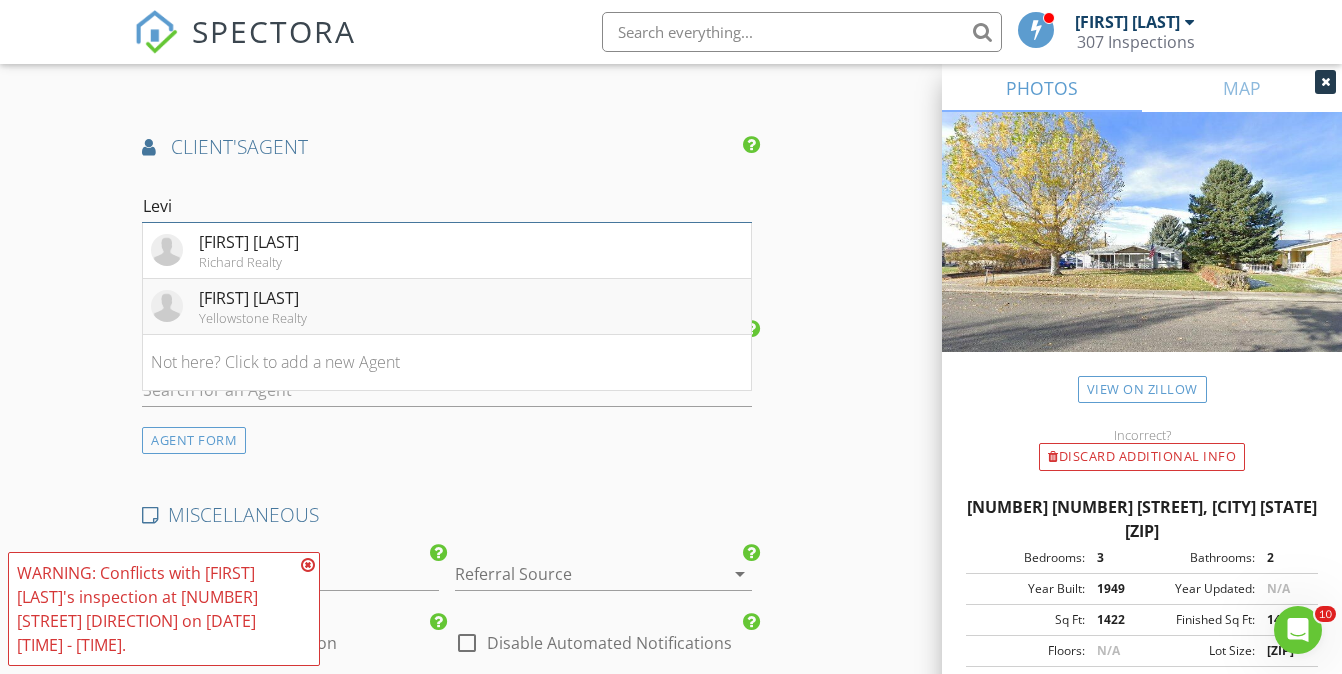 type on "Levi" 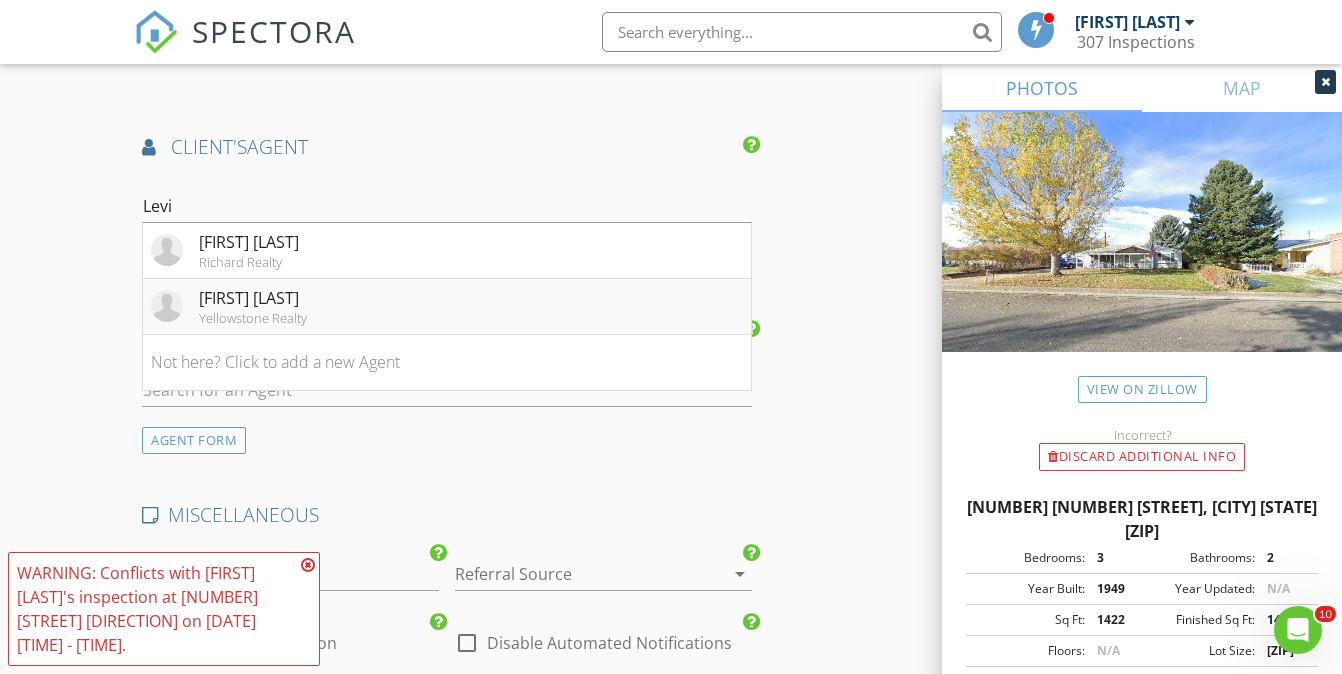 click on "Levi Vanthayne
Yellowstone Realty" at bounding box center [447, 307] 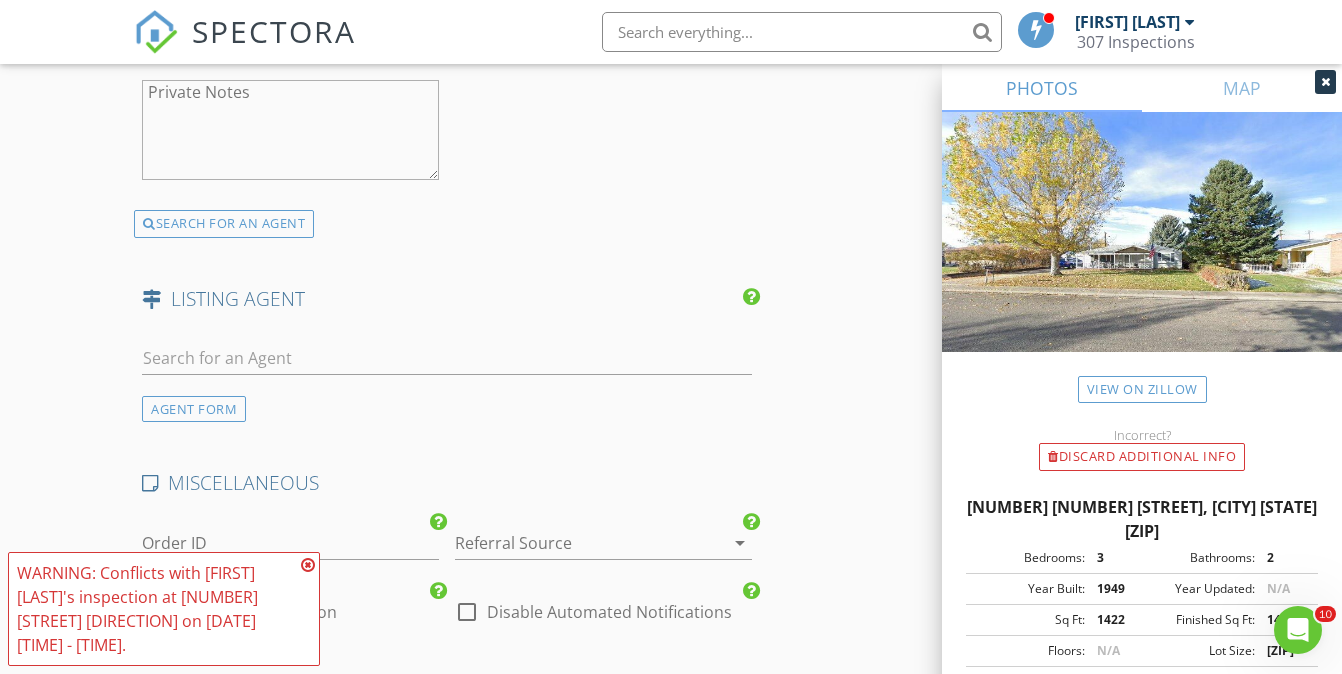 scroll, scrollTop: 2890, scrollLeft: 0, axis: vertical 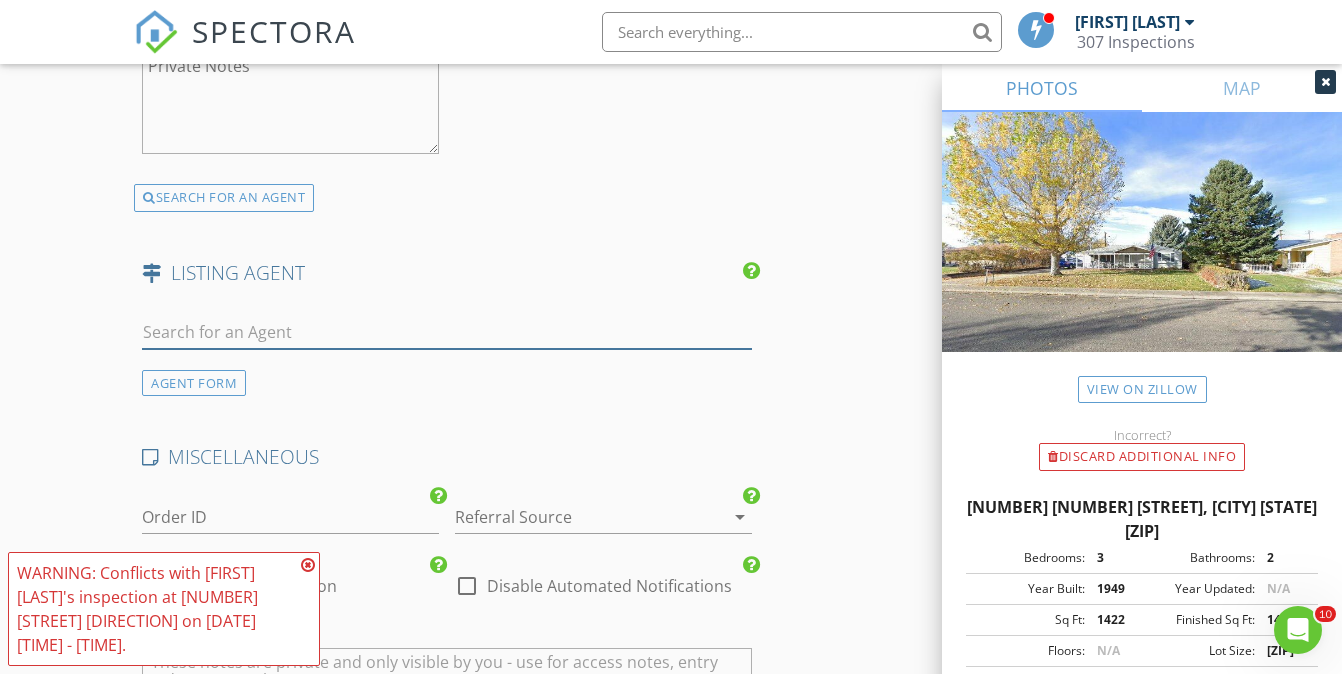click at bounding box center (447, 332) 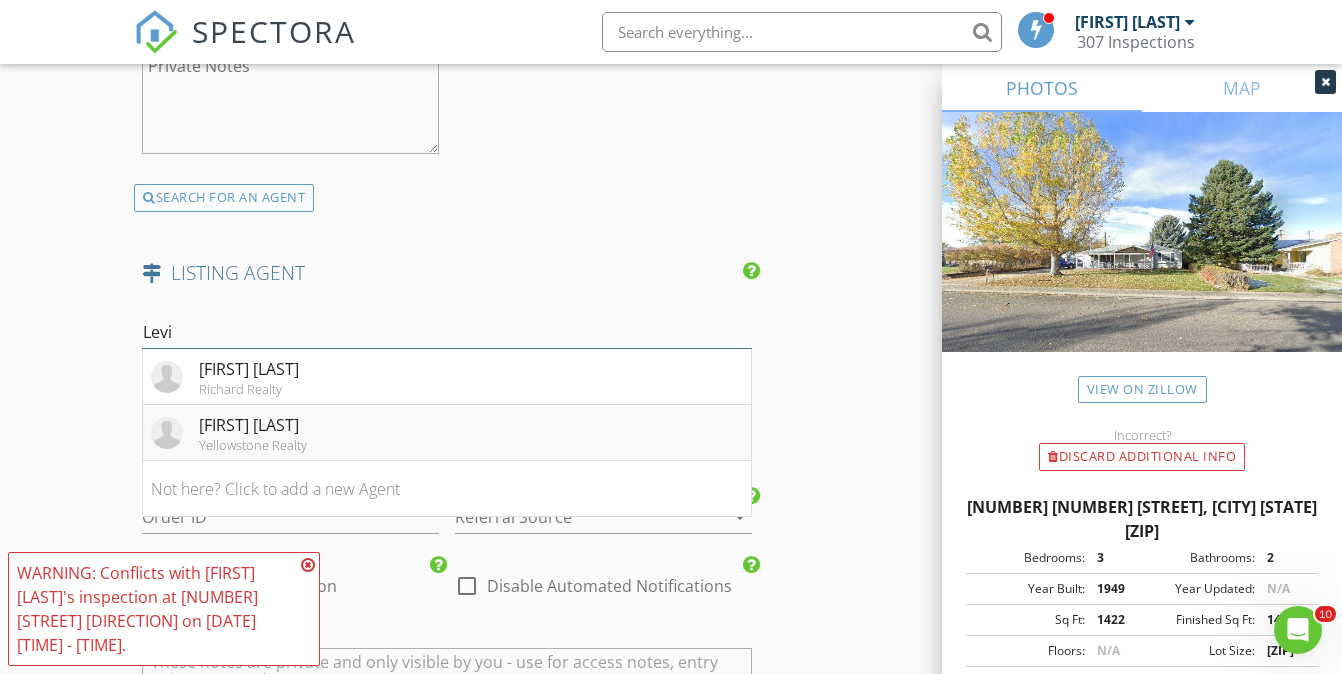 type on "Levi" 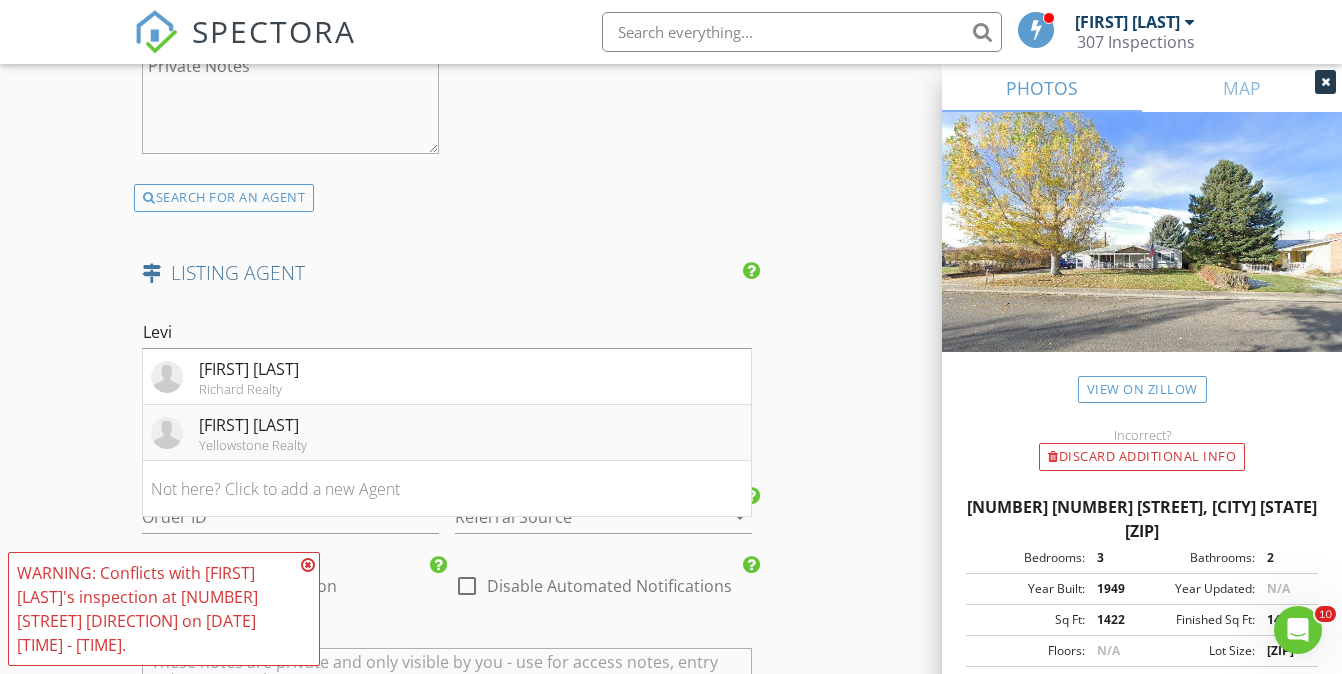 click on "Levi Vanthayne
Yellowstone Realty" at bounding box center [447, 433] 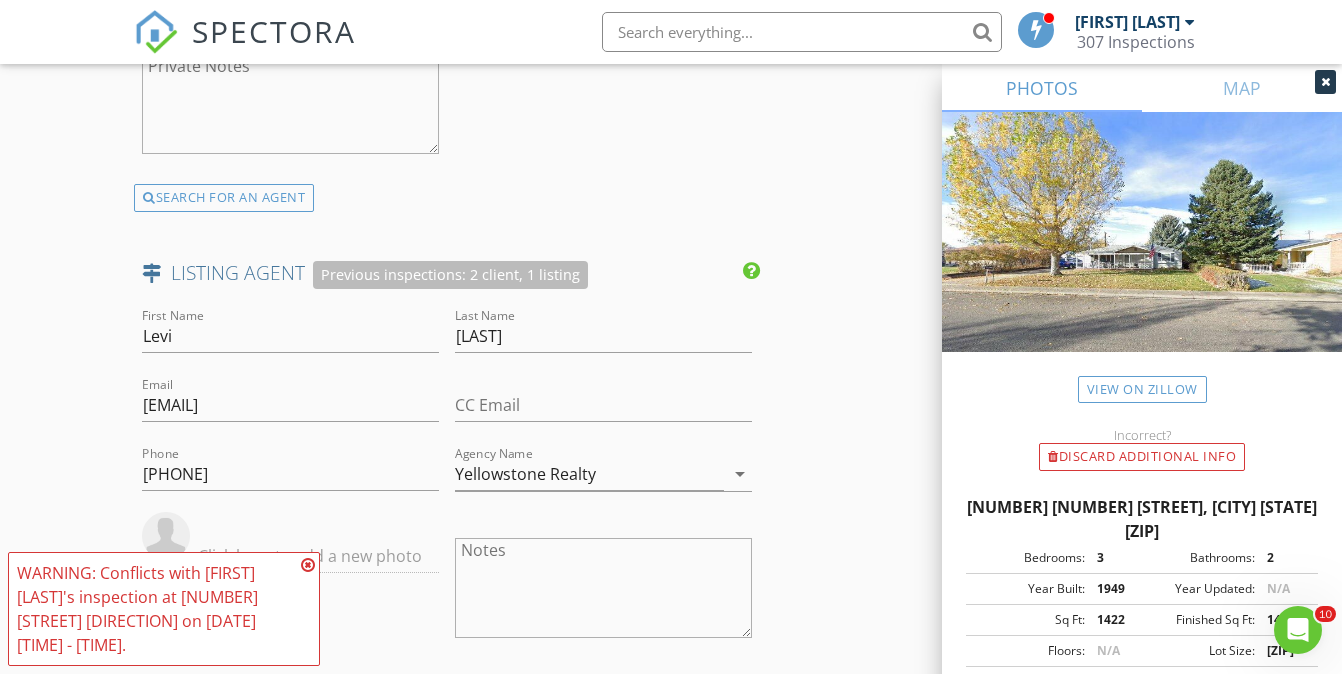 click on "New Inspection
Click here to use the New Order Form
INSPECTOR(S)
check_box   Matthew Glodt   PRIMARY   Matthew Glodt arrow_drop_down   check_box_outline_blank Matthew Glodt specifically requested
Date/Time
08/07/2025 10:30 AM
Location
Address Search       Address 1509 20th St   Unit   City Cody   State WY   Zip 82414   County Park     Square Feet 1422   Year Built 1949   Foundation arrow_drop_down     Matthew Glodt     0.8 miles     (3 minutes)
client
check_box Enable Client CC email for this inspection   Client Search     check_box_outline_blank Client is a Company/Organization     First Name Mel & Connie   Last Name King   Email seaque52@gmail.com   CC Email   Phone 307-250-9810           Notes   Private Notes
ADD ADDITIONAL client
SERVICES
check_box" at bounding box center (671, -590) 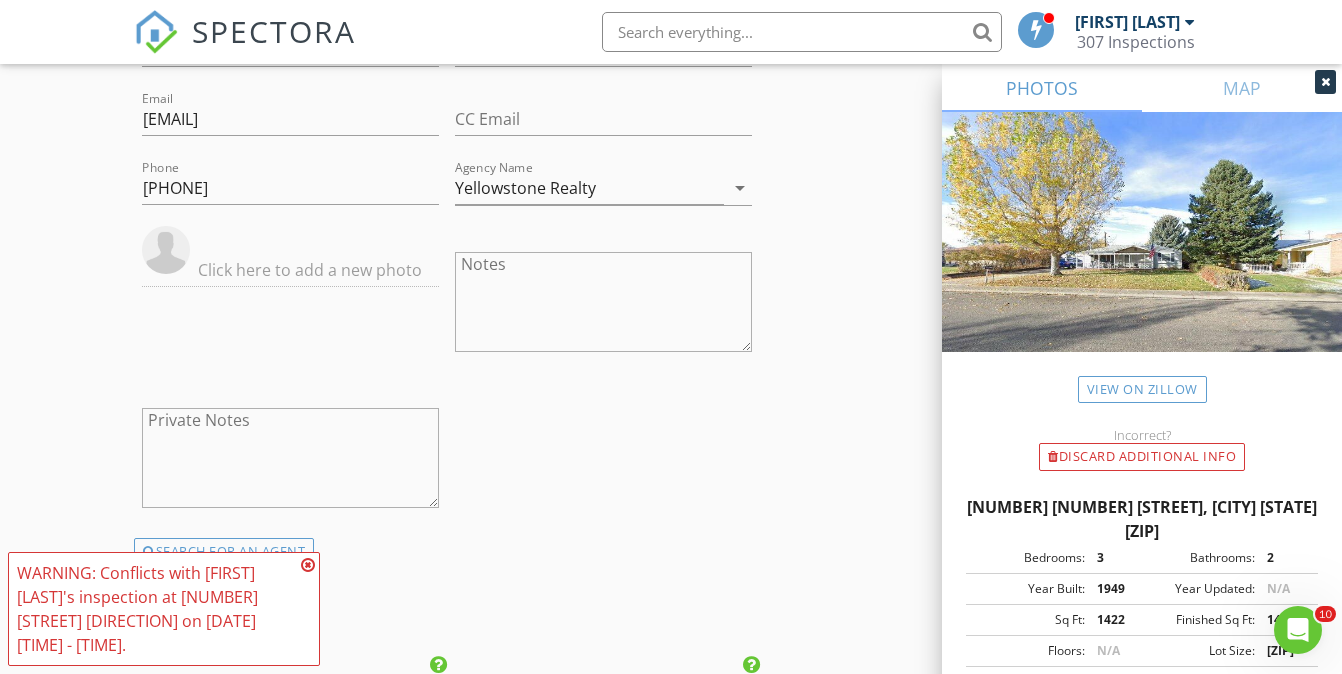 scroll, scrollTop: 3190, scrollLeft: 0, axis: vertical 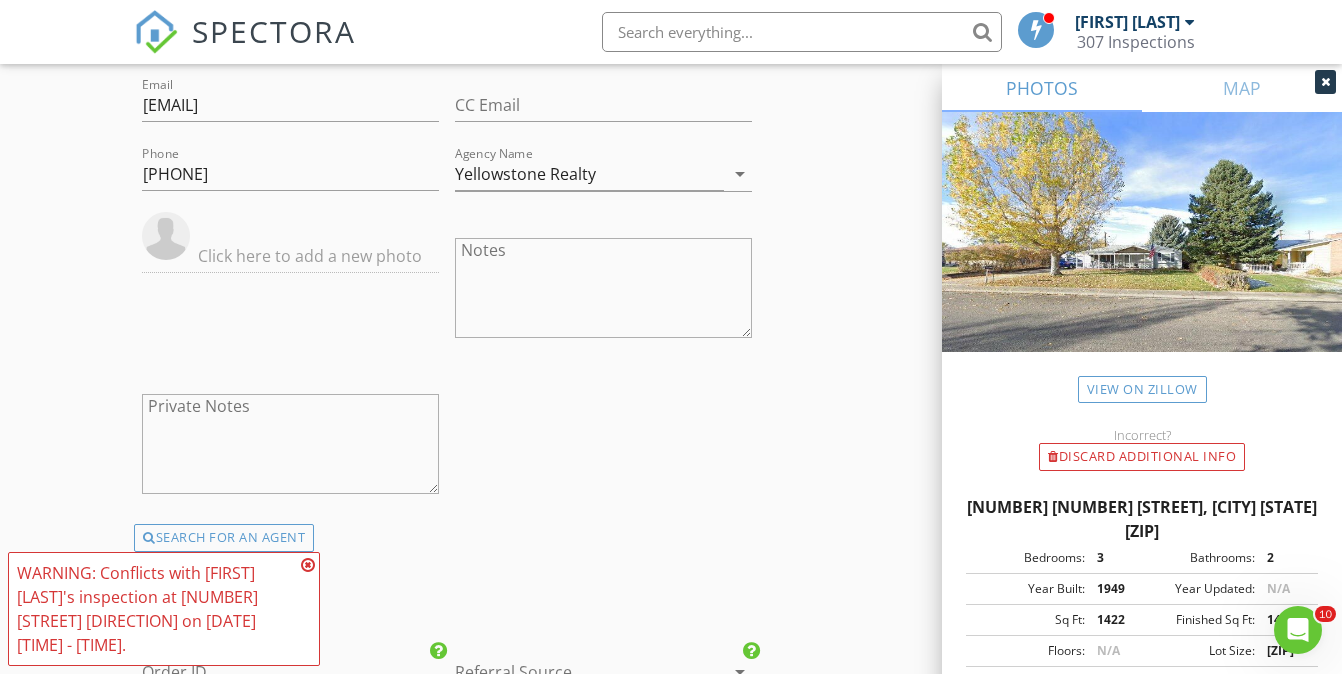 click at bounding box center (308, 565) 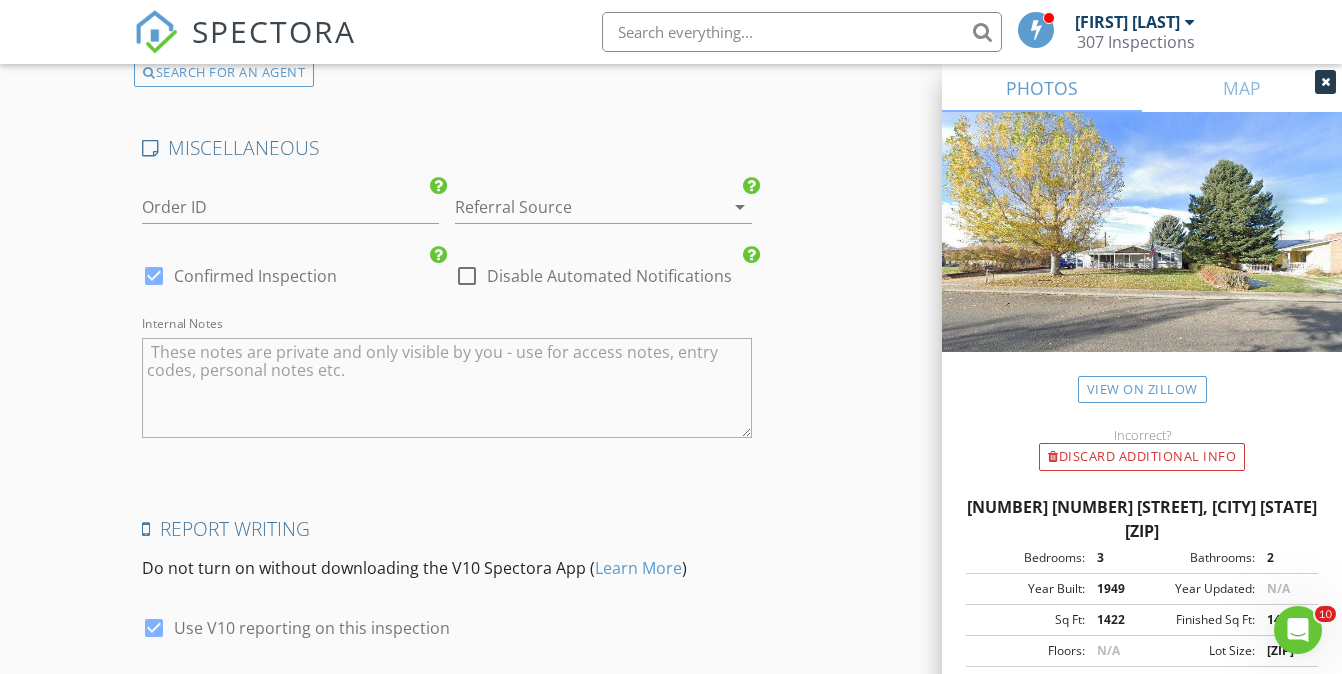 scroll, scrollTop: 3694, scrollLeft: 0, axis: vertical 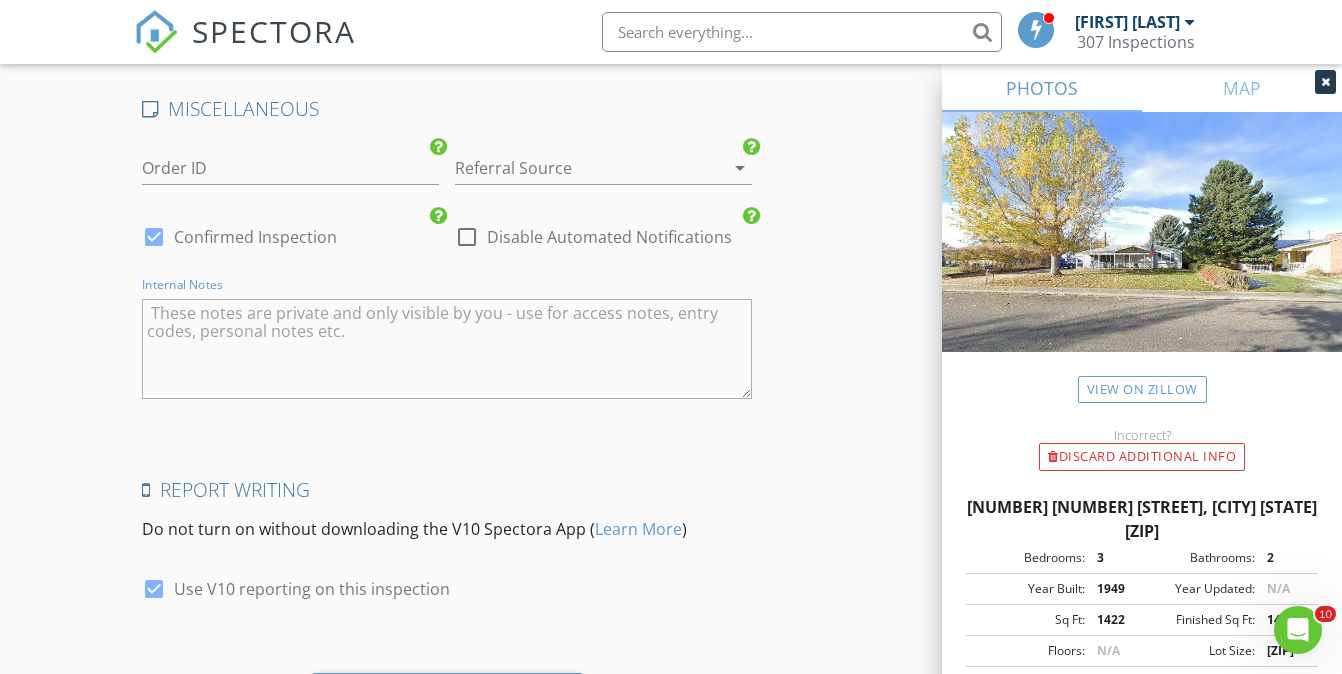 click at bounding box center [447, 349] 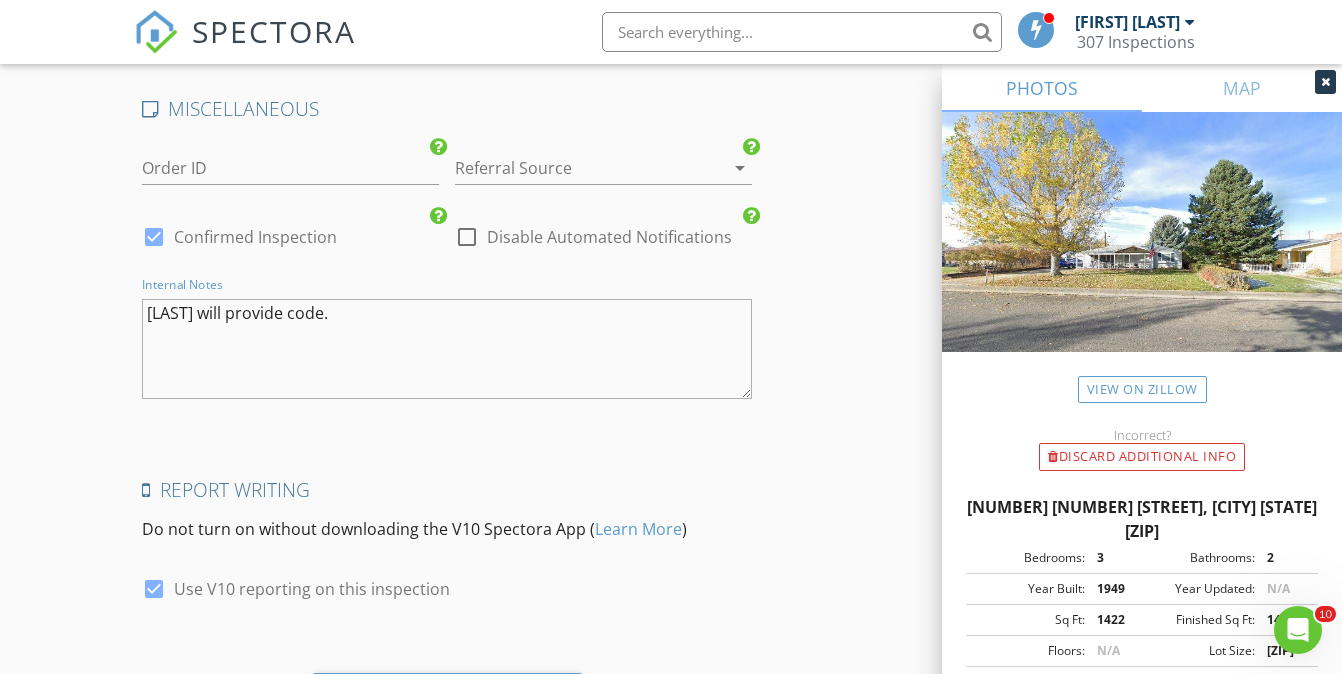type on "Levi will provide code." 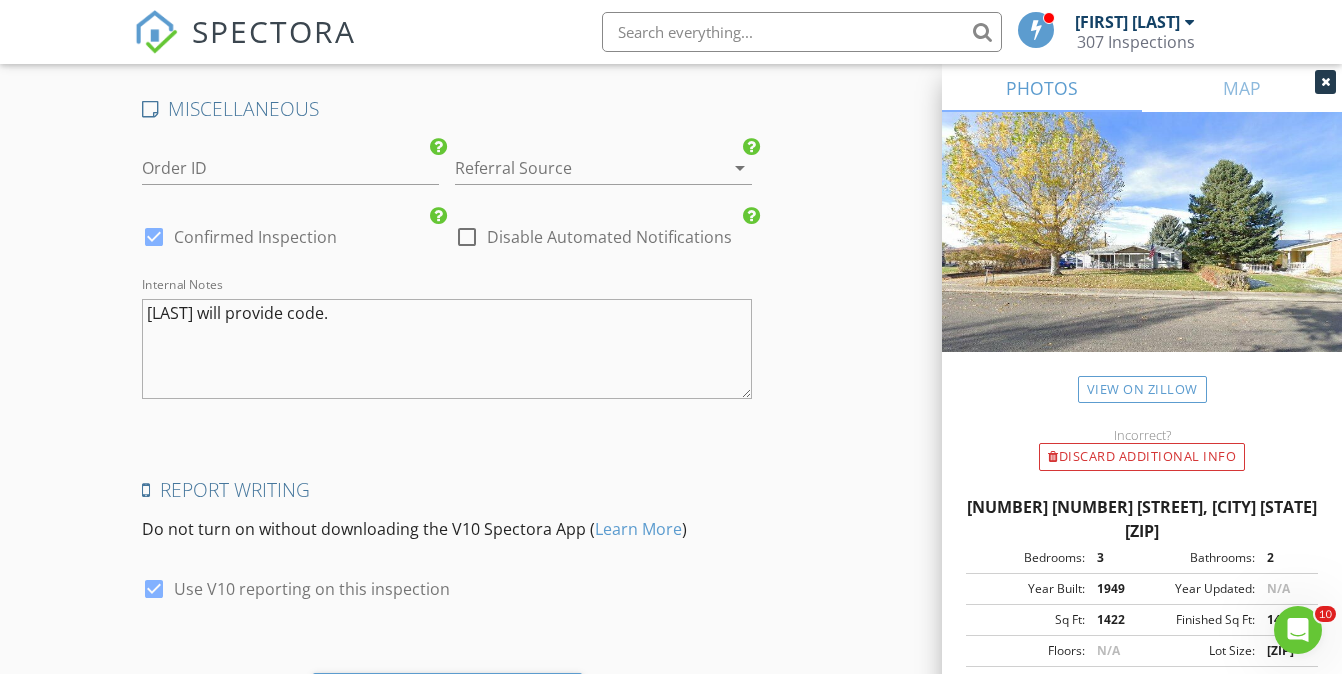 click on "INSPECTOR(S)
check_box   Matthew Glodt   PRIMARY   Matthew Glodt arrow_drop_down   check_box_outline_blank Matthew Glodt specifically requested
Date/Time
08/07/2025 10:30 AM
Location
Address Search       Address 1509 20th St   Unit   City Cody   State WY   Zip 82414   County Park     Square Feet 1422   Year Built 1949   Foundation arrow_drop_down     Matthew Glodt     0.8 miles     (3 minutes)
client
check_box Enable Client CC email for this inspection   Client Search     check_box_outline_blank Client is a Company/Organization     First Name Mel & Connie   Last Name King   Email seaque52@gmail.com   CC Email   Phone 307-250-9810           Notes   Private Notes
ADD ADDITIONAL client
SERVICES
check_box   Residential Inspection   Residential Inspection arrow_drop_down" at bounding box center [447, -1419] 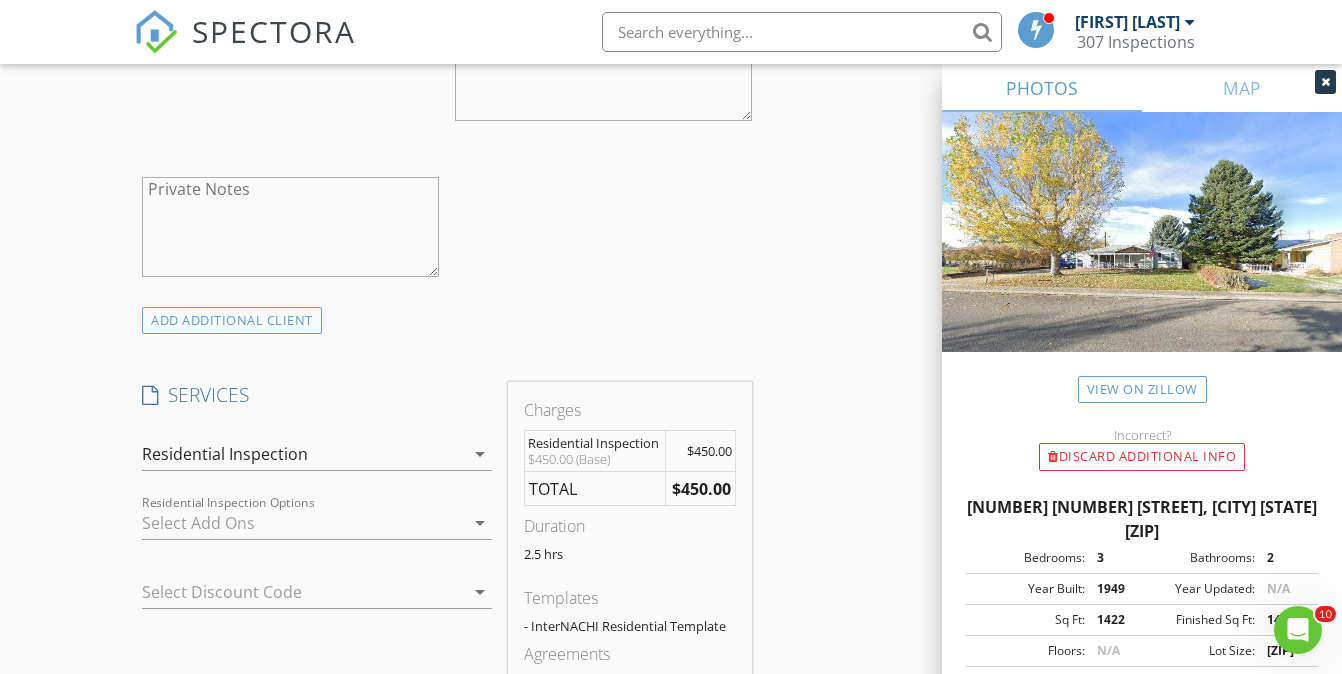 scroll, scrollTop: 1330, scrollLeft: 0, axis: vertical 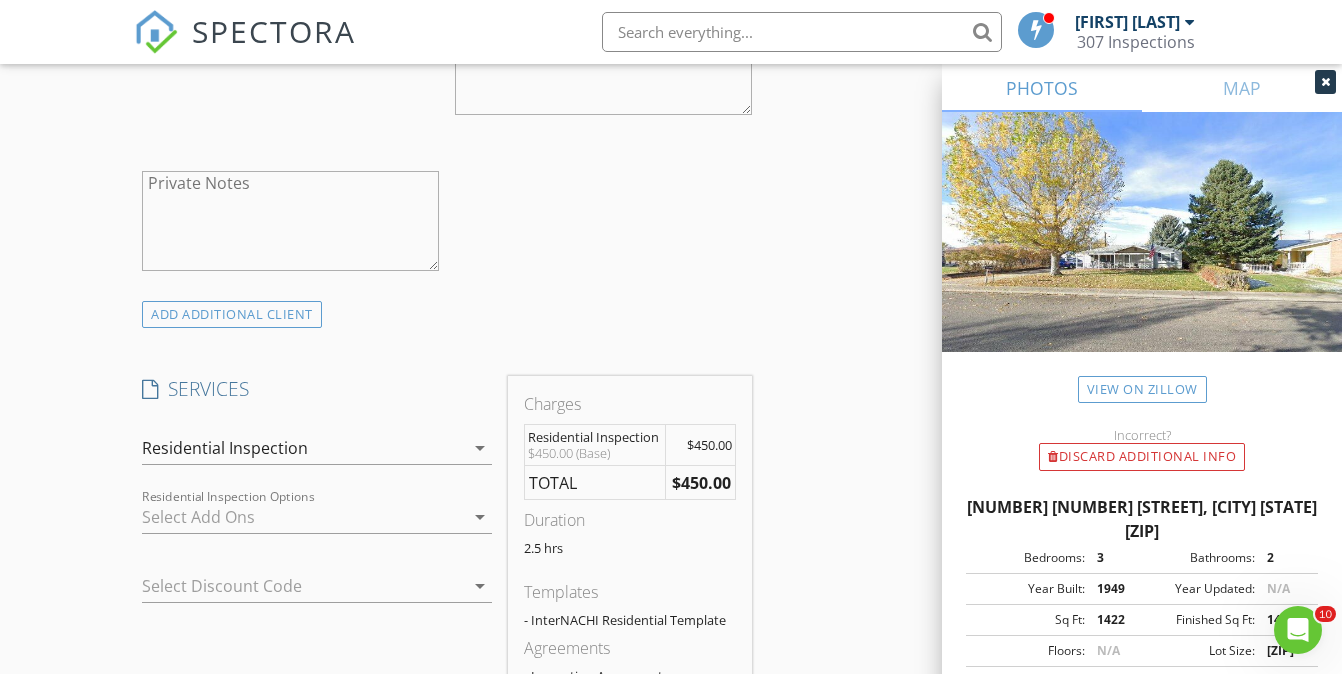 click at bounding box center (302, 517) 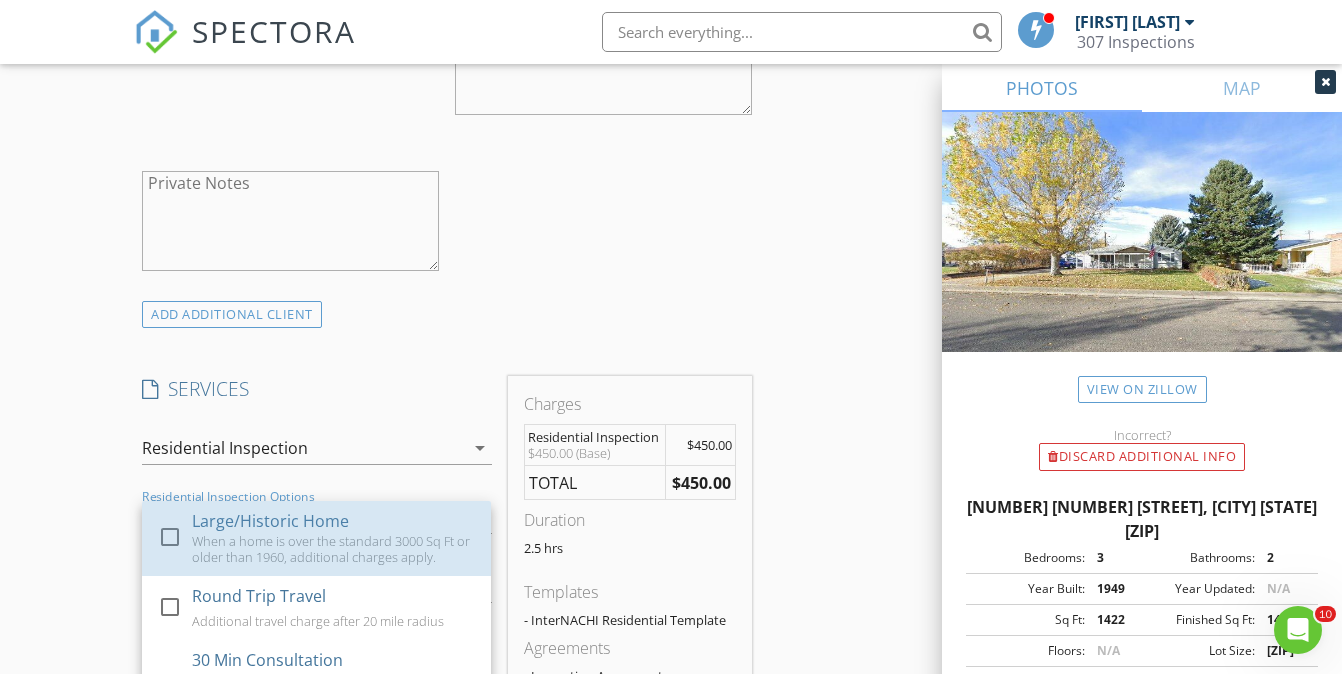 click on "Large/Historic Home" at bounding box center (271, 521) 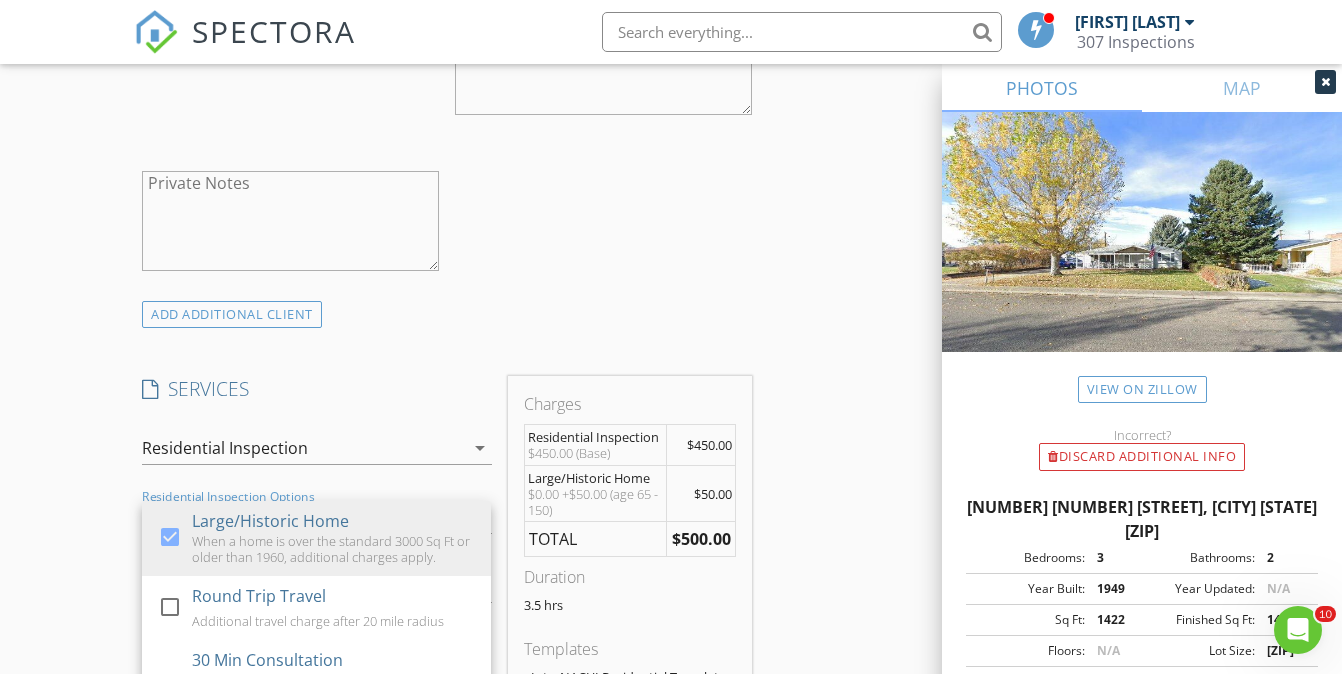 click on "INSPECTOR(S)
check_box   Matthew Glodt   PRIMARY   Matthew Glodt arrow_drop_down   check_box_outline_blank Matthew Glodt specifically requested
Date/Time
08/07/2025 10:30 AM
Location
Address Search       Address 1509 20th St   Unit   City Cody   State WY   Zip 82414   County Park     Square Feet 1422   Year Built 1949   Foundation arrow_drop_down     Matthew Glodt     0.8 miles     (3 minutes)
client
check_box Enable Client CC email for this inspection   Client Search     check_box_outline_blank Client is a Company/Organization     First Name Mel & Connie   Last Name King   Email seaque52@gmail.com   CC Email   Phone 307-250-9810           Notes   Private Notes
ADD ADDITIONAL client
SERVICES
check_box   Residential Inspection   Residential Inspection arrow_drop_down" at bounding box center (671, 1032) 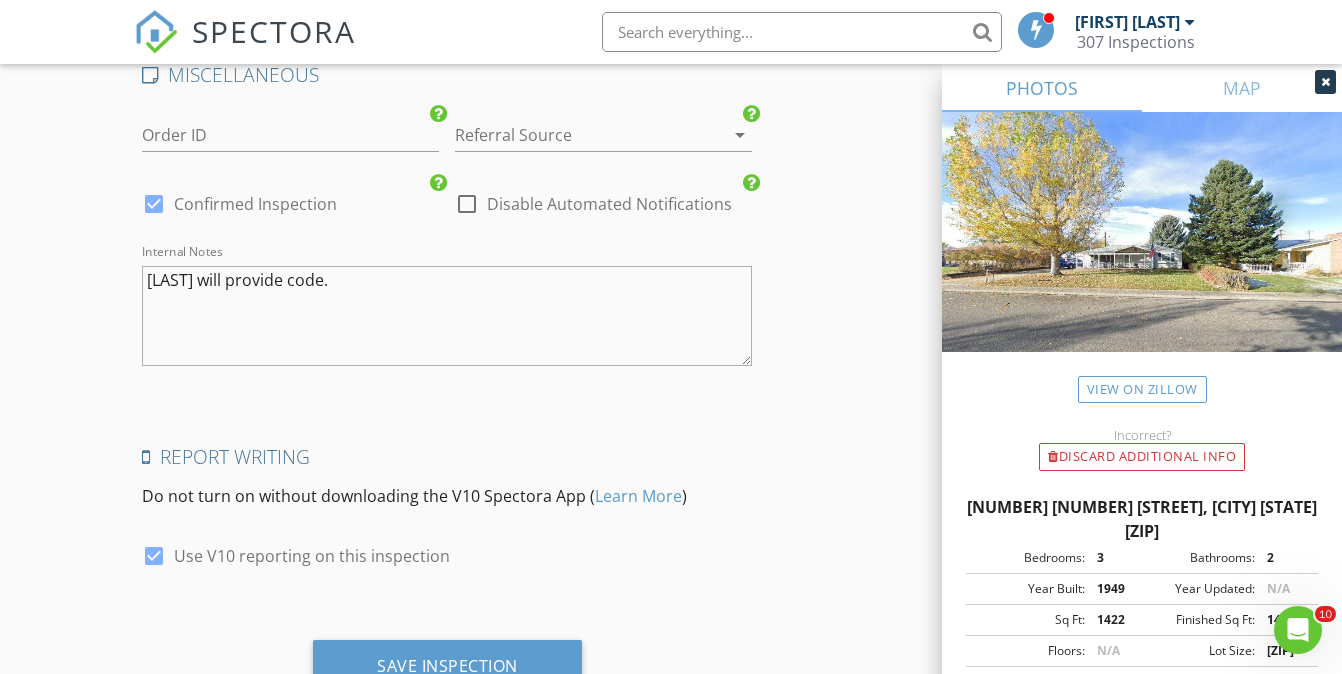 scroll, scrollTop: 3791, scrollLeft: 0, axis: vertical 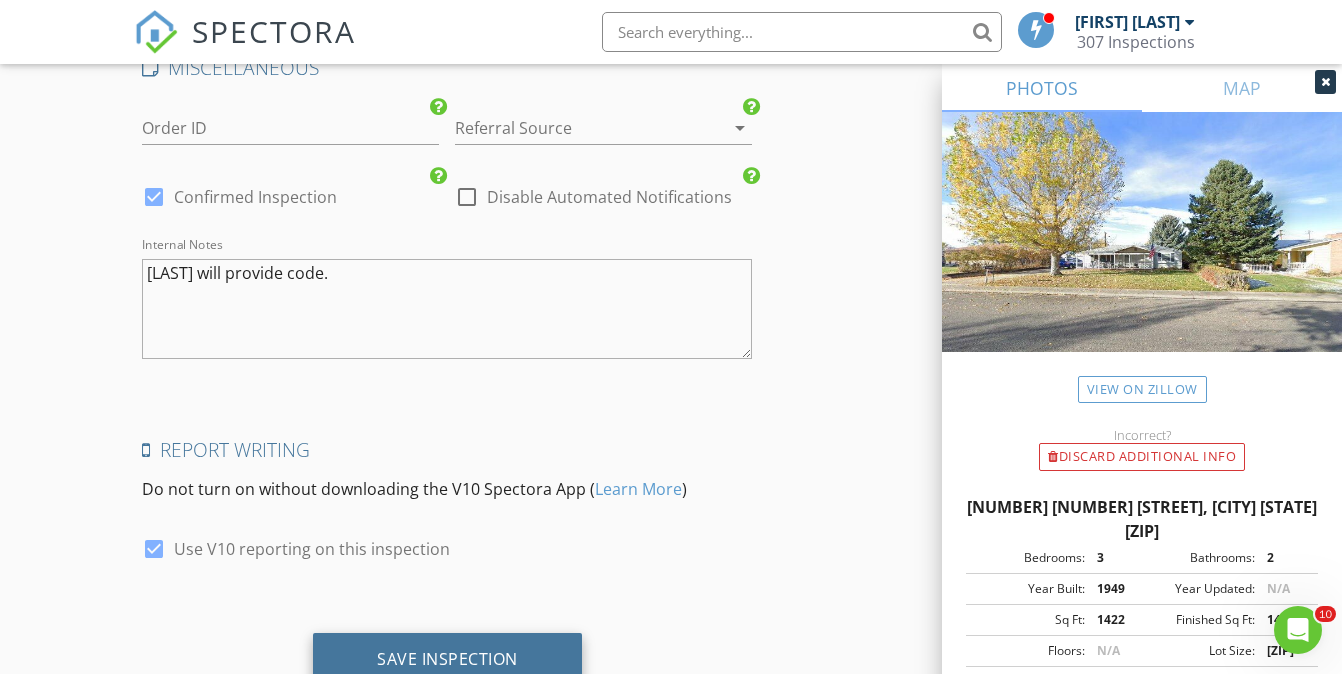 click on "Save Inspection" at bounding box center [447, 659] 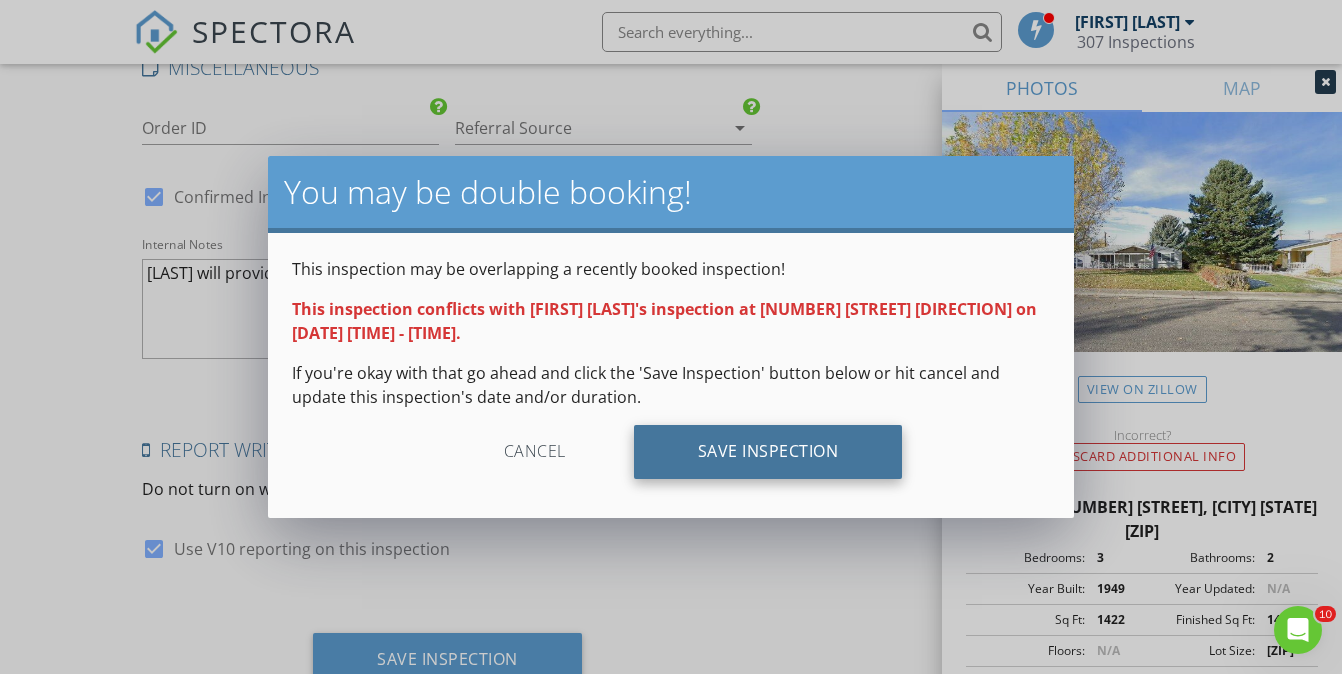 click on "Save Inspection" at bounding box center [768, 452] 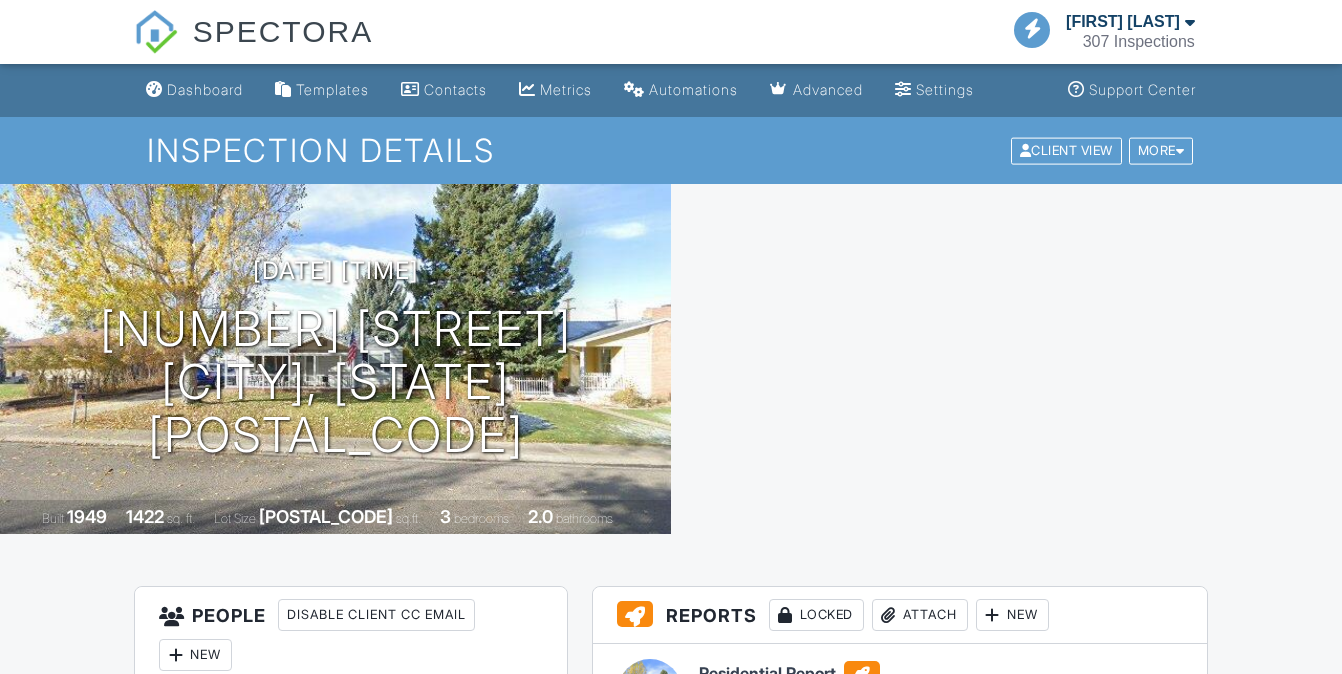 scroll, scrollTop: 0, scrollLeft: 0, axis: both 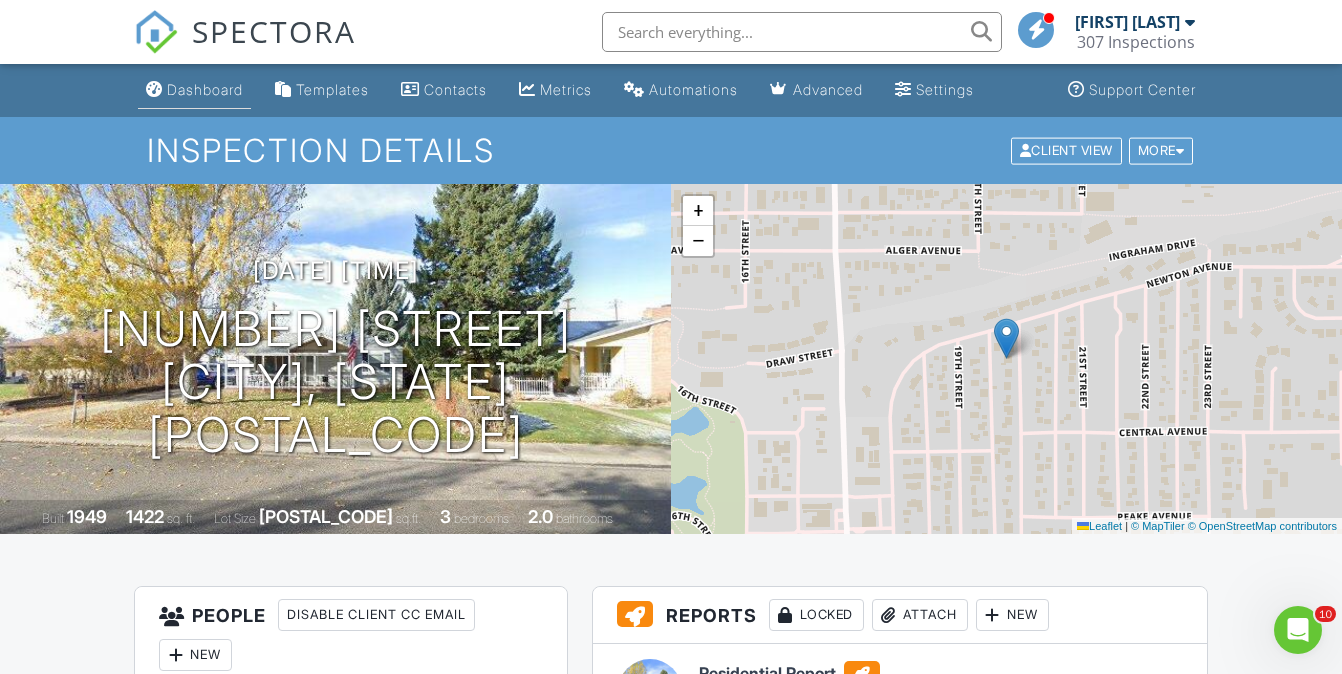 click on "Dashboard" at bounding box center (205, 89) 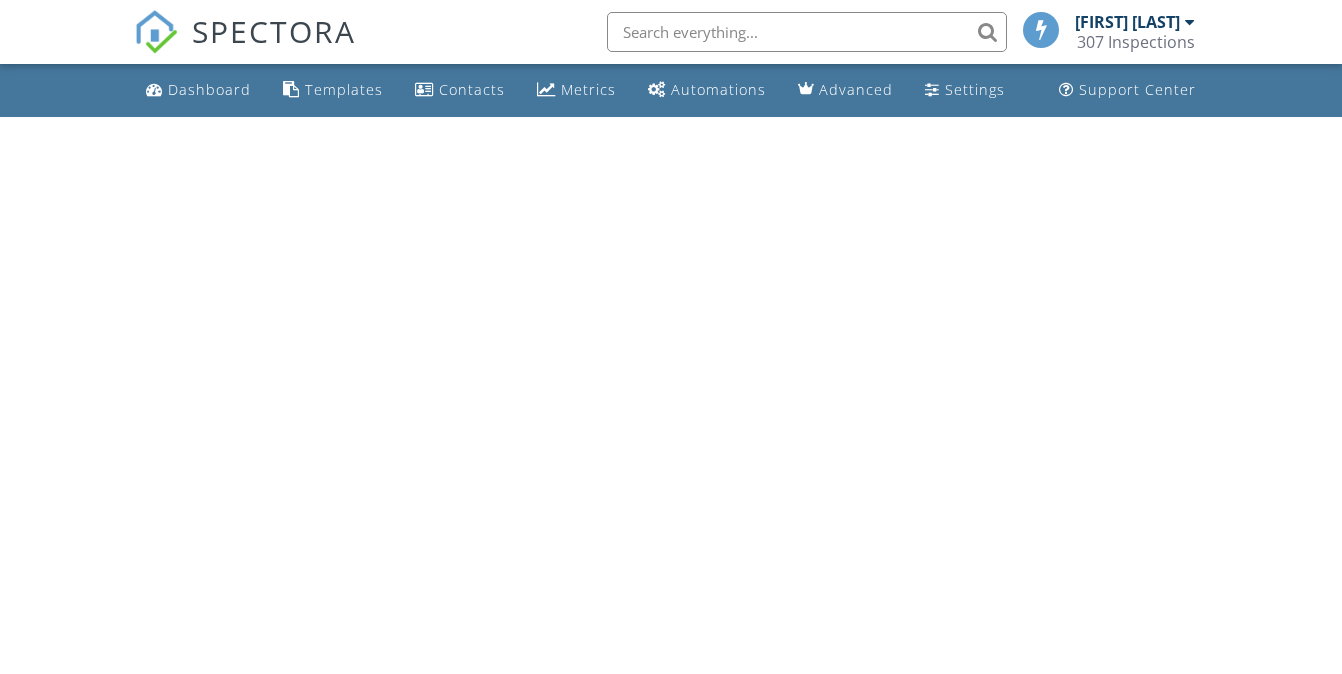 scroll, scrollTop: 0, scrollLeft: 0, axis: both 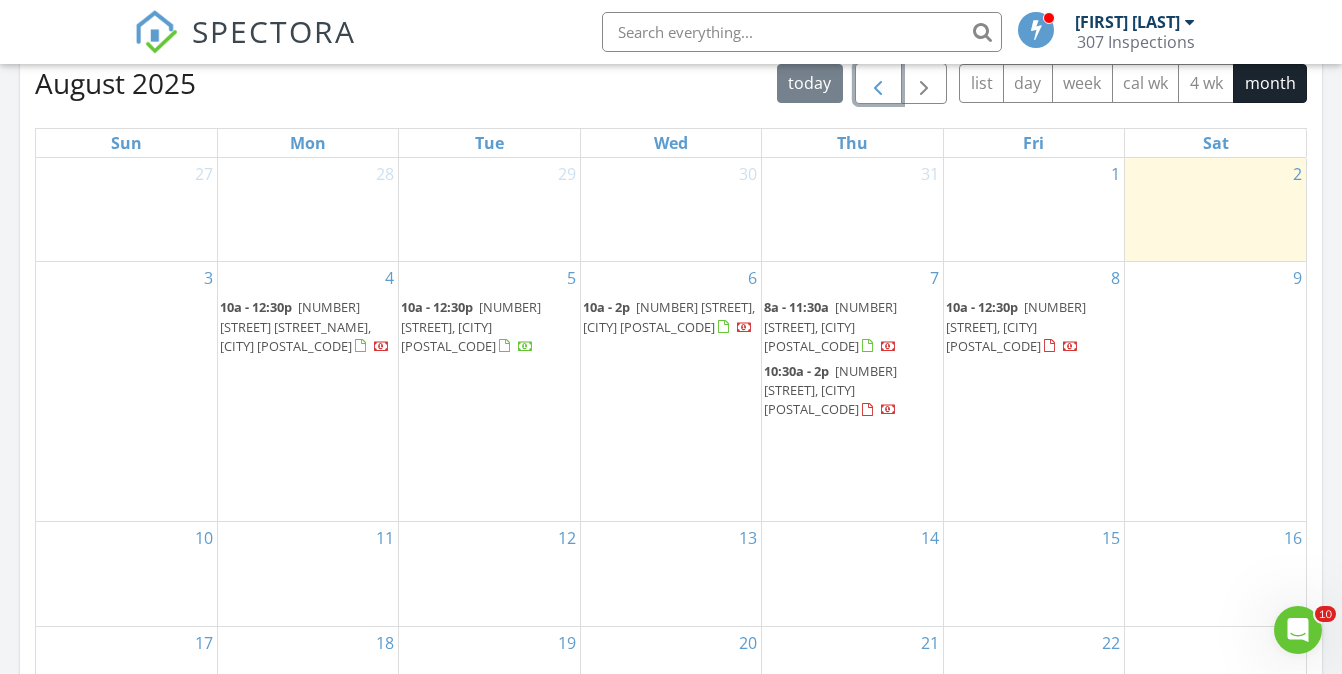 click at bounding box center (878, 84) 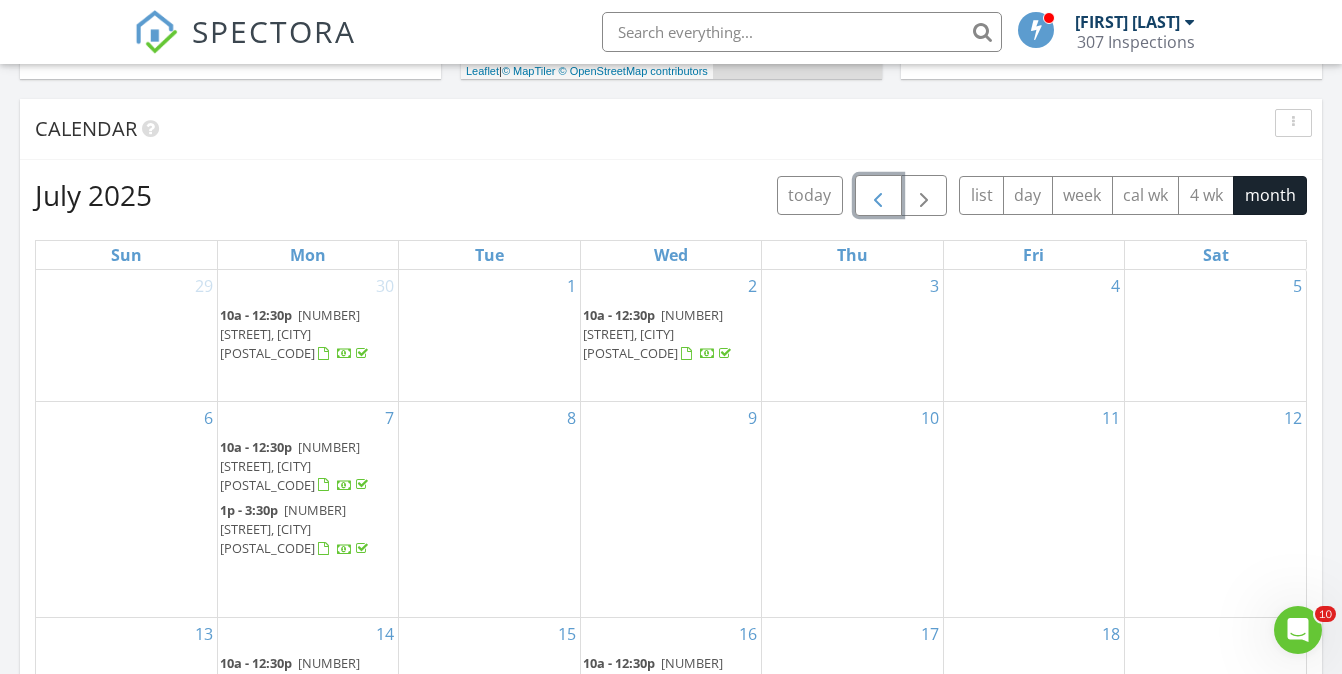 scroll, scrollTop: 772, scrollLeft: 0, axis: vertical 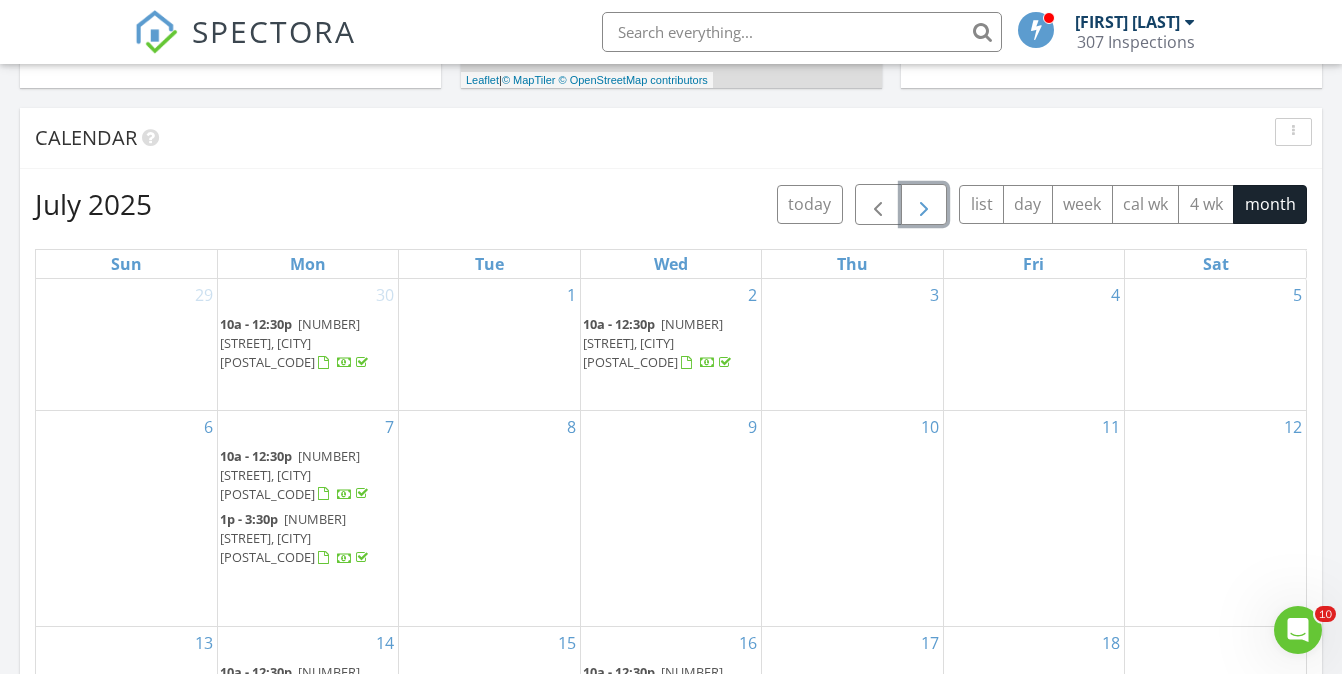 click at bounding box center (924, 205) 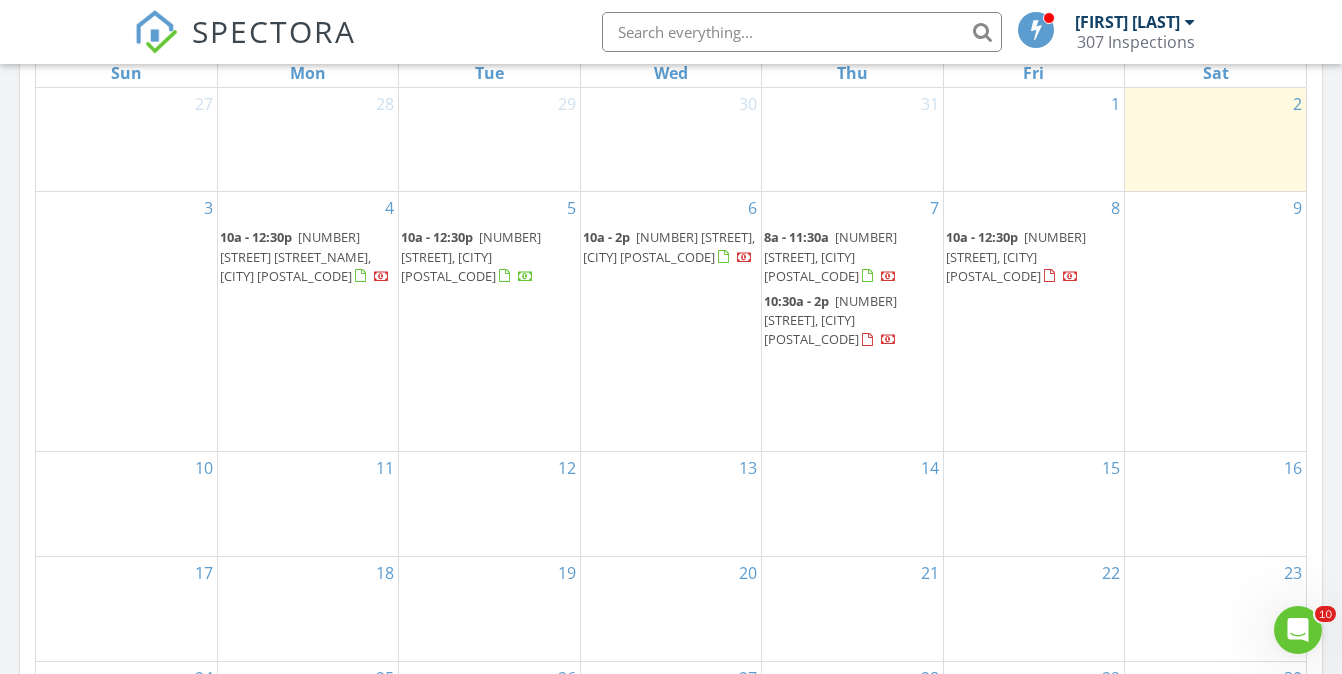 scroll, scrollTop: 966, scrollLeft: 0, axis: vertical 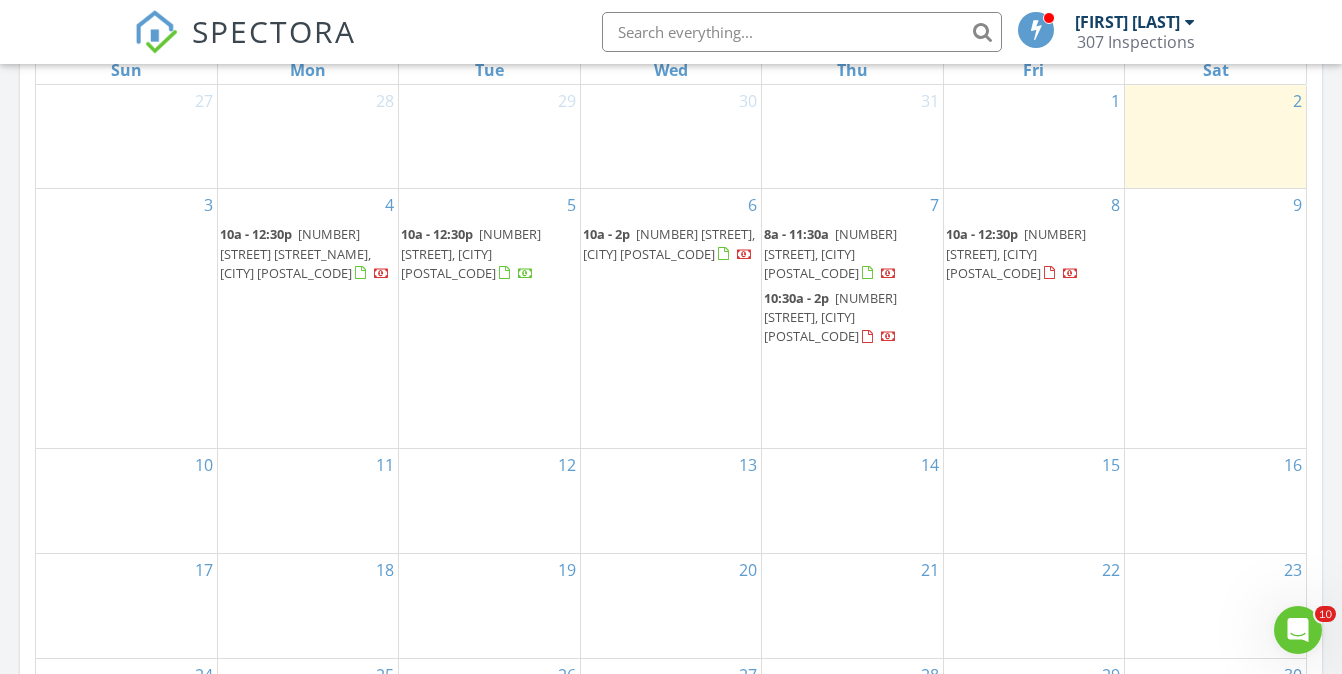 click on "[NUMBER] [STREET_NAME], [CITY] [POSTAL_CODE]" at bounding box center [308, 318] 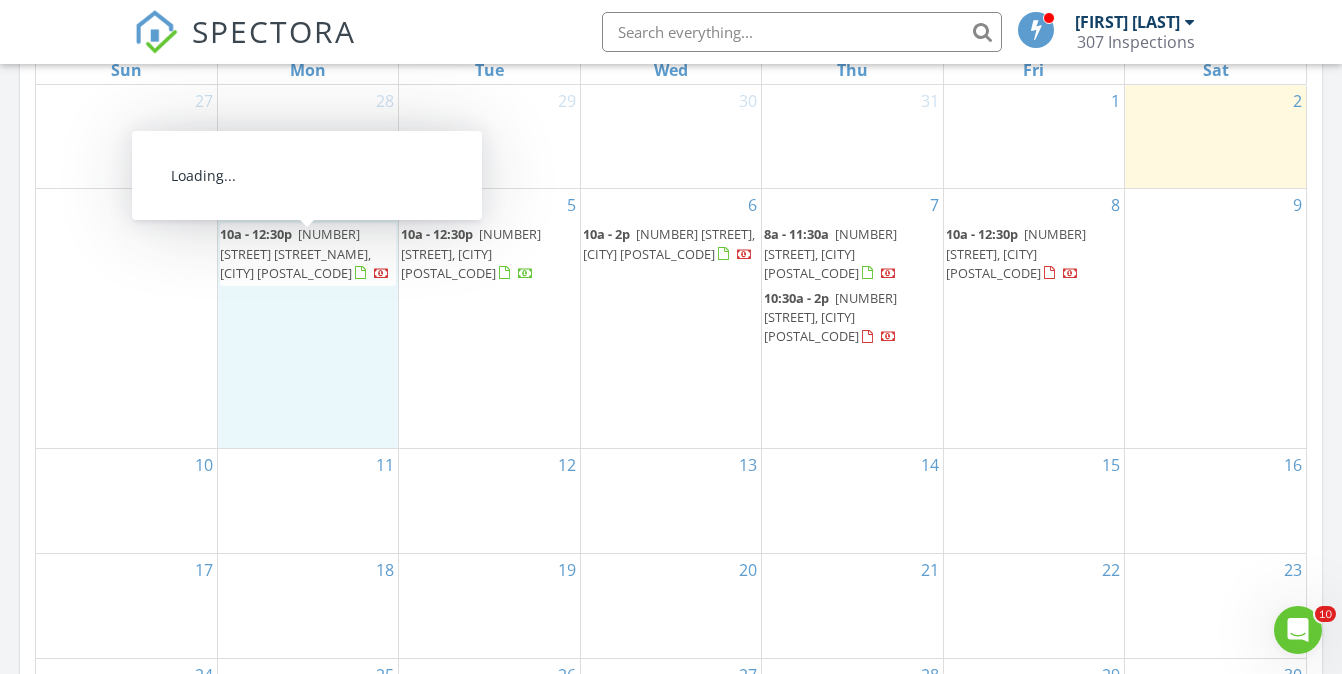 click on "[NUMBER] [STREET] [STREET_NAME], [CITY] [POSTAL_CODE]" at bounding box center (295, 253) 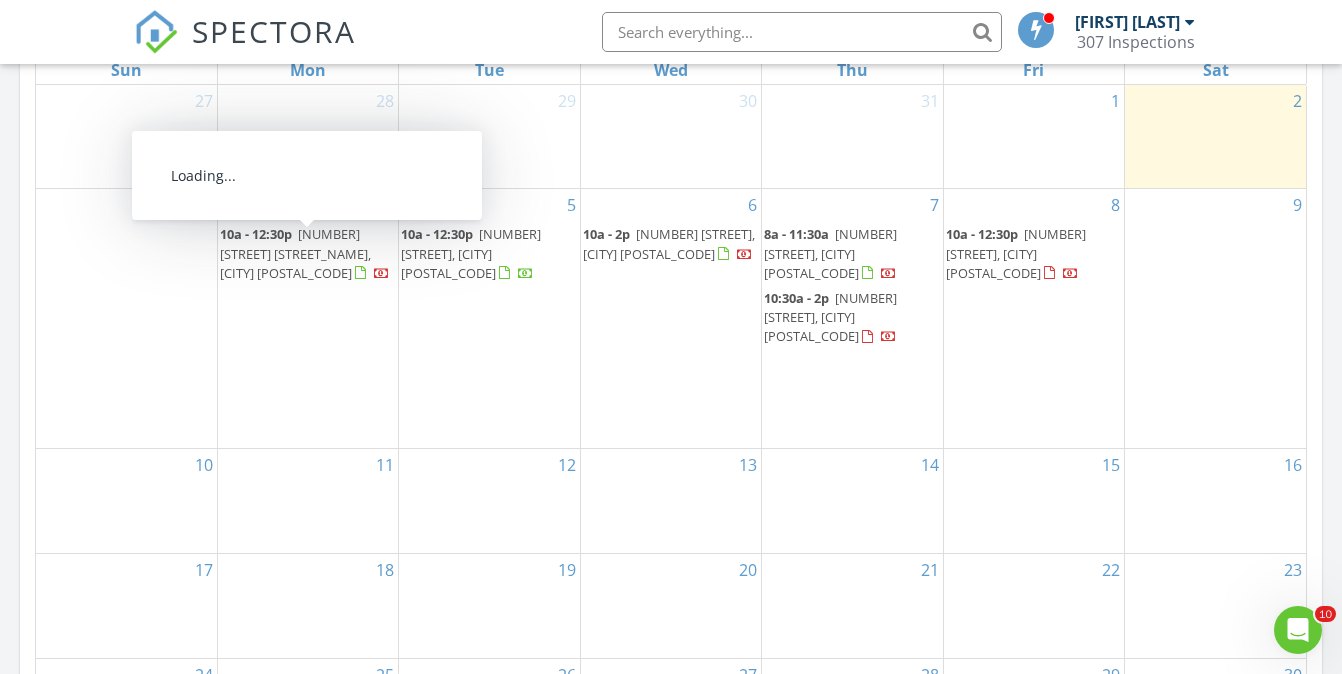 click on "[NUMBER] [STREET] [STREET_NAME], [CITY] [POSTAL_CODE]" at bounding box center [295, 253] 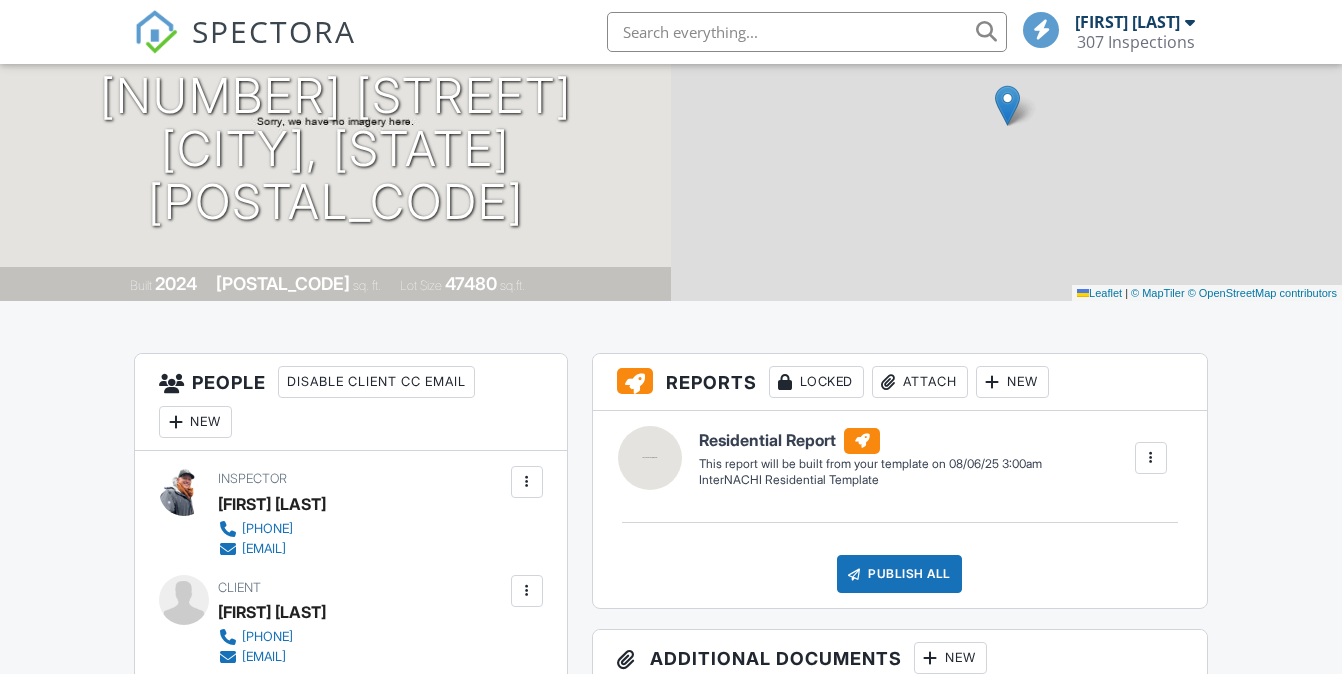 scroll, scrollTop: 242, scrollLeft: 0, axis: vertical 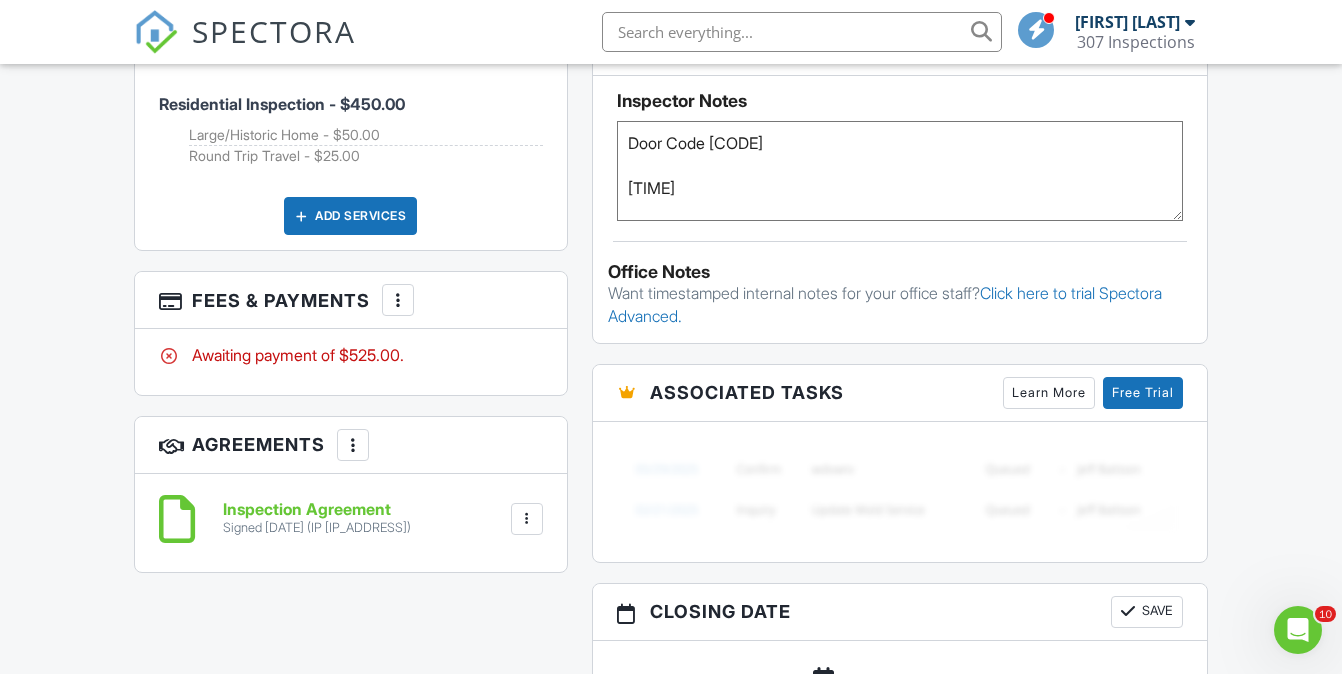 click at bounding box center [398, 300] 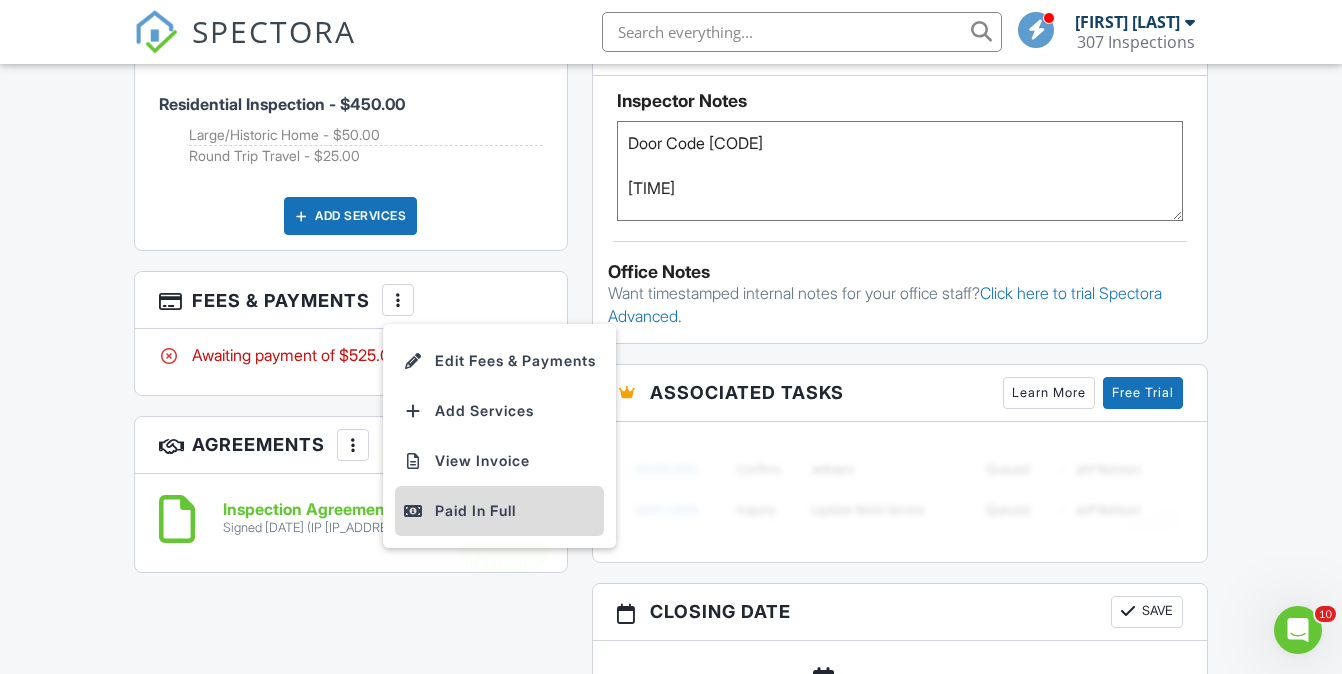 click on "Paid In Full" at bounding box center [499, 511] 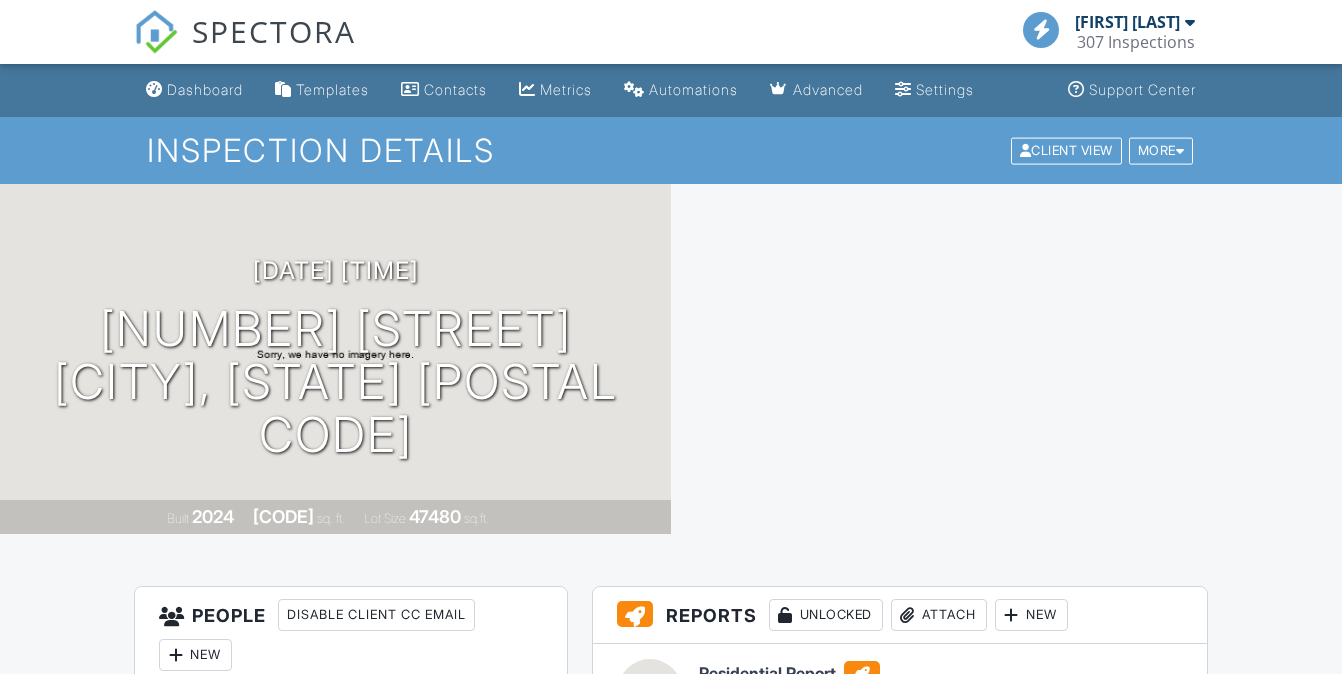 scroll, scrollTop: 0, scrollLeft: 0, axis: both 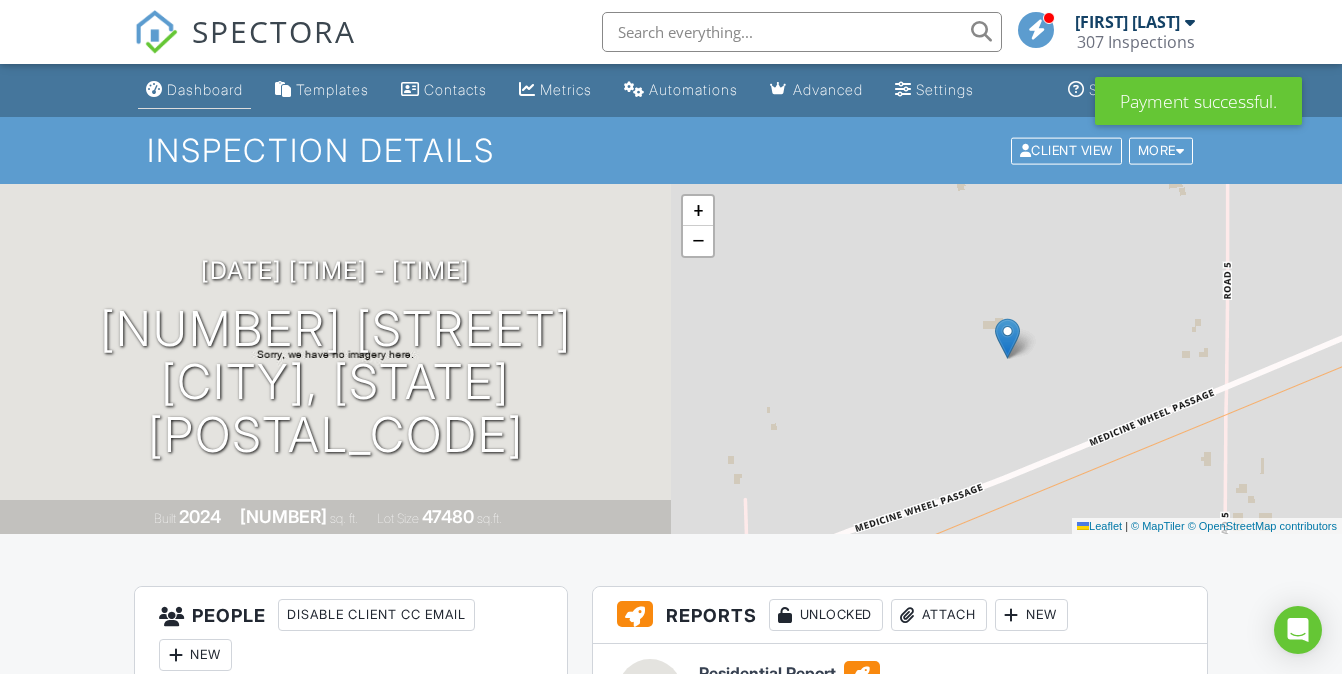 click on "Dashboard" at bounding box center (205, 89) 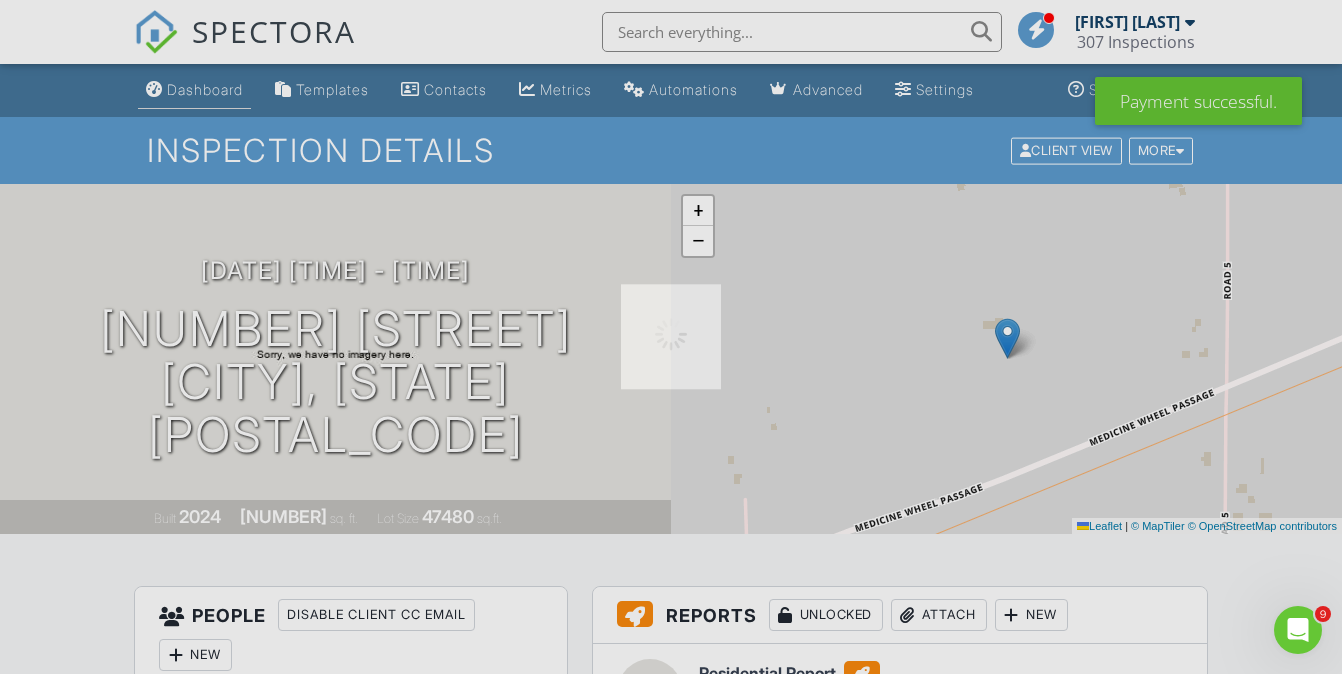 scroll, scrollTop: 0, scrollLeft: 0, axis: both 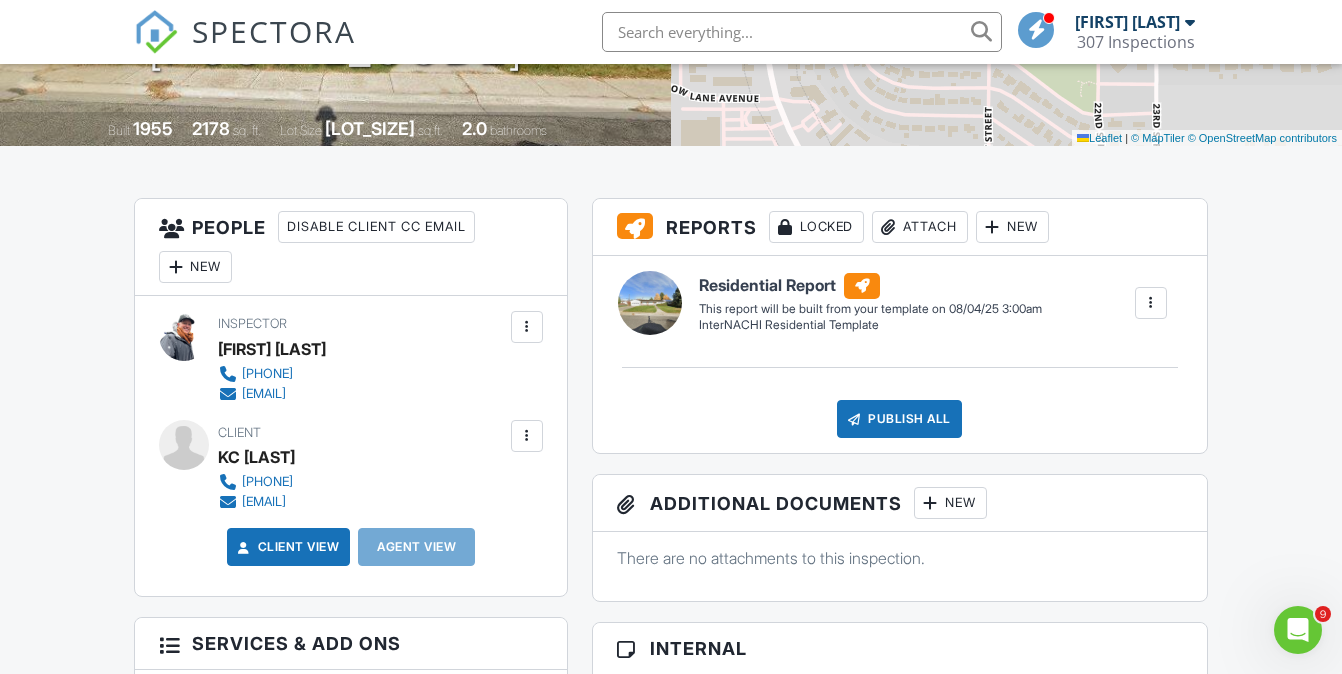 click on "Dashboard
Templates
Contacts
Metrics
Automations
Advanced
Settings
Support Center
Inspection Details
Client View
More
Property Details
Reschedule
Reorder / Copy
Share
Cancel
Delete
Print Order
Convert to V9
Disable Pass on CC Fees
View Change Log
[DATE] [TIME]
- [TIME]
[NUMBER] [STREET] [CITY], [STATE] [POSTAL_CODE]
Built
1955
2178
sq. ft.
Lot Size
[LOT_SIZE]
sq.ft.
2.0
bathrooms
+ −  Leaflet   |   © MapTiler   © OpenStreetMap contributors
All emails and texts are disabled for this inspection!
Turn on emails and texts
Turn on and Requeue Notifications
Reports
Locked
Attach
New
Residential Report
Edit
View" at bounding box center [671, 953] 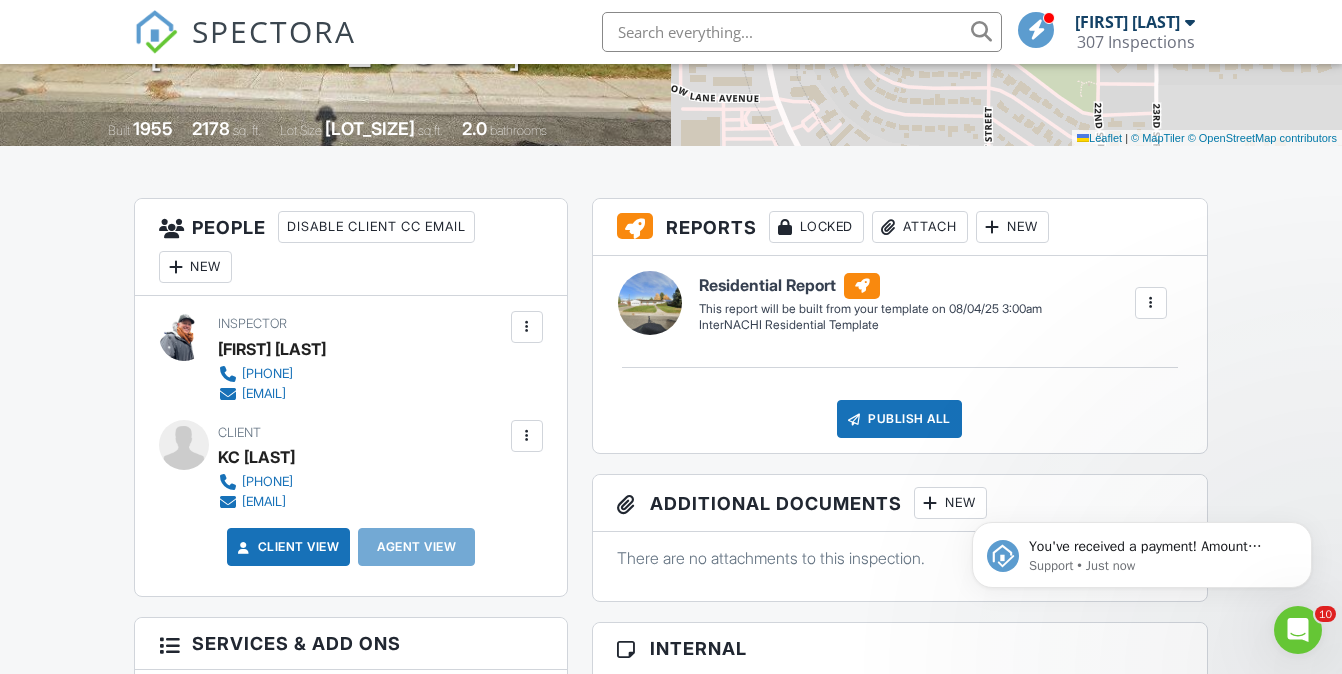 scroll, scrollTop: 0, scrollLeft: 0, axis: both 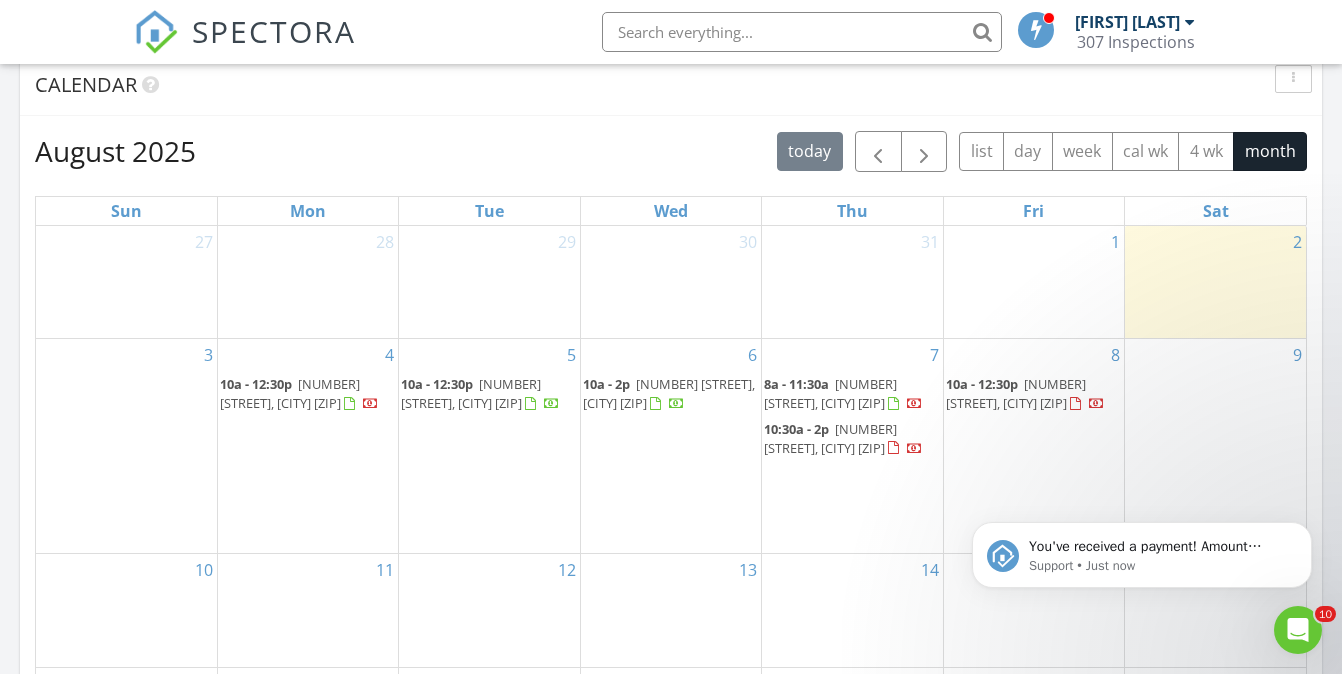 click on "508 Circle Dr E, Cody 82414" at bounding box center [830, 393] 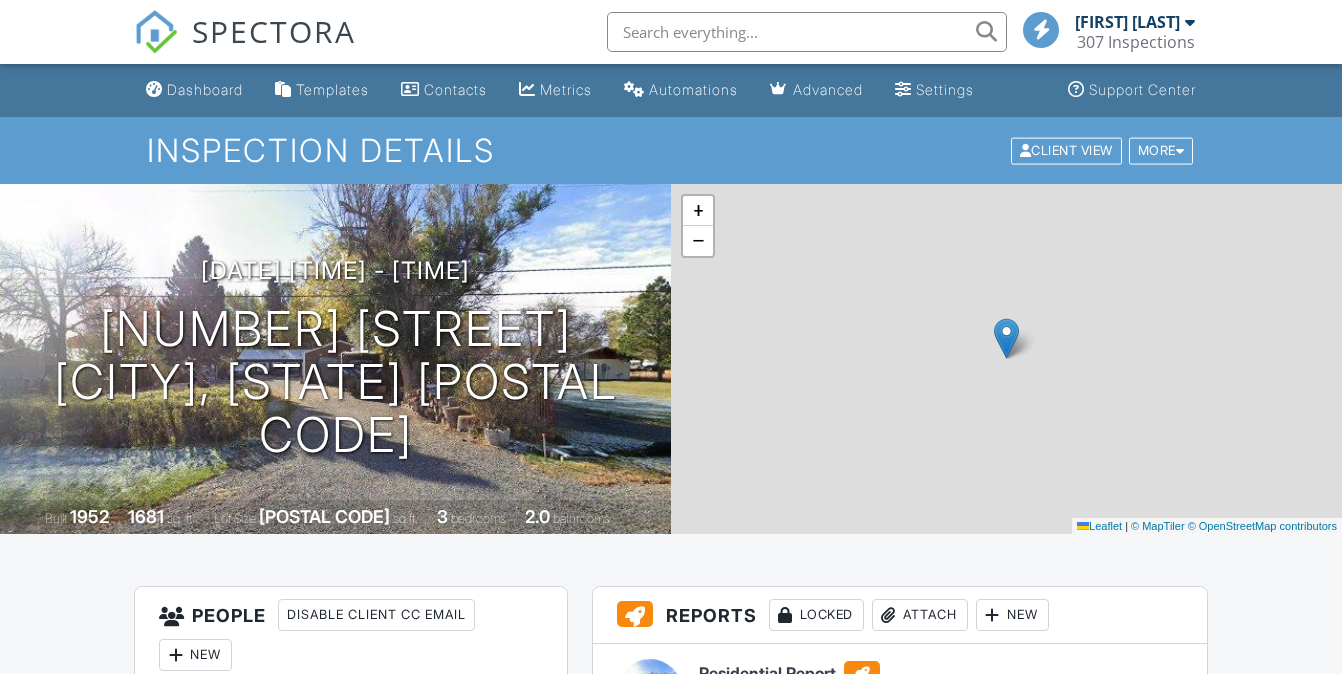 scroll, scrollTop: 0, scrollLeft: 0, axis: both 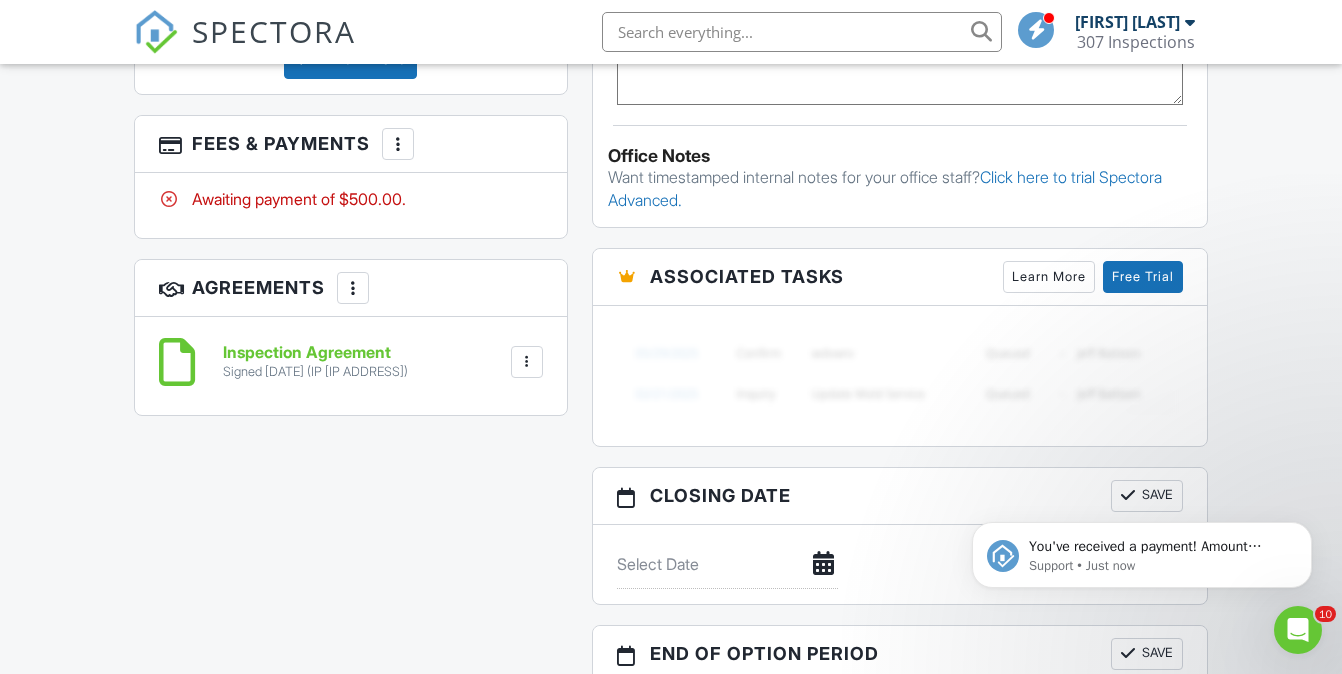 click at bounding box center [398, 144] 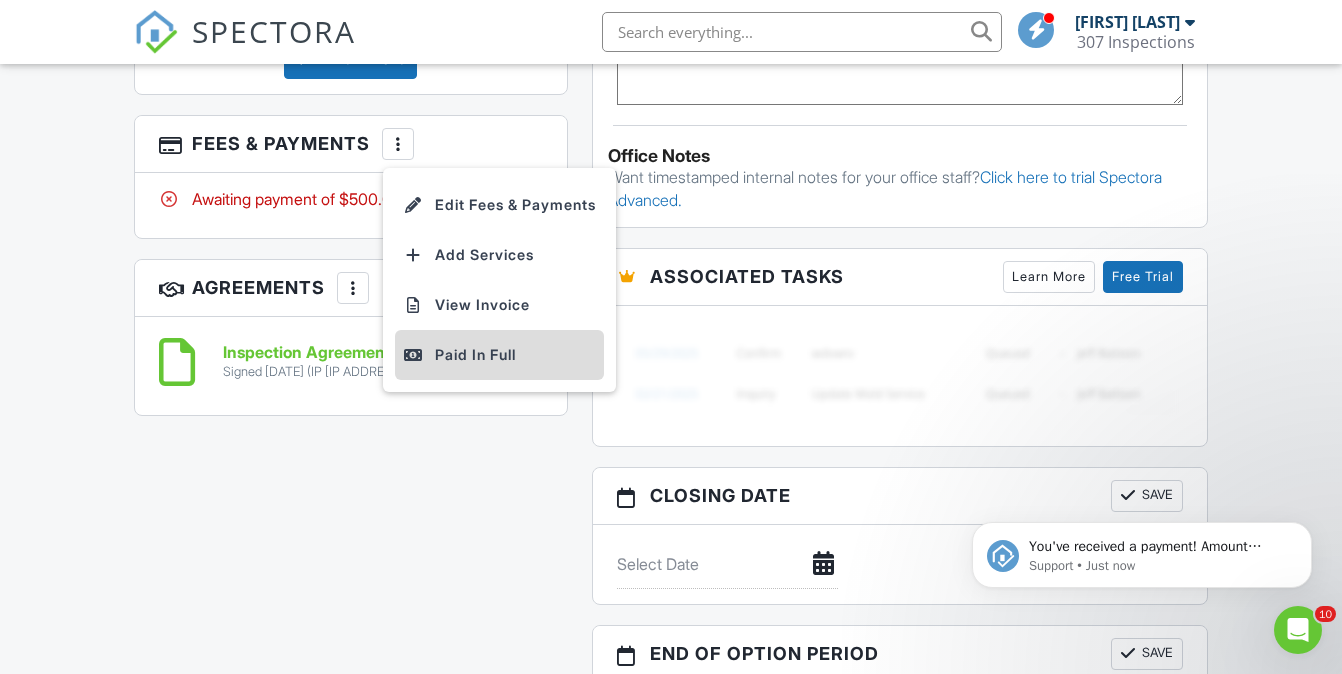 click on "Paid In Full" at bounding box center [499, 355] 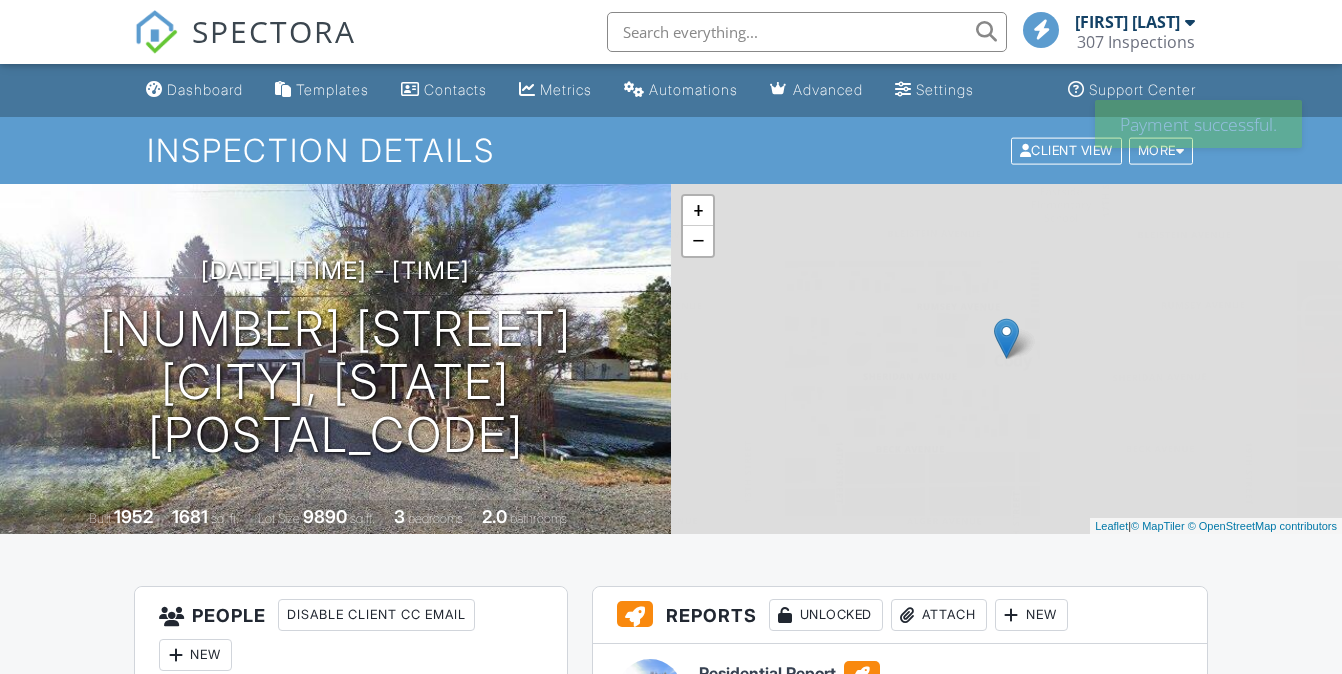 scroll, scrollTop: 0, scrollLeft: 0, axis: both 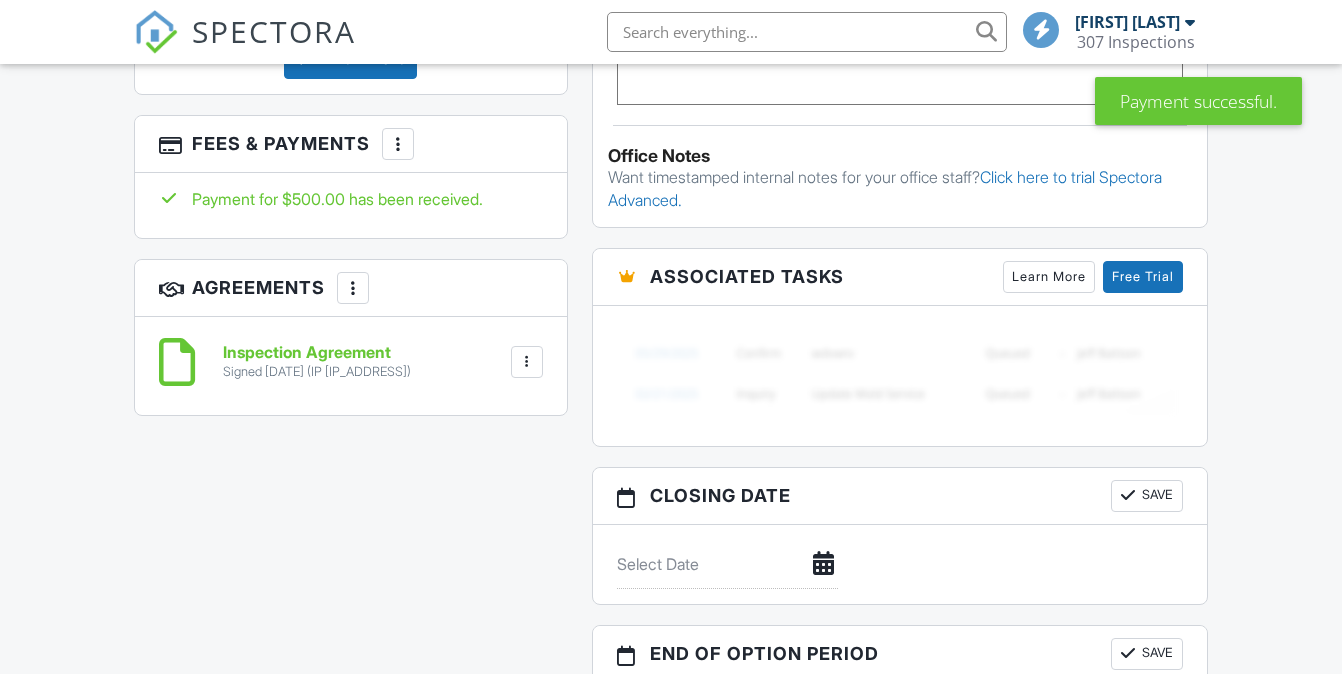 click on "Dashboard
Templates
Contacts
Metrics
Automations
Advanced
Settings
Support Center
Inspection Details
Client View
More
Property Details
Reschedule
Reorder / Copy
Share
Cancel
Delete
Print Order
Convert to V9
View Change Log
08/07/2025  8:00 am
- 11:30 am
508 Circle Dr E
Cody, WY 82414
Built
1952
1681
sq. ft.
Lot Size
9890
sq.ft.
3
bedrooms
2.0
bathrooms
+ −  Leaflet   |   © MapTiler   © OpenStreetMap contributors
All emails and texts are disabled for this inspection!
Turn on emails and texts
Turn on and Requeue Notifications
Reports
Unlocked
Attach
New
Residential Report
InterNACHI Residential Template
Edit" at bounding box center [671, -11] 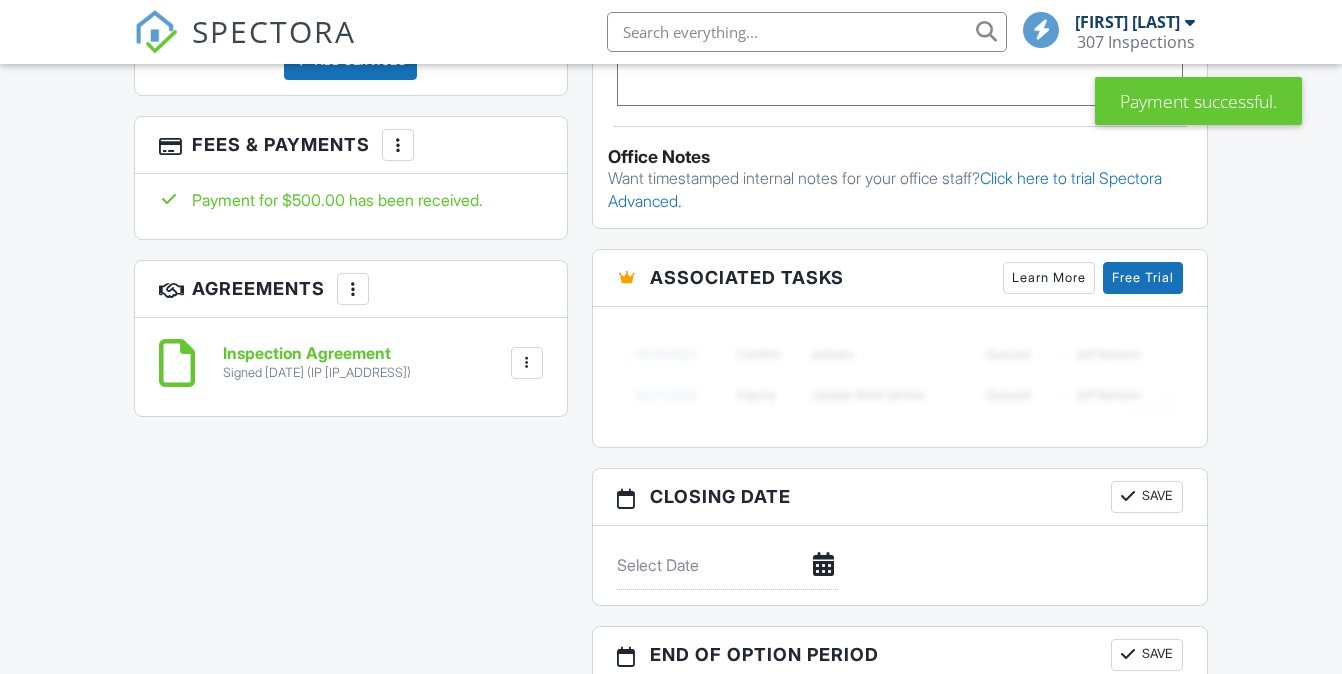 scroll, scrollTop: 0, scrollLeft: 0, axis: both 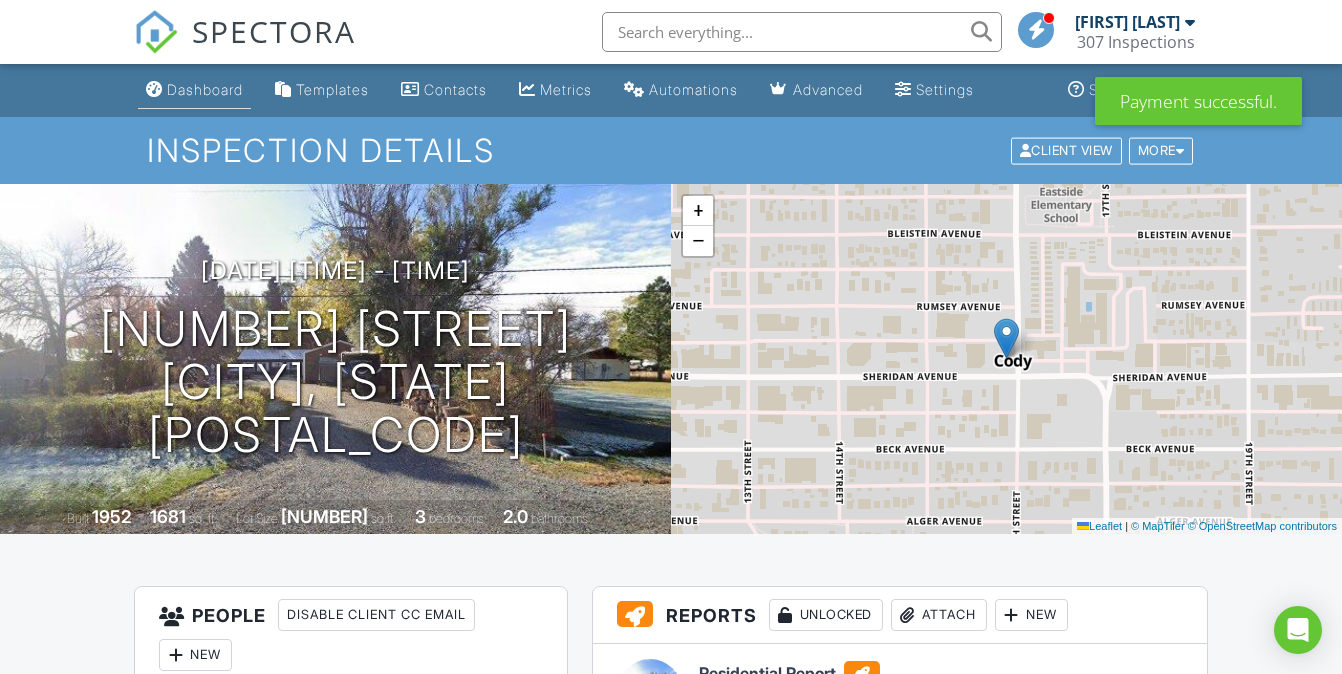 click on "Dashboard" at bounding box center [205, 89] 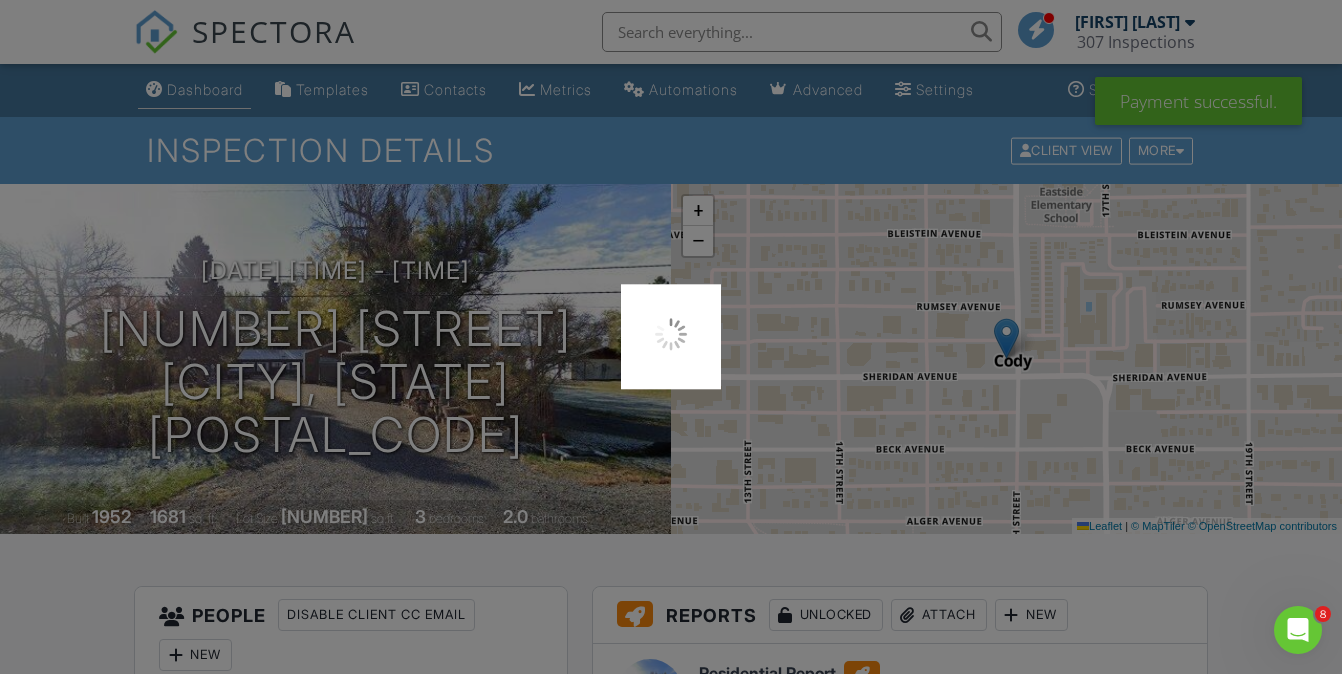 scroll, scrollTop: 0, scrollLeft: 0, axis: both 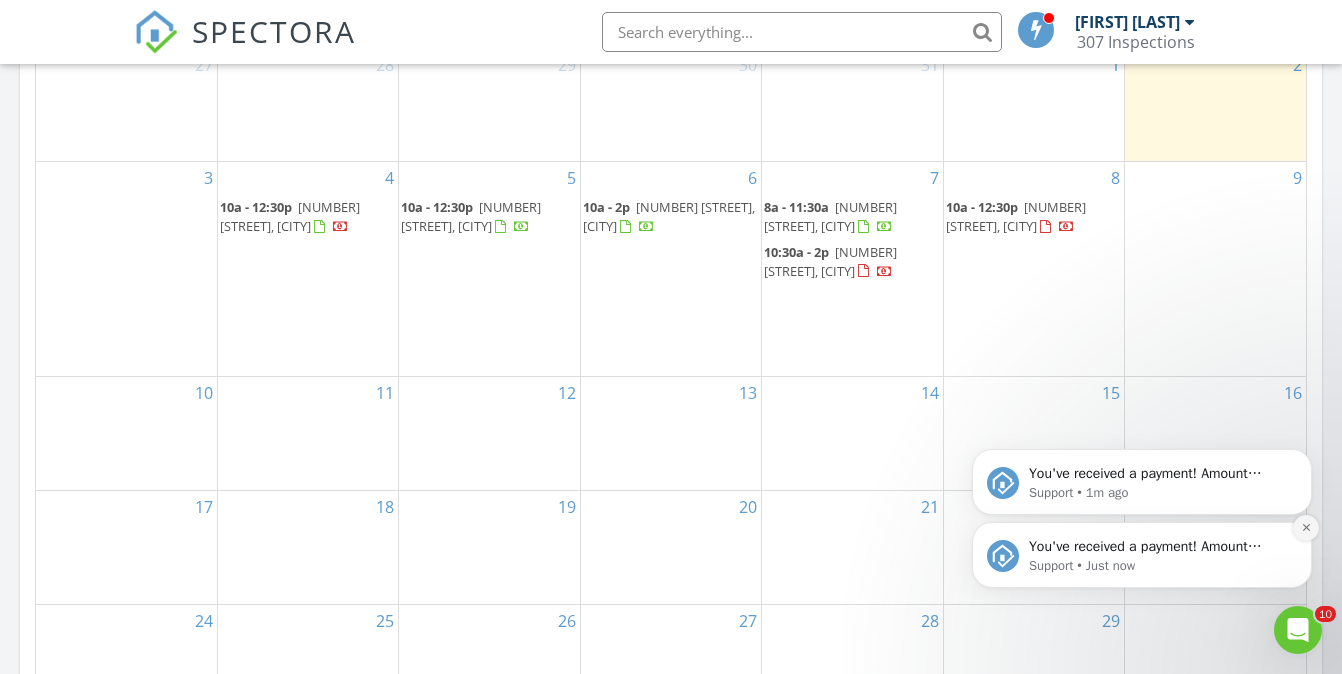 click 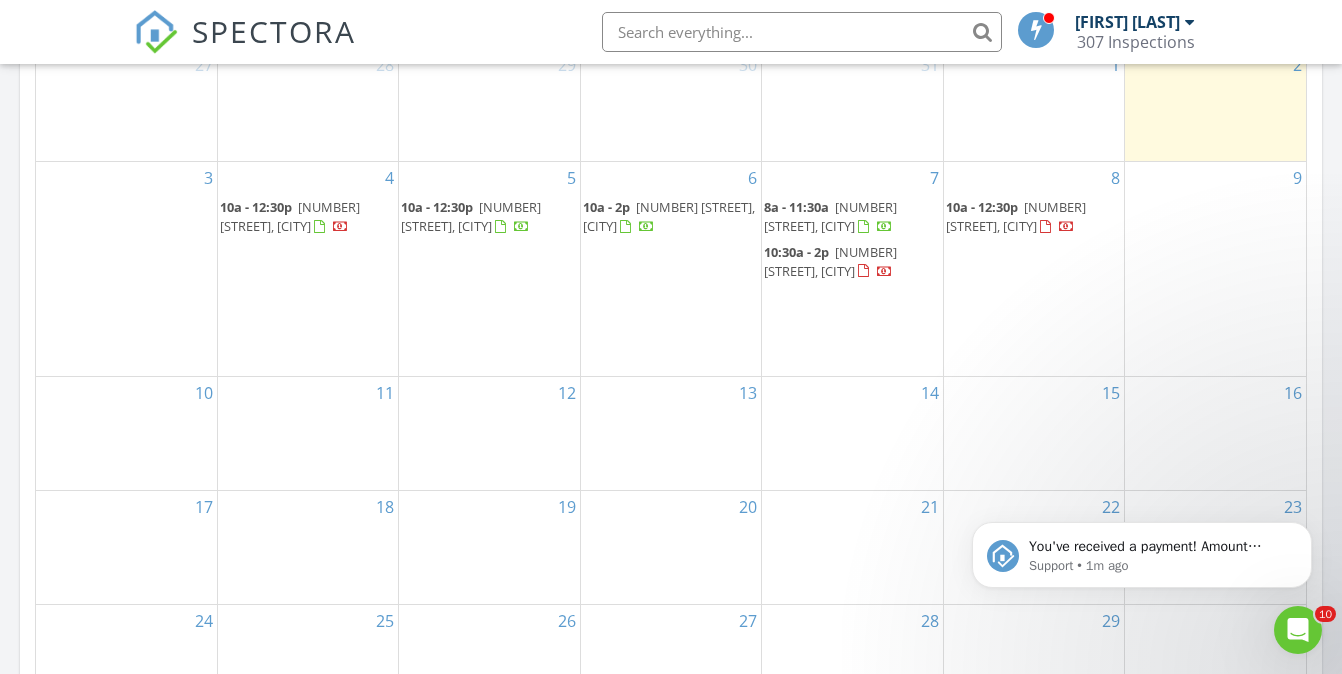 click 